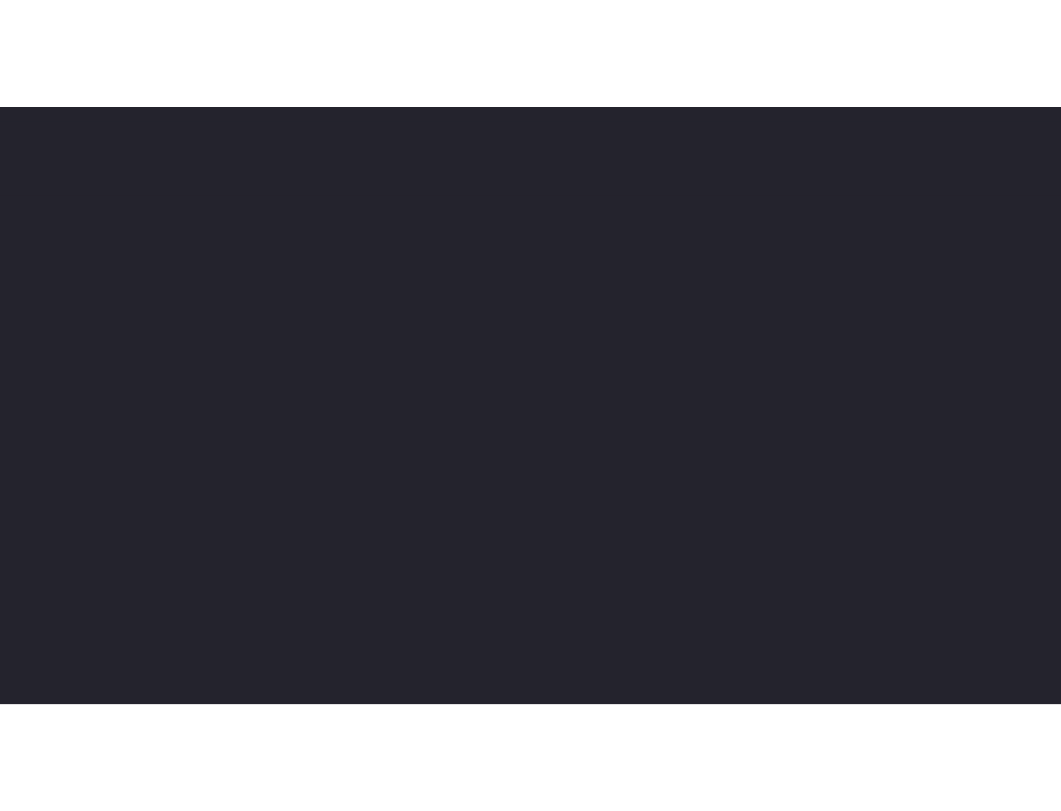 scroll, scrollTop: 0, scrollLeft: 0, axis: both 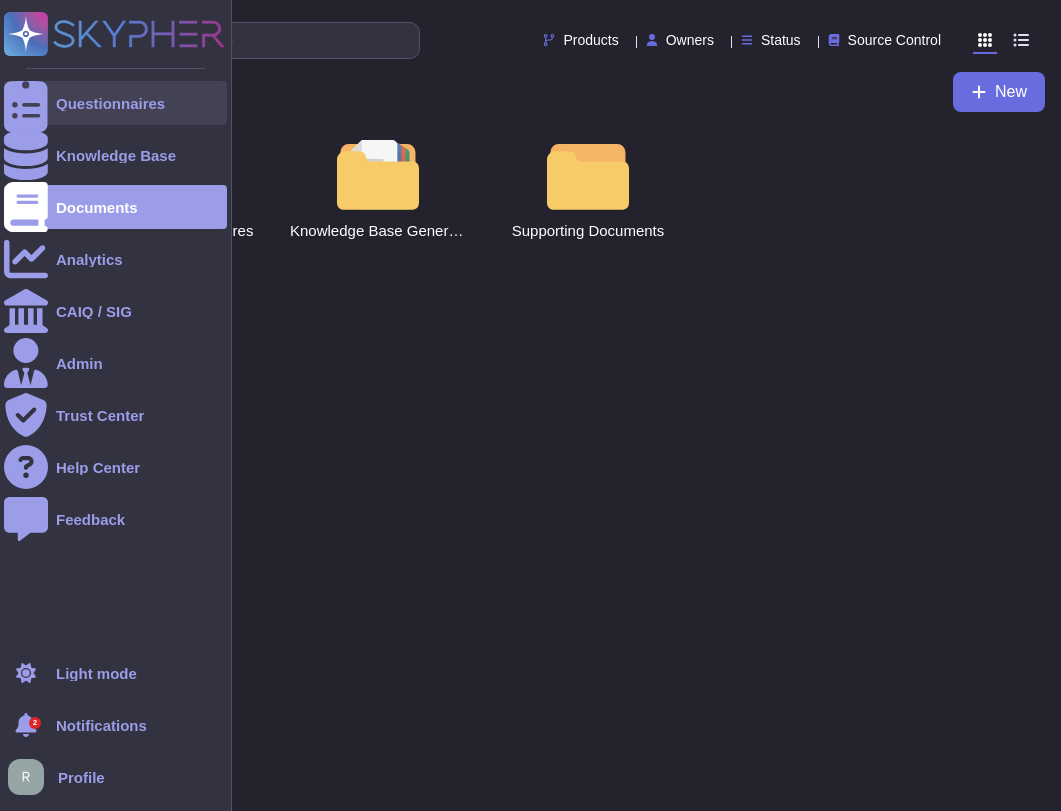 click at bounding box center (26, 103) 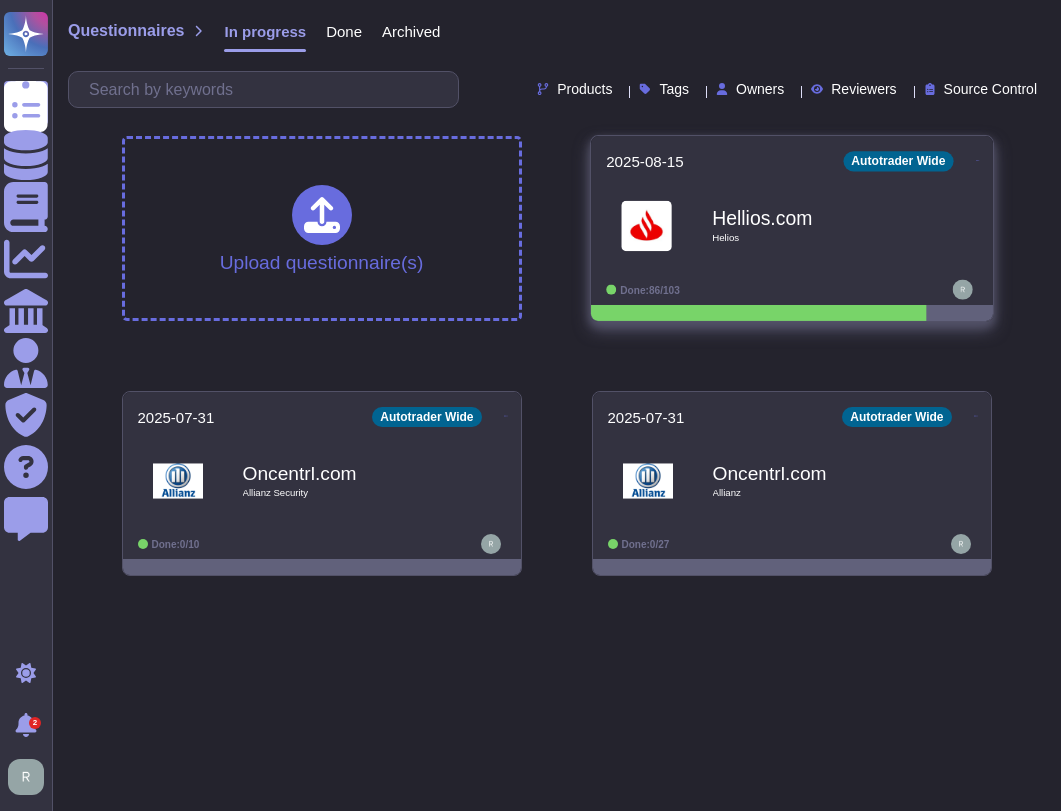 click 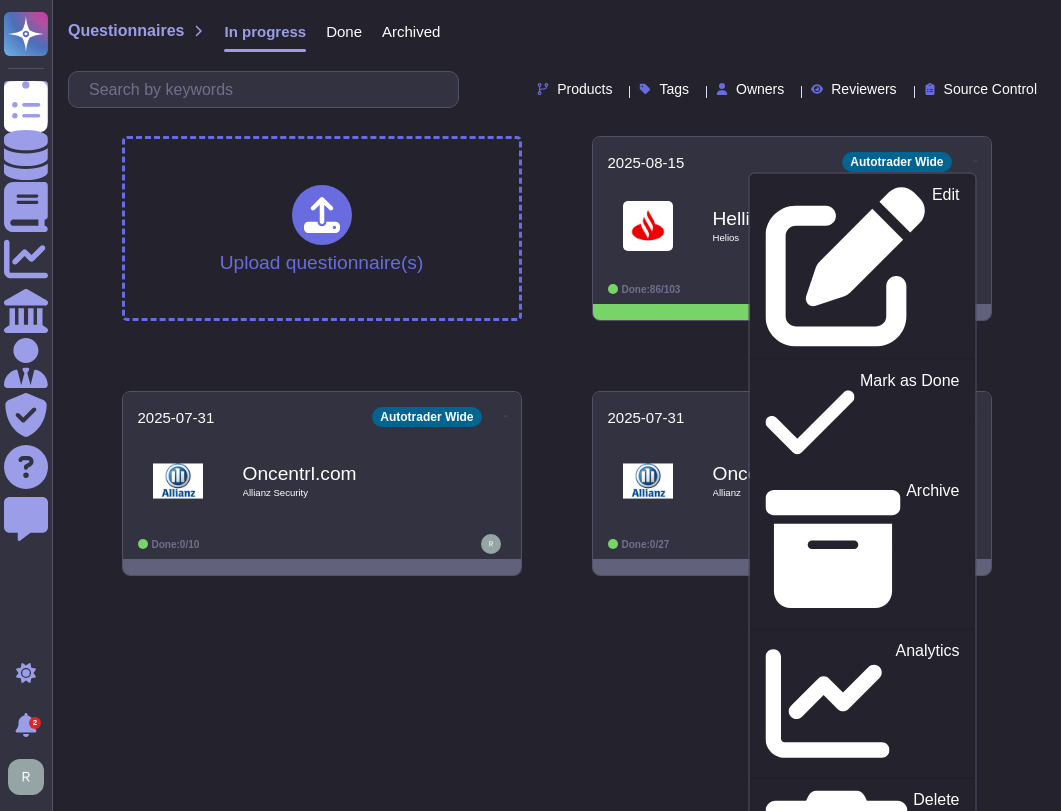 click on "Upload questionnaire(s)  [DATE] Autotrader Wide Edit Mark as Done Archive Analytics Delete Export to Knowledge Base [DOMAIN] Helios Done: 86/103  [DATE] Autotrader Wide [DOMAIN] Allianz Security  Done: 0/10  [DATE] Autotrader Wide [DOMAIN] Allianz Done: 0/27" at bounding box center (557, 356) 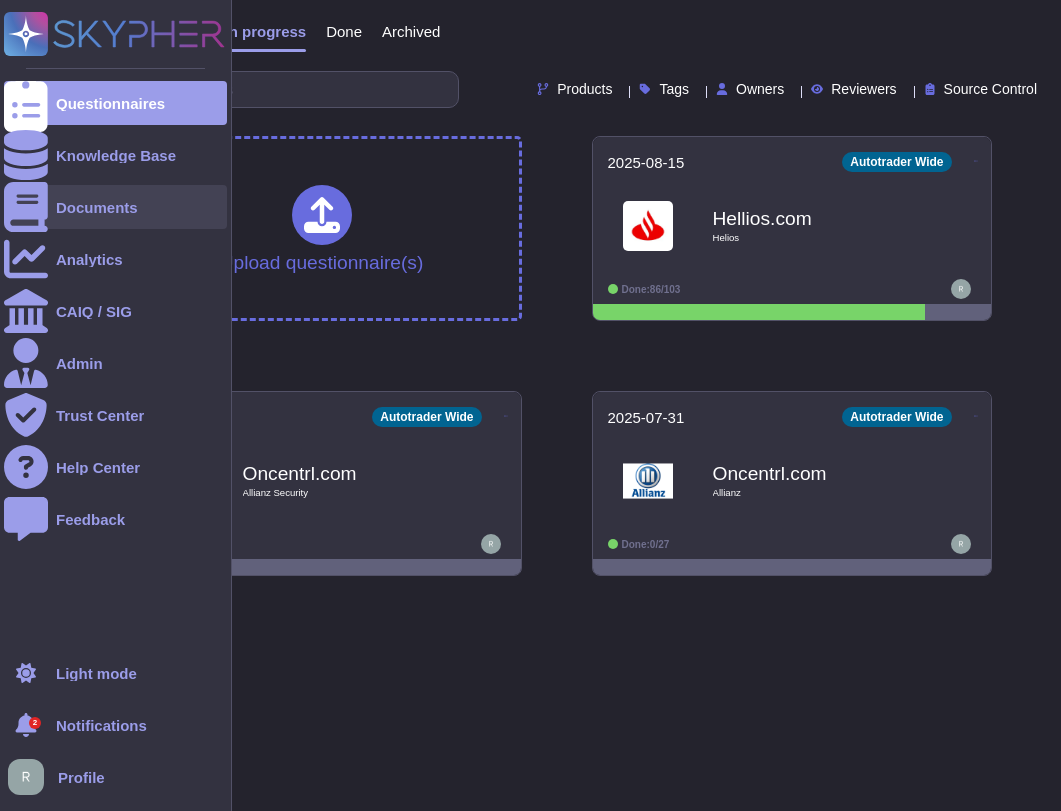 click at bounding box center [26, 207] 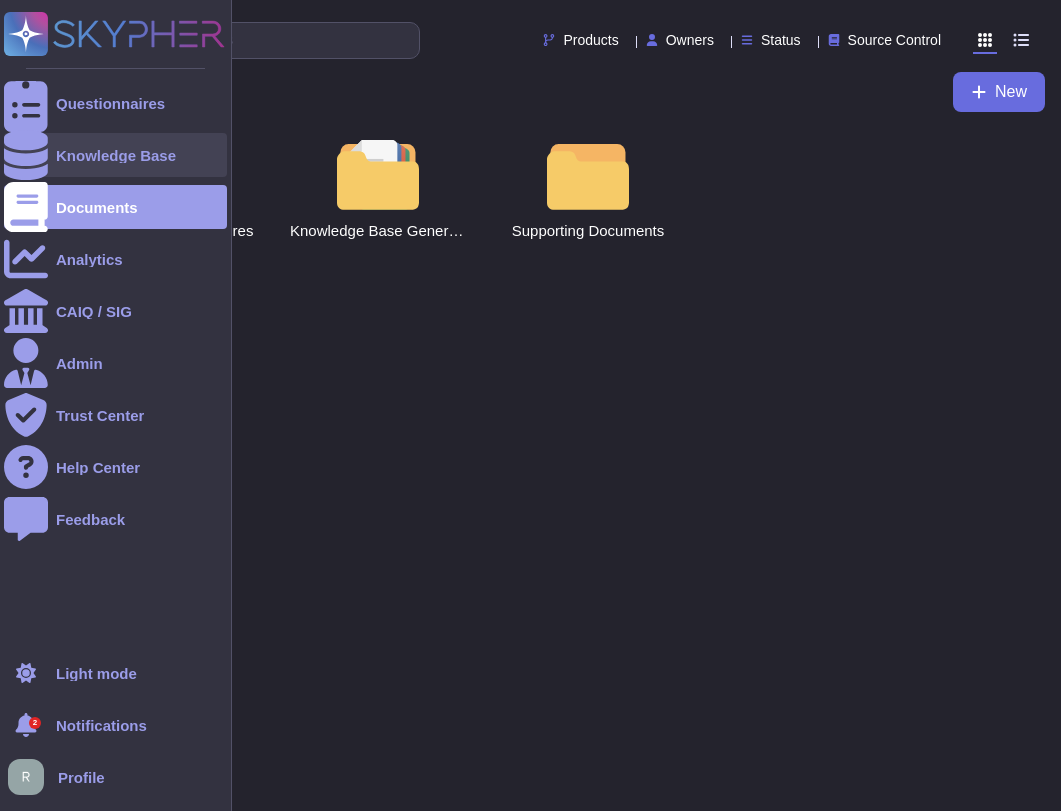 click on "Knowledge Base" at bounding box center (116, 155) 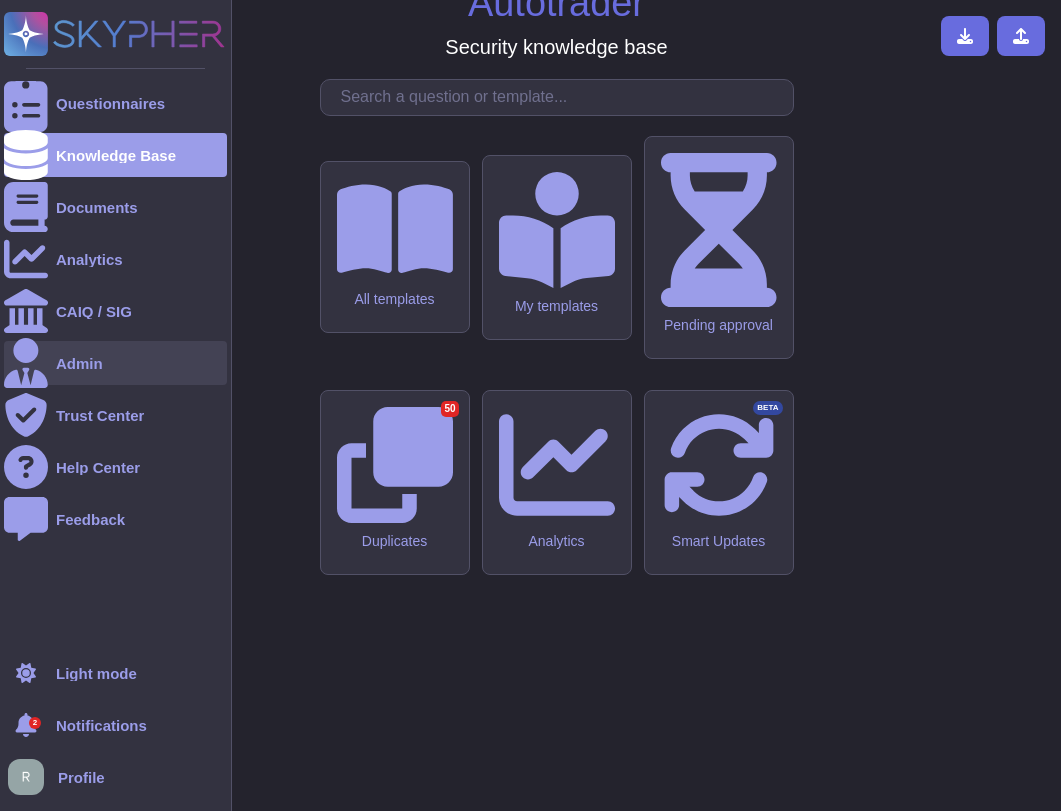 click on "Admin" at bounding box center [115, 363] 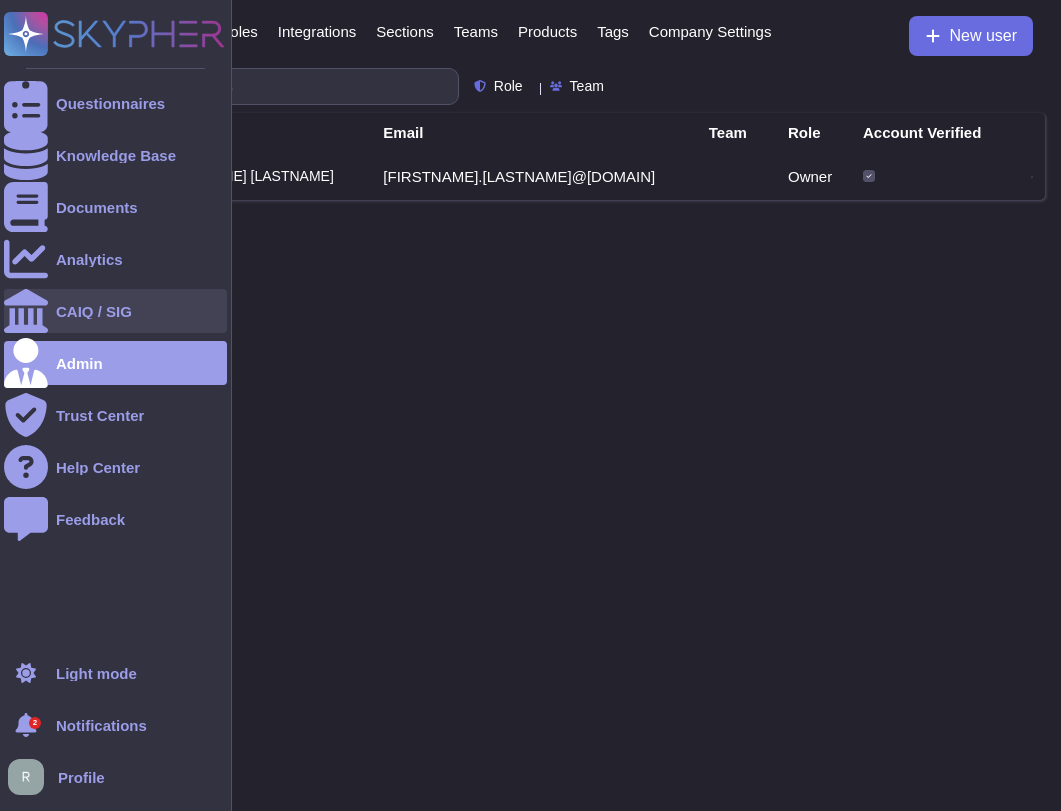 click on "CAIQ / SIG" at bounding box center [115, 311] 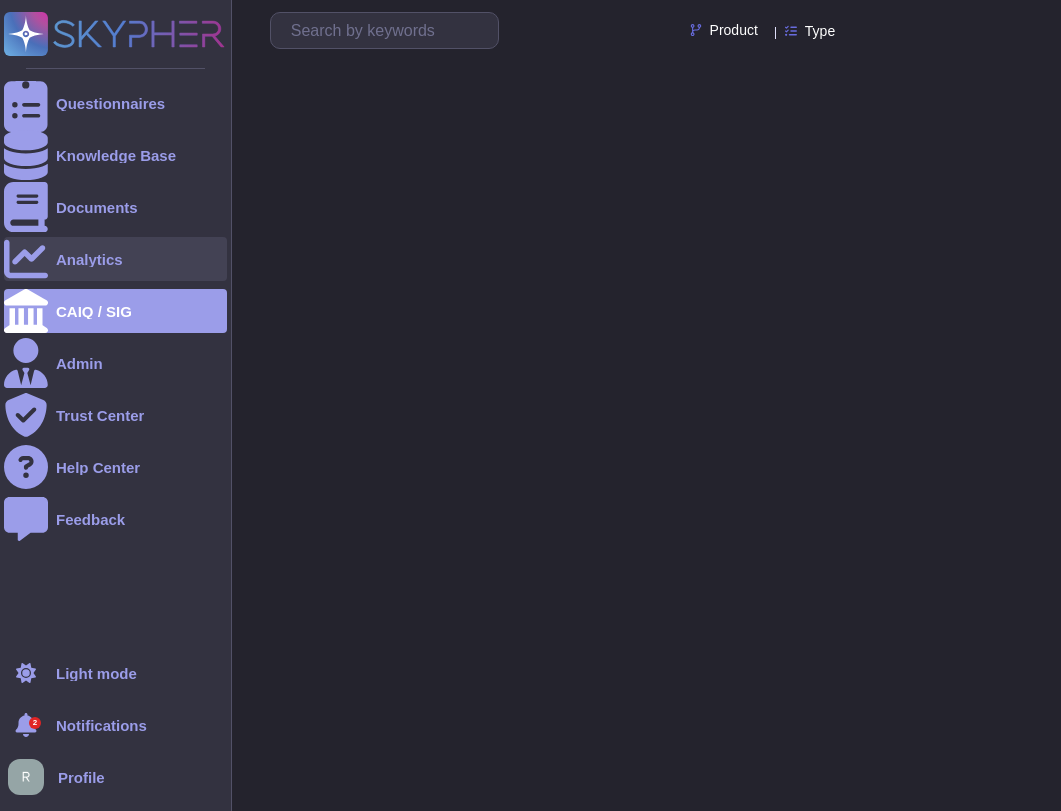 click on "Analytics" at bounding box center (89, 259) 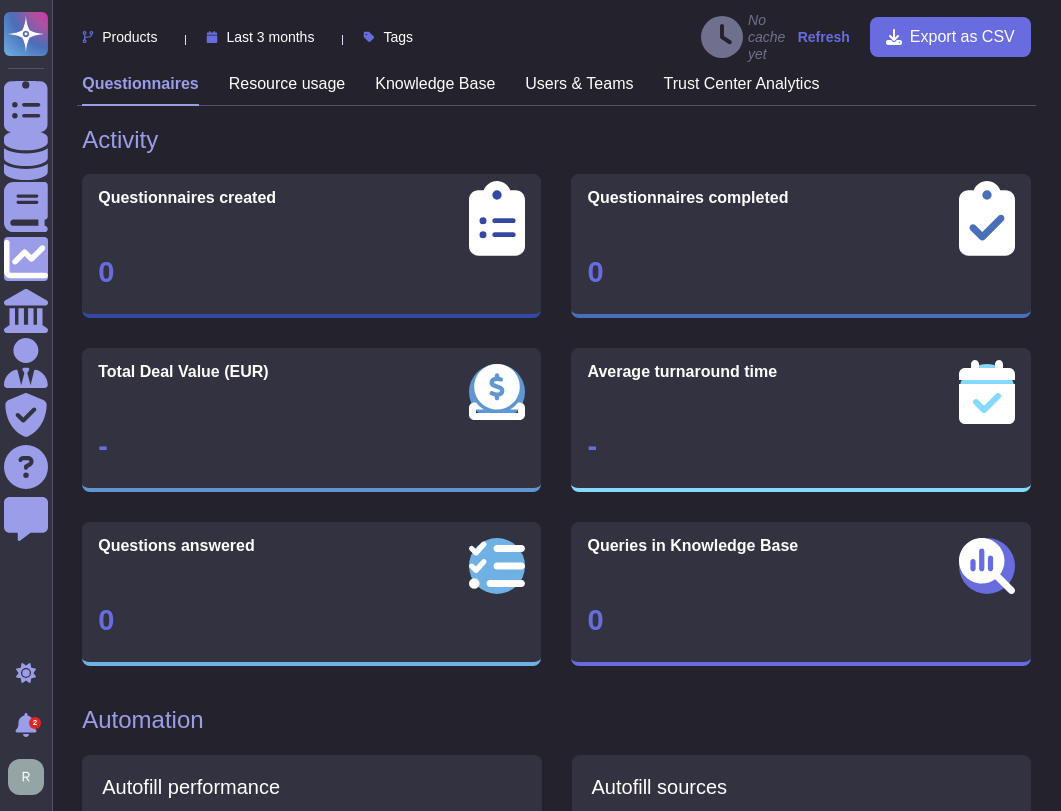 click on "Questionnaires created 0" at bounding box center [311, 246] 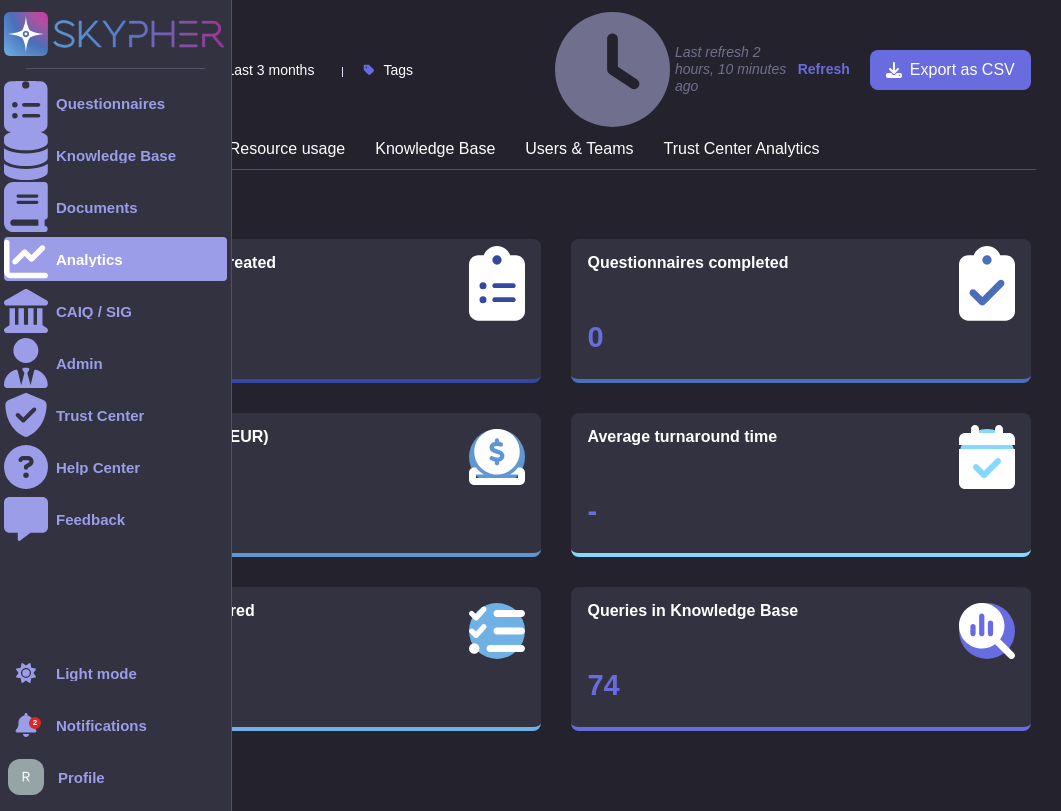 click on "Questionnaires Knowledge Base Documents Analytics CAIQ / SIG Admin Trust Center Help Center Feedback" at bounding box center (115, 360) 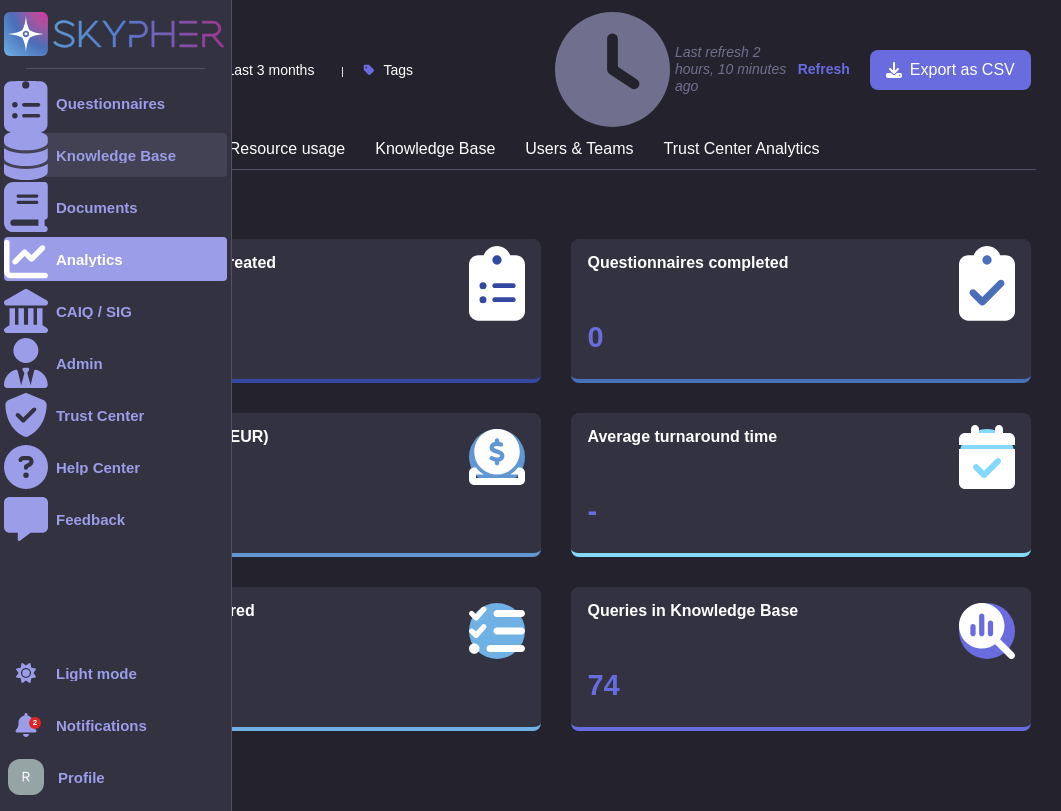 click 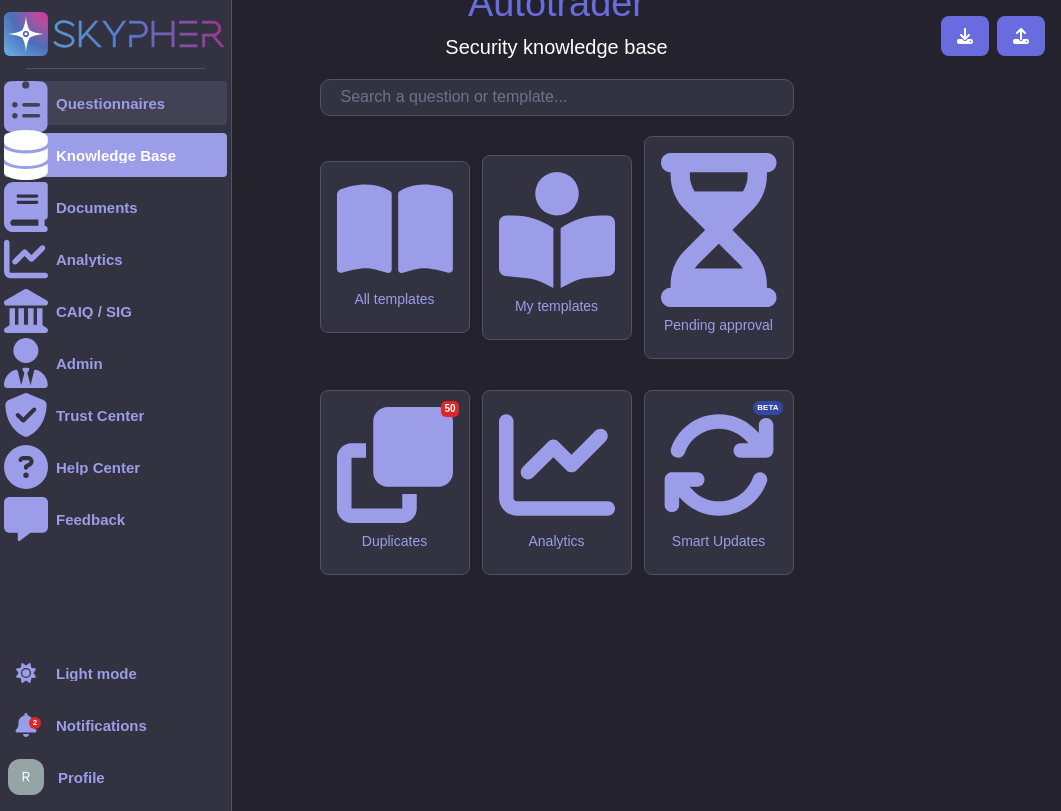 click on "Questionnaires" at bounding box center (115, 103) 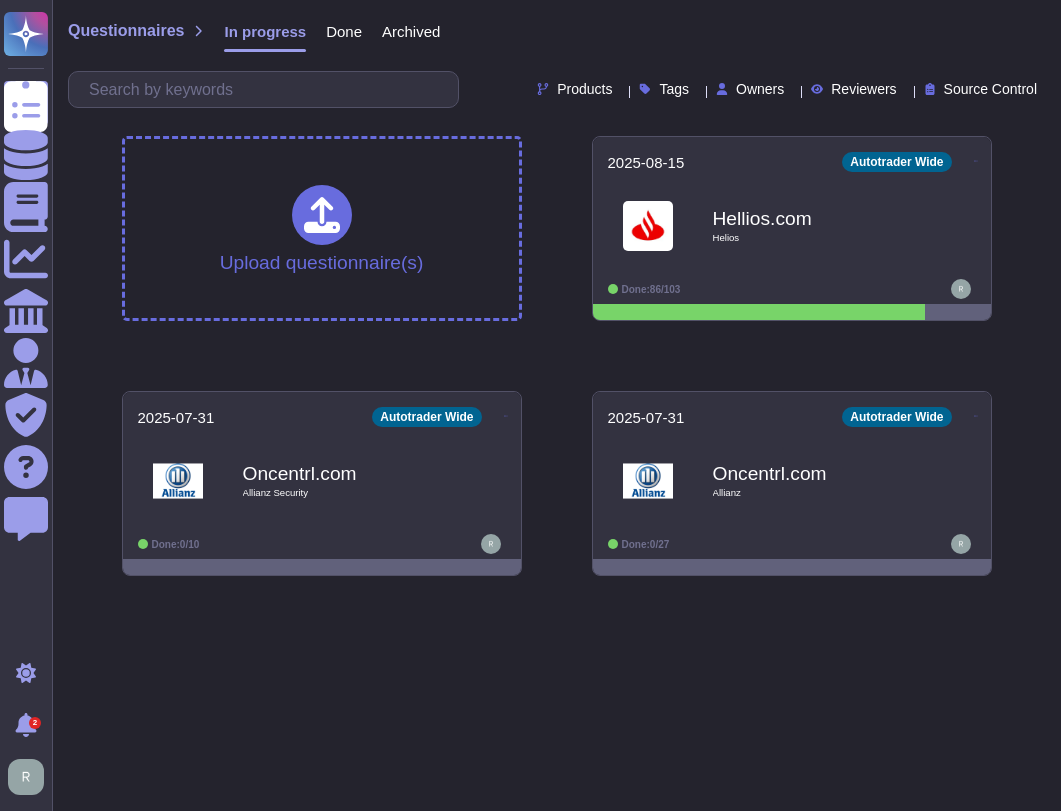 click on "Questionnaires" at bounding box center (26, 103) 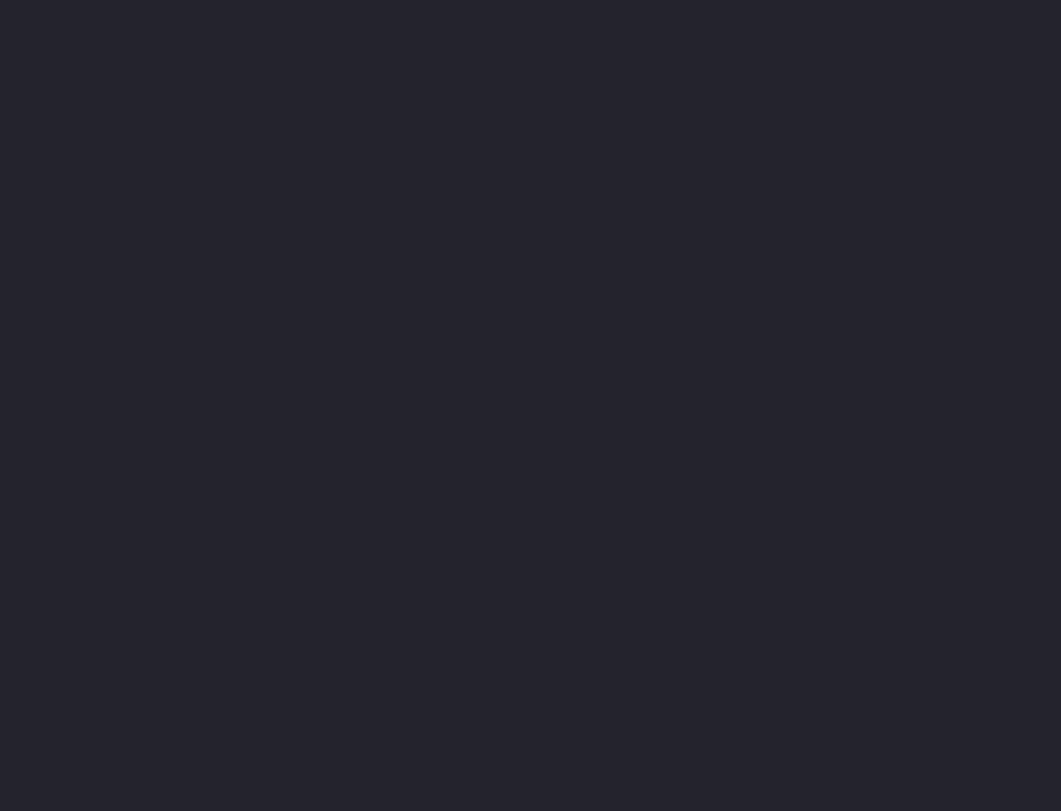 scroll, scrollTop: 0, scrollLeft: 0, axis: both 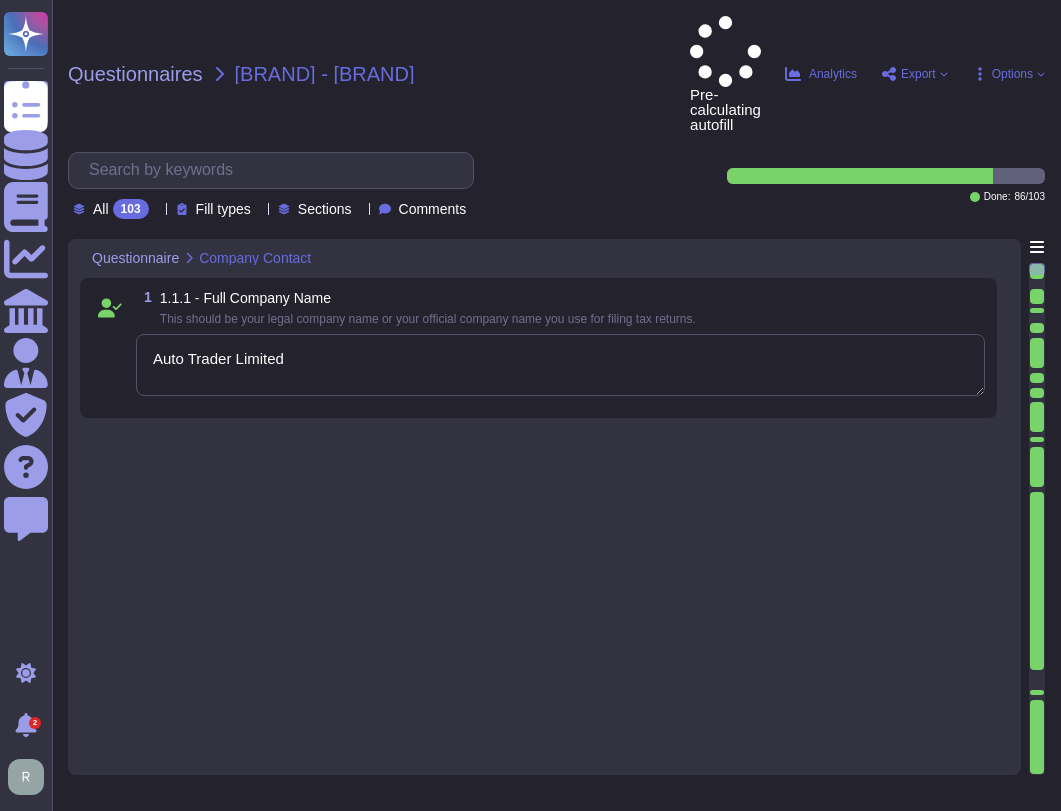 type on "Auto Trader Limited" 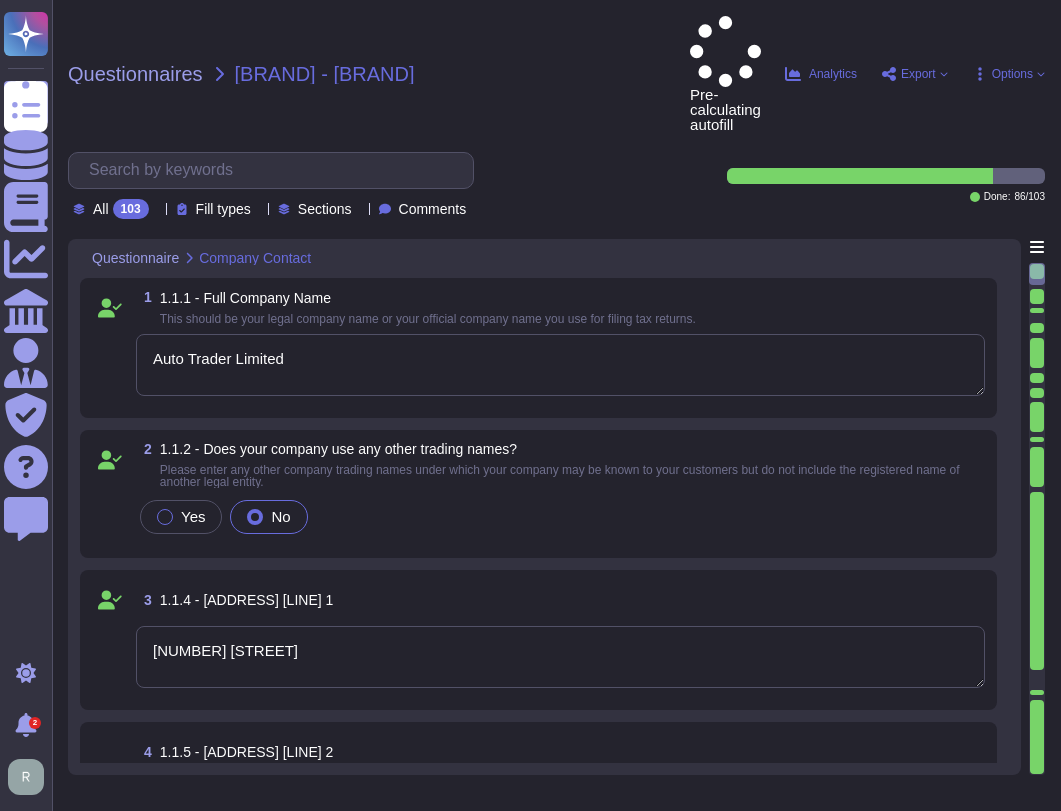 type on "[NUMBER] [STREET]" 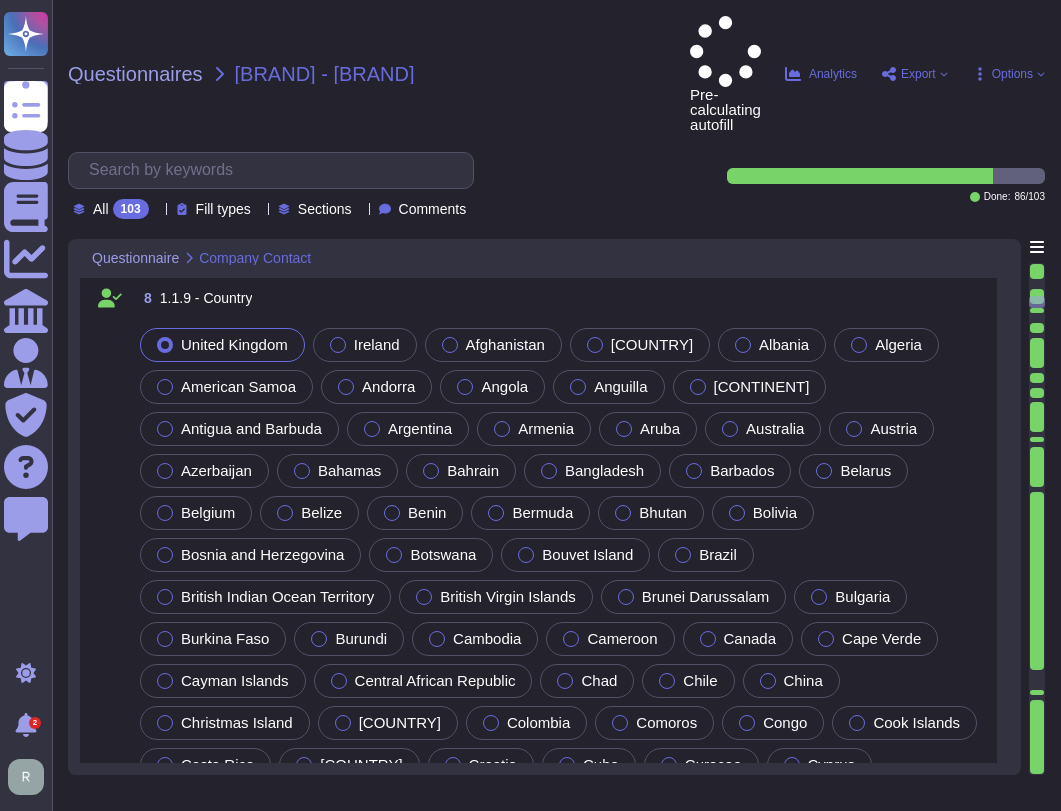 type on "Manchester" 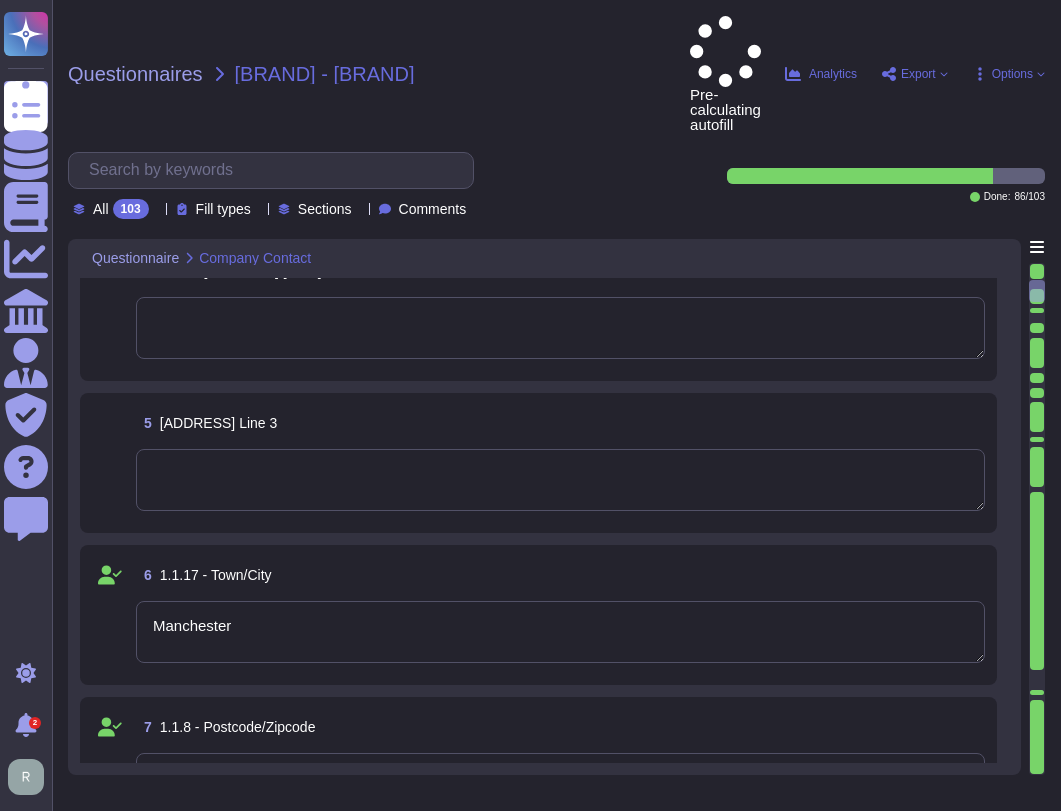 type on "Auto Trader Limited" 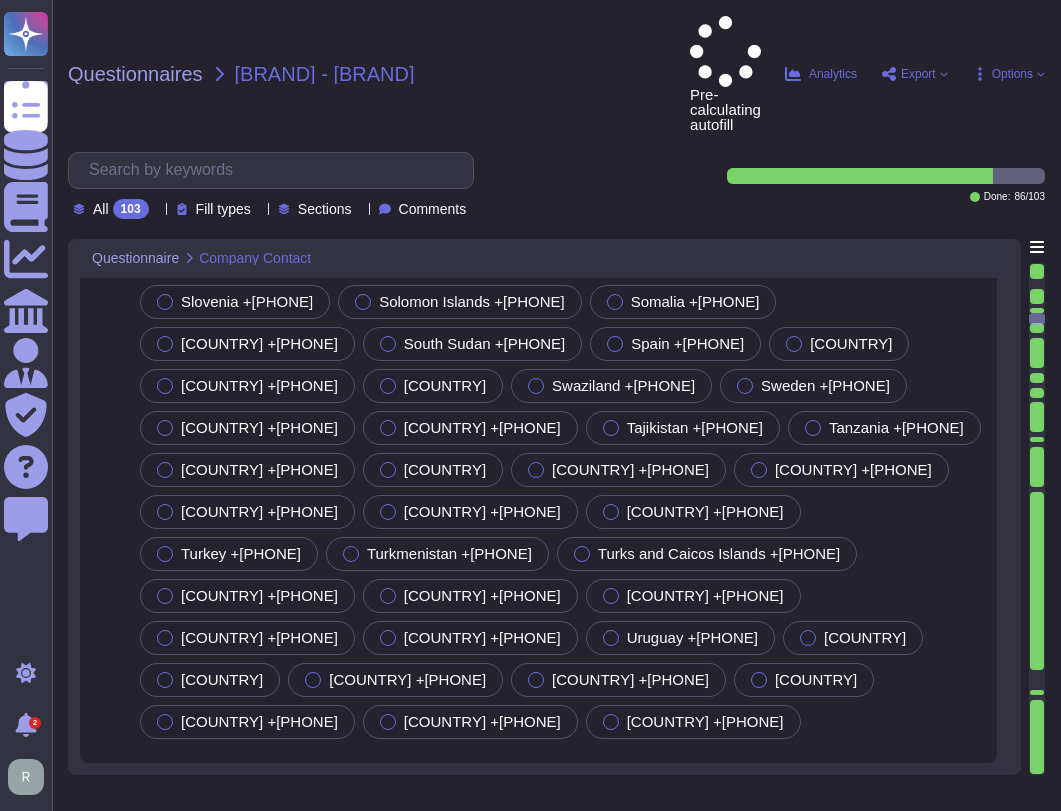 scroll, scrollTop: 5510, scrollLeft: 0, axis: vertical 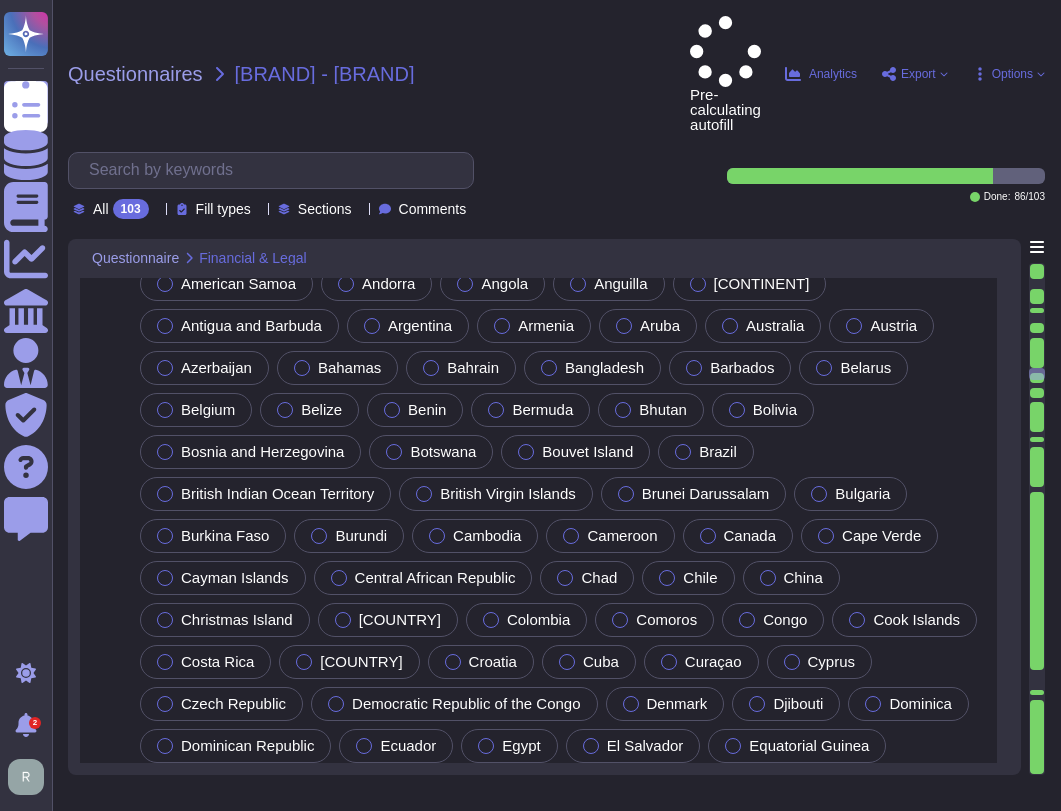type on "[NUMBER]" 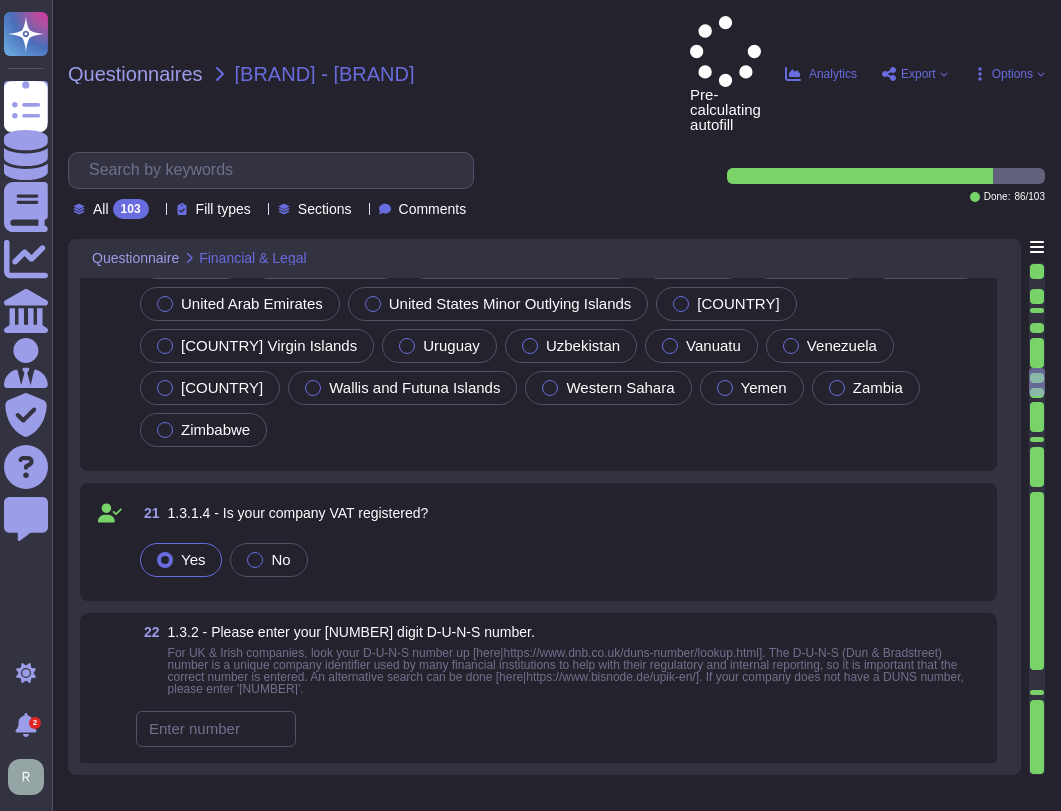 type on "[YEAR]" 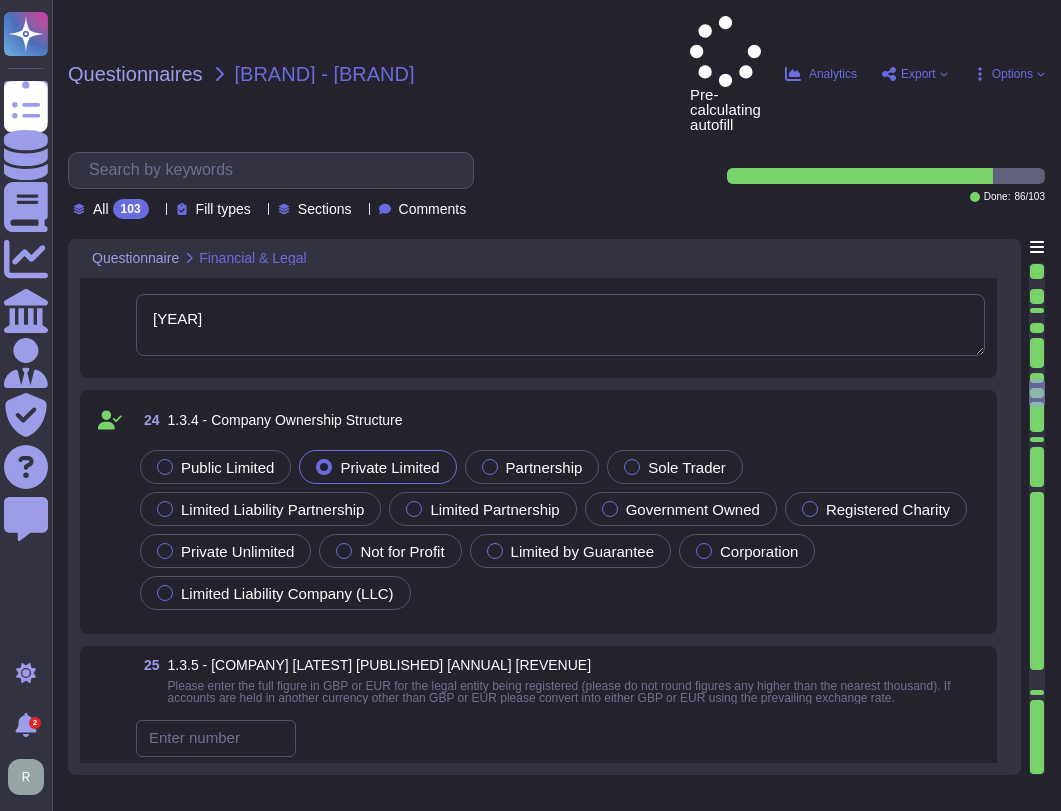 type on "Auto Trader Group PLC" 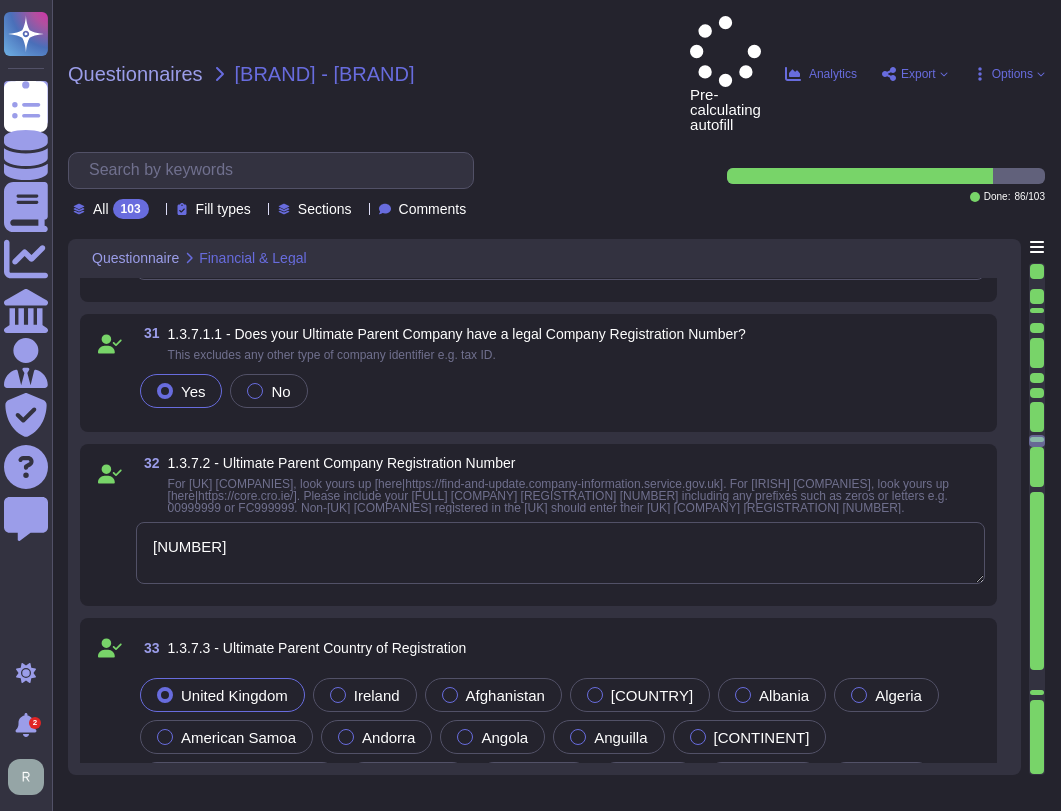 type on "[NUMBER]" 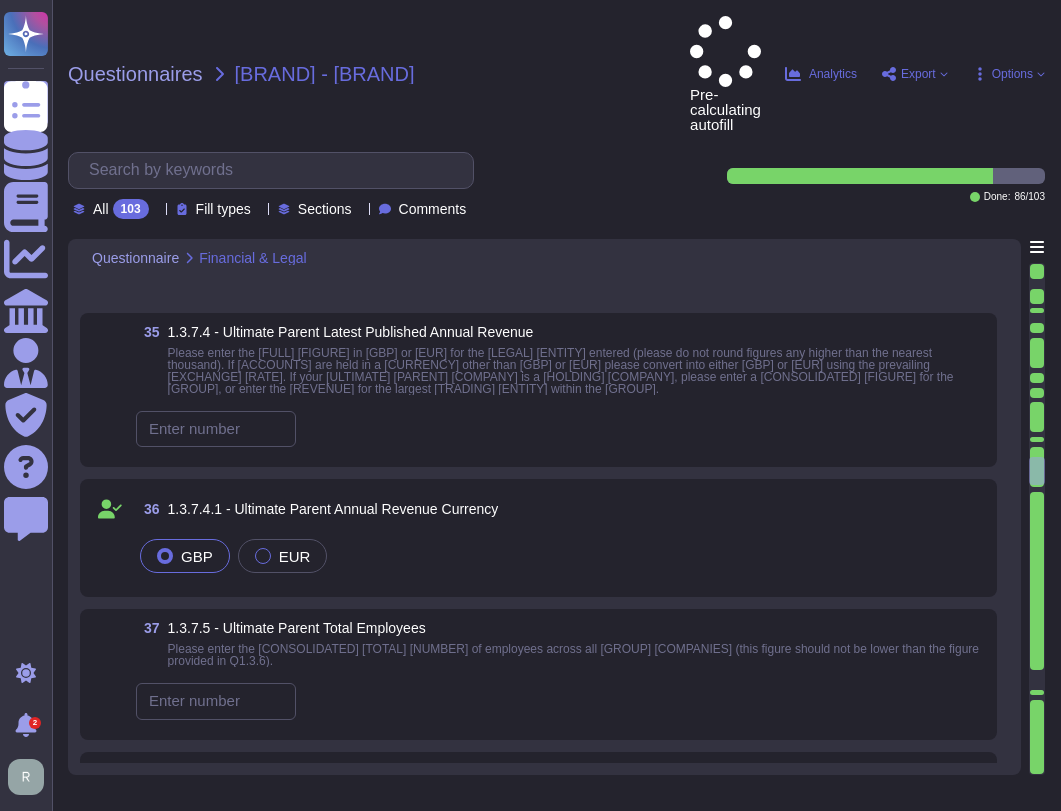 type on "[NUMBER]" 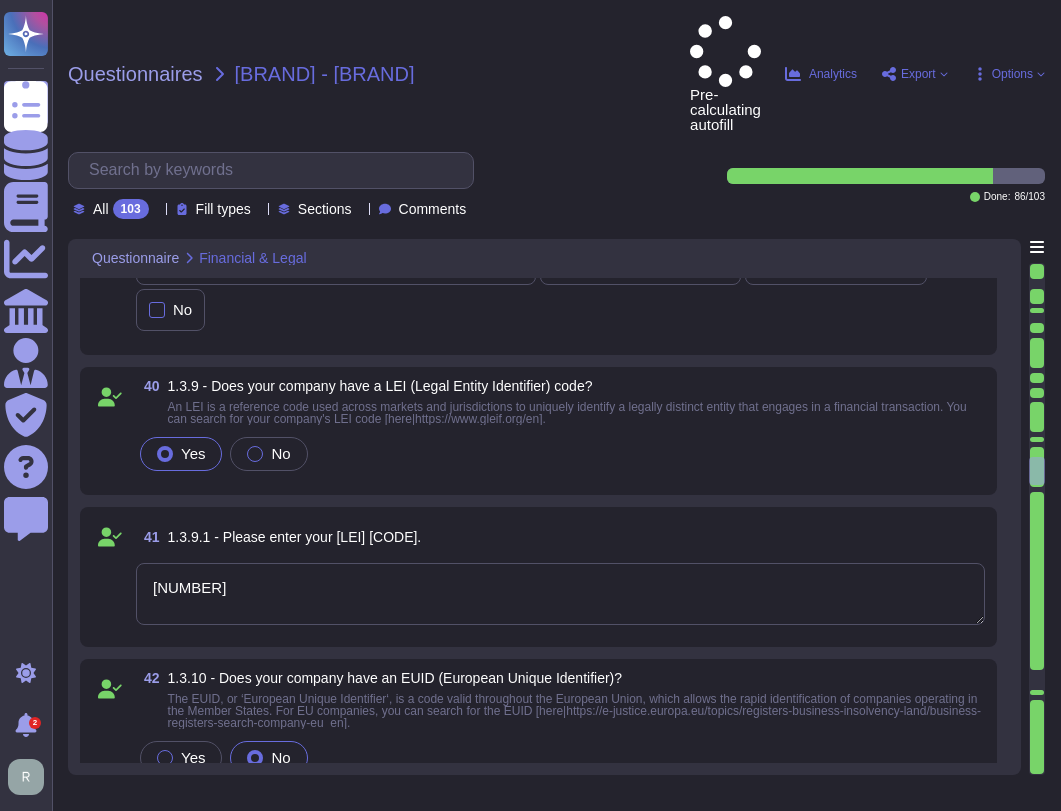scroll, scrollTop: 17285, scrollLeft: 0, axis: vertical 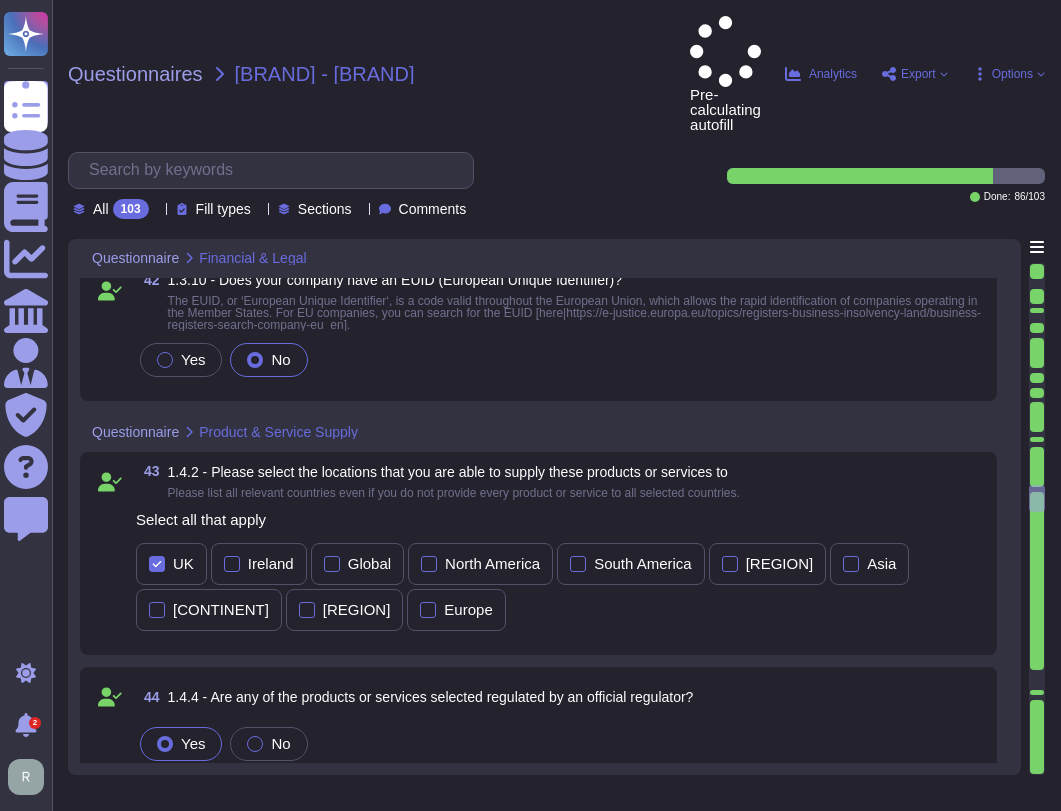 click at bounding box center [315, 258] 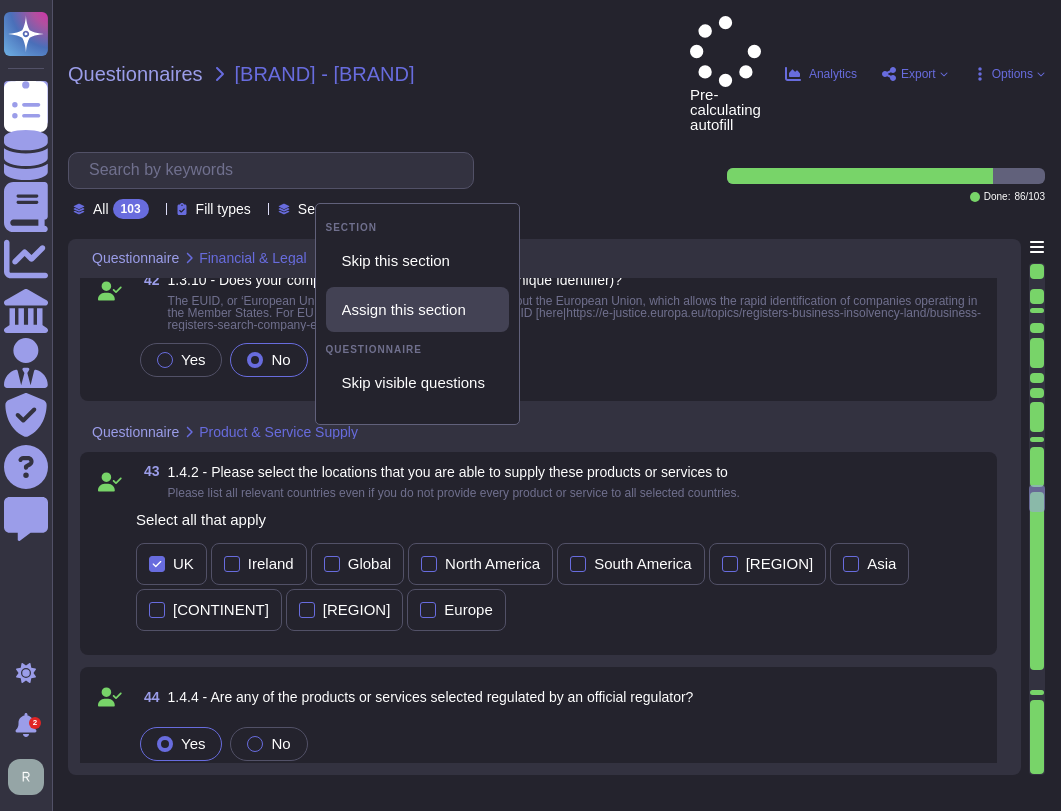 scroll, scrollTop: 40, scrollLeft: 0, axis: vertical 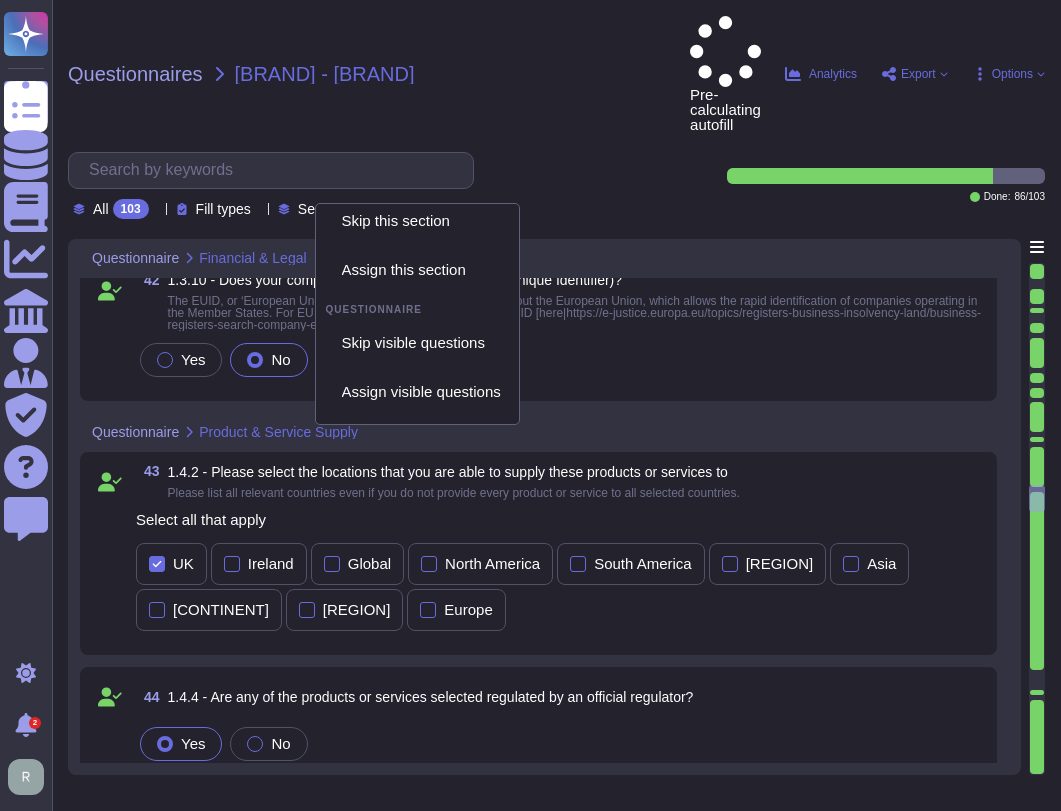 click on "39 1.3.8 - Please confirm that your company holds the following valid insurance policies. Please only select those insurances for which your company can provide a valid insurance certificate. Select all that apply Yes - Employers Liability Yes - Public Liability Yes - Professional Indemnity Yes - Contractor's All Risks (CAR) or Contract Works Yes - Products Liability Yes - Cyber Liability No 40 1.3.9 - Does your company have a LEI (Legal Entity Identifier) code? An LEI is a reference code used across markets and jurisdictions to uniquely identify a legally distinct entity that engages in a financial transaction. You can search for your company's LEI code [here|https://www.gleif.org/en]. Yes No 41 1.3.9.1 - Please enter your LEI (Legal Entity Identifier) code. [LEI_CODE] 42 1.3.10 - Does your company have an EUID (European Unique Identifier)? Yes No Questionnaire Product & Service Supply 43 1.4.2 - Please select the locations that you are able to supply these products or services to UK Ireland Global" at bounding box center [544, -3756] 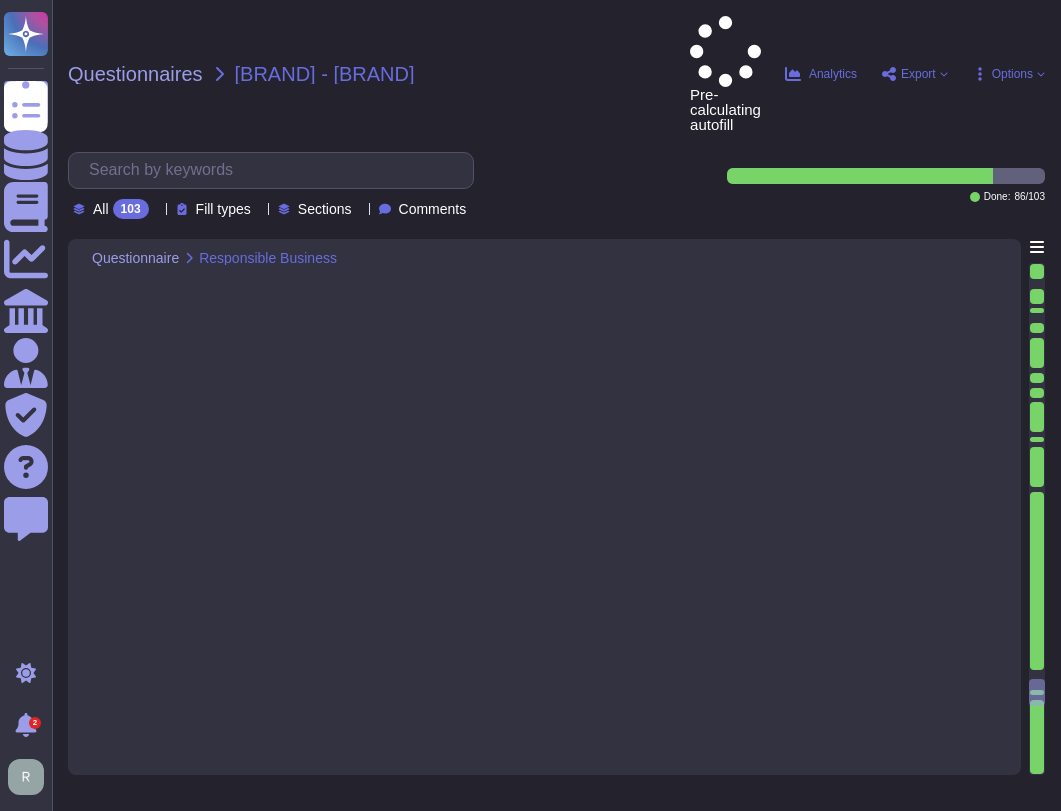 type on "https://plc.autotrader.co.uk/modern-slavery-act/" 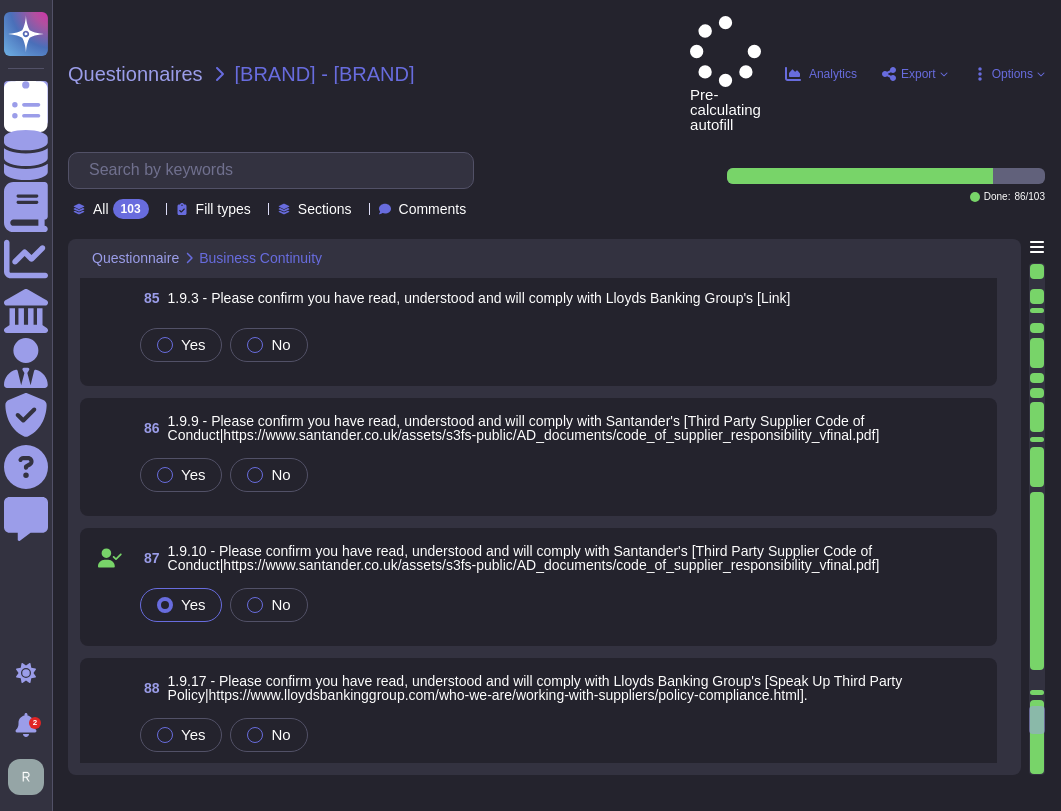 scroll, scrollTop: 24864, scrollLeft: 0, axis: vertical 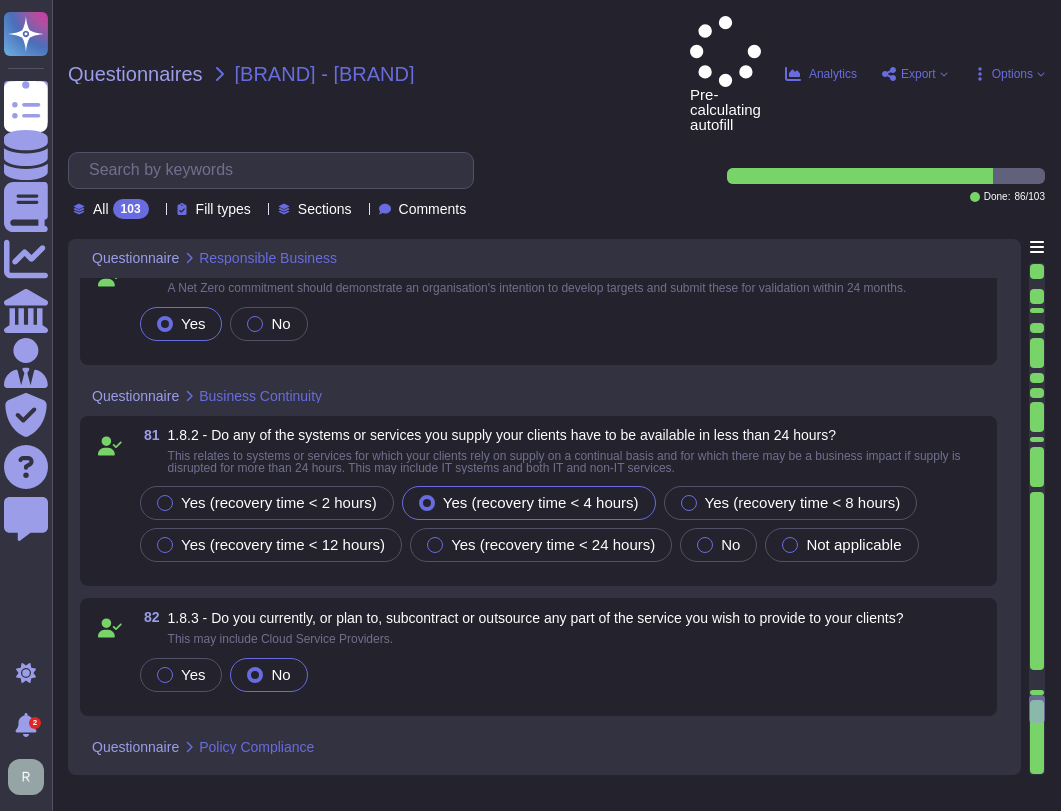 type on "https://plc.autotrader.co.uk/modern-slavery-act/" 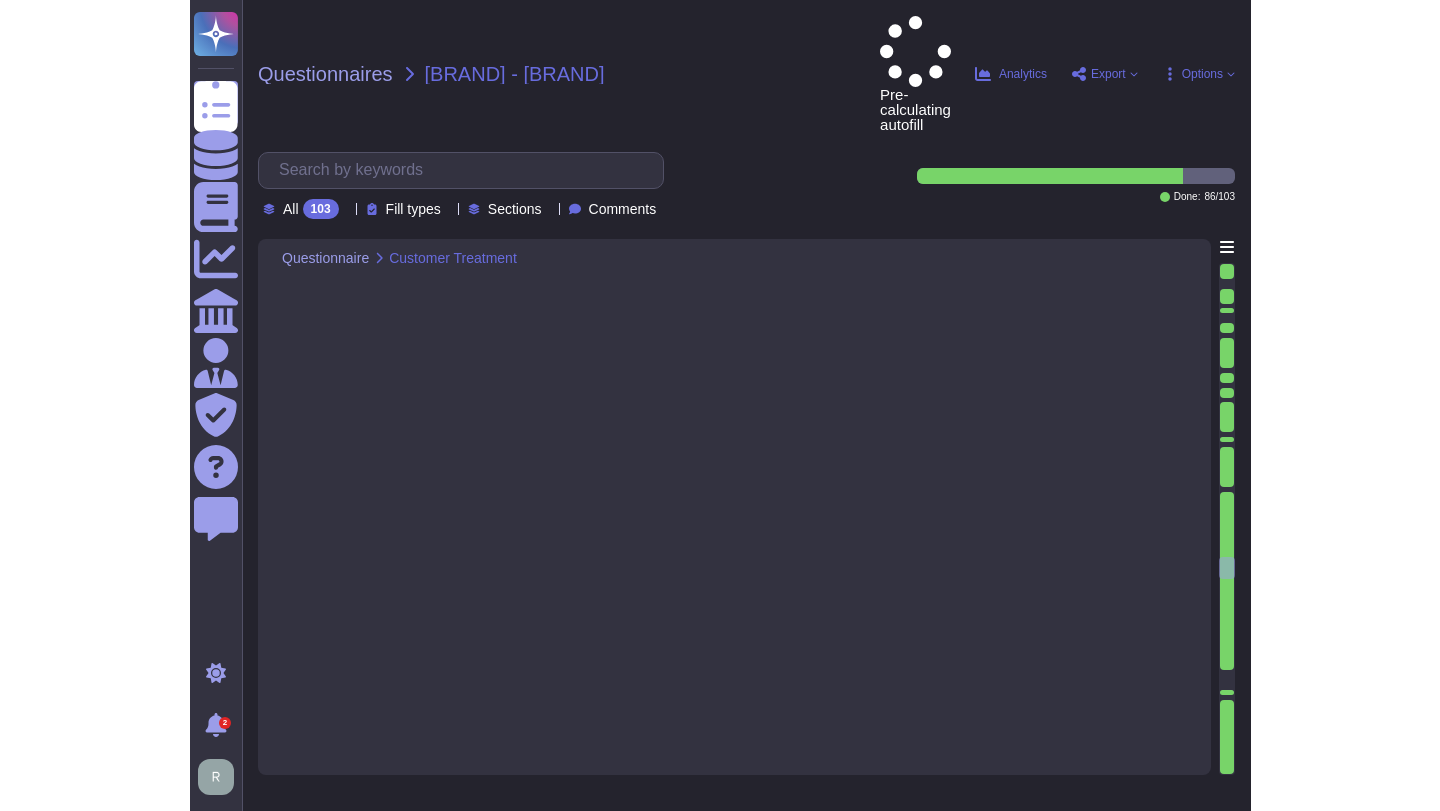 scroll, scrollTop: 17919, scrollLeft: 0, axis: vertical 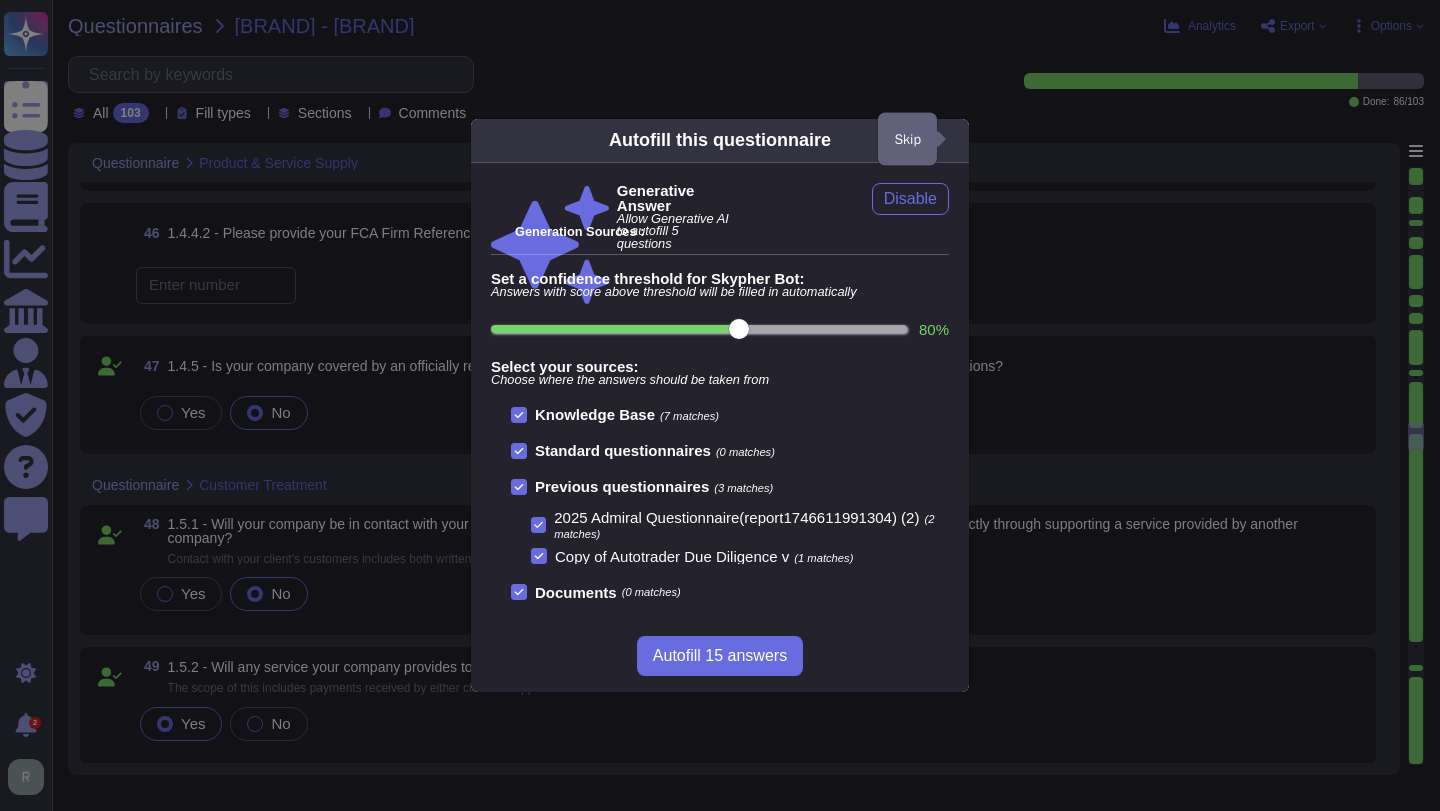 click 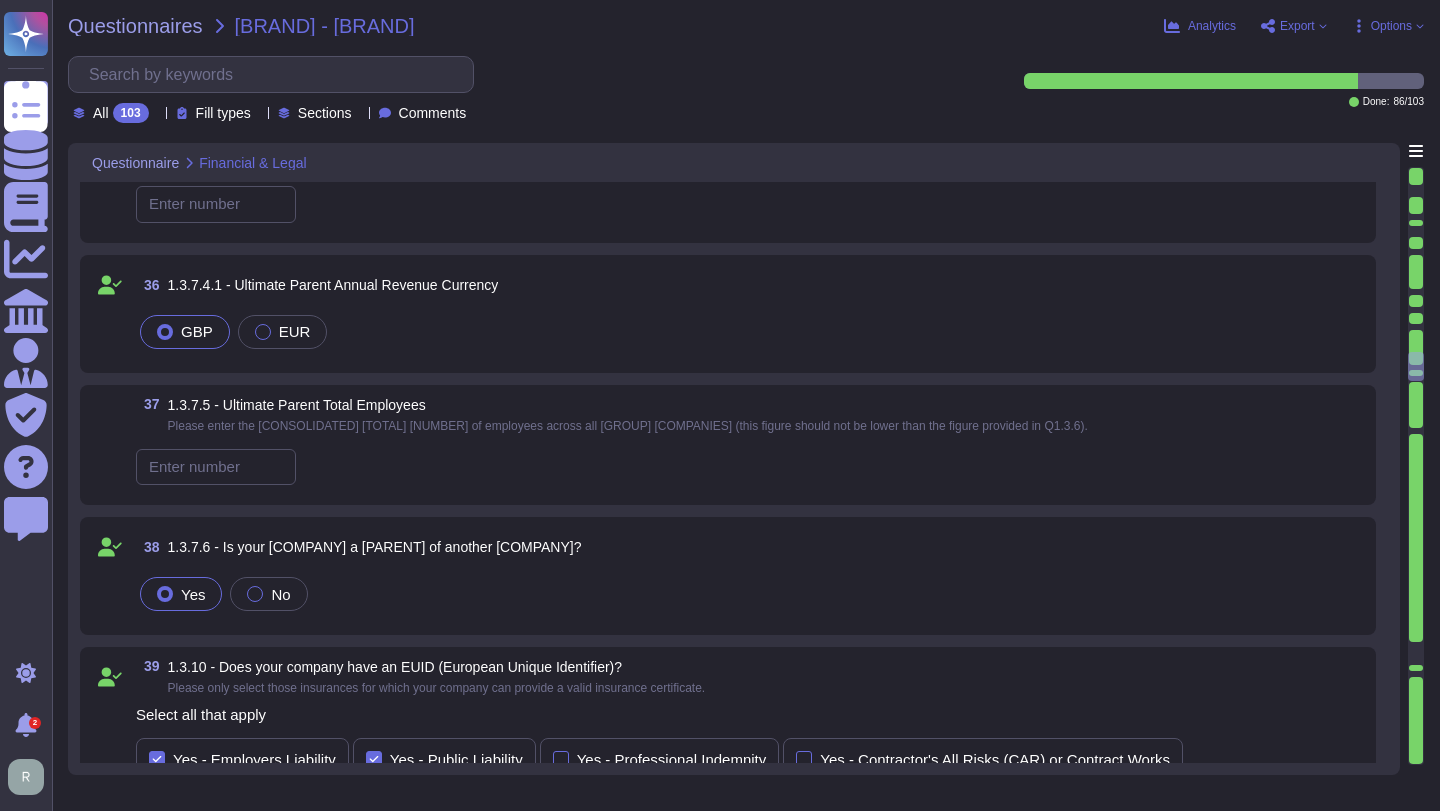 type on "[NUMBER]" 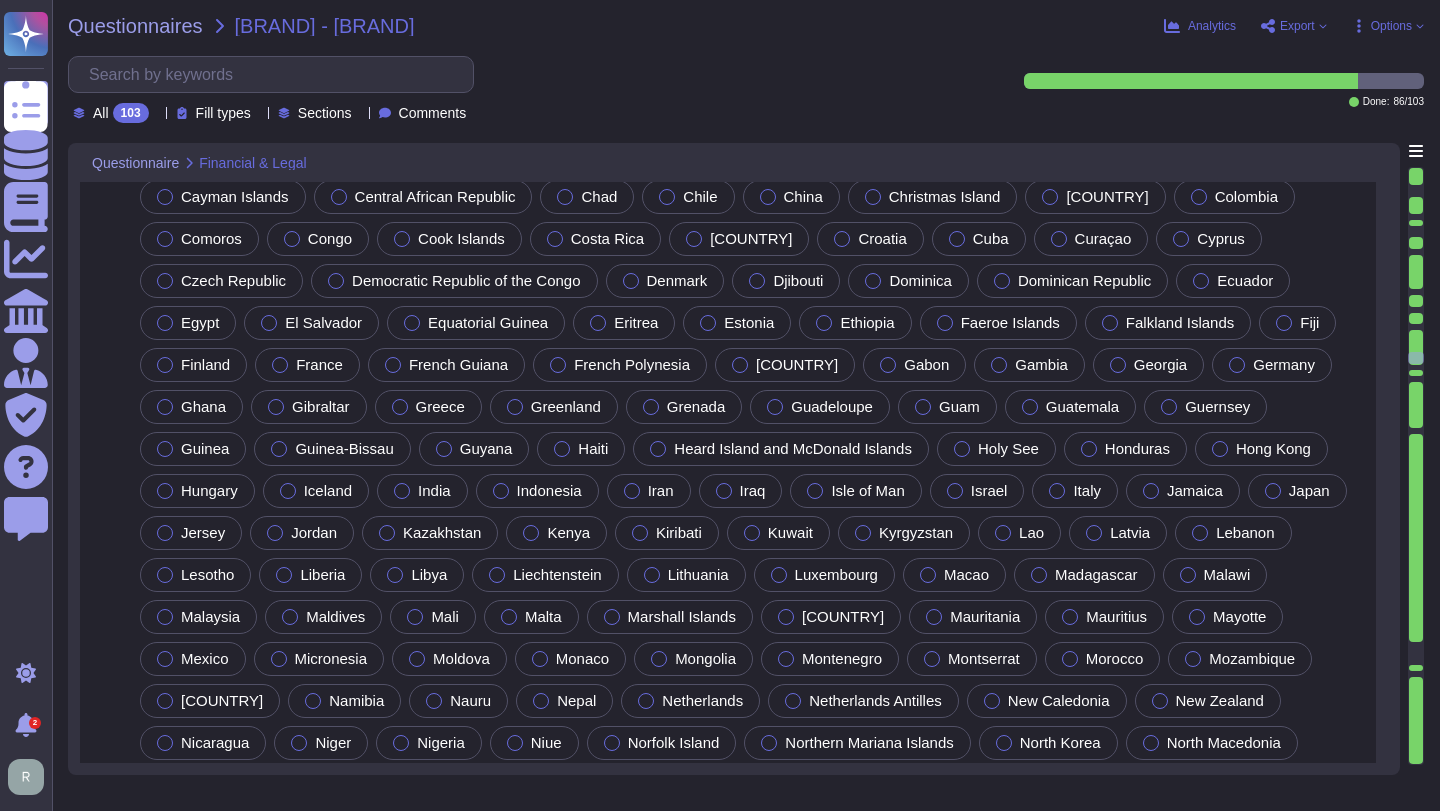 type on "Auto Trader Group PLC" 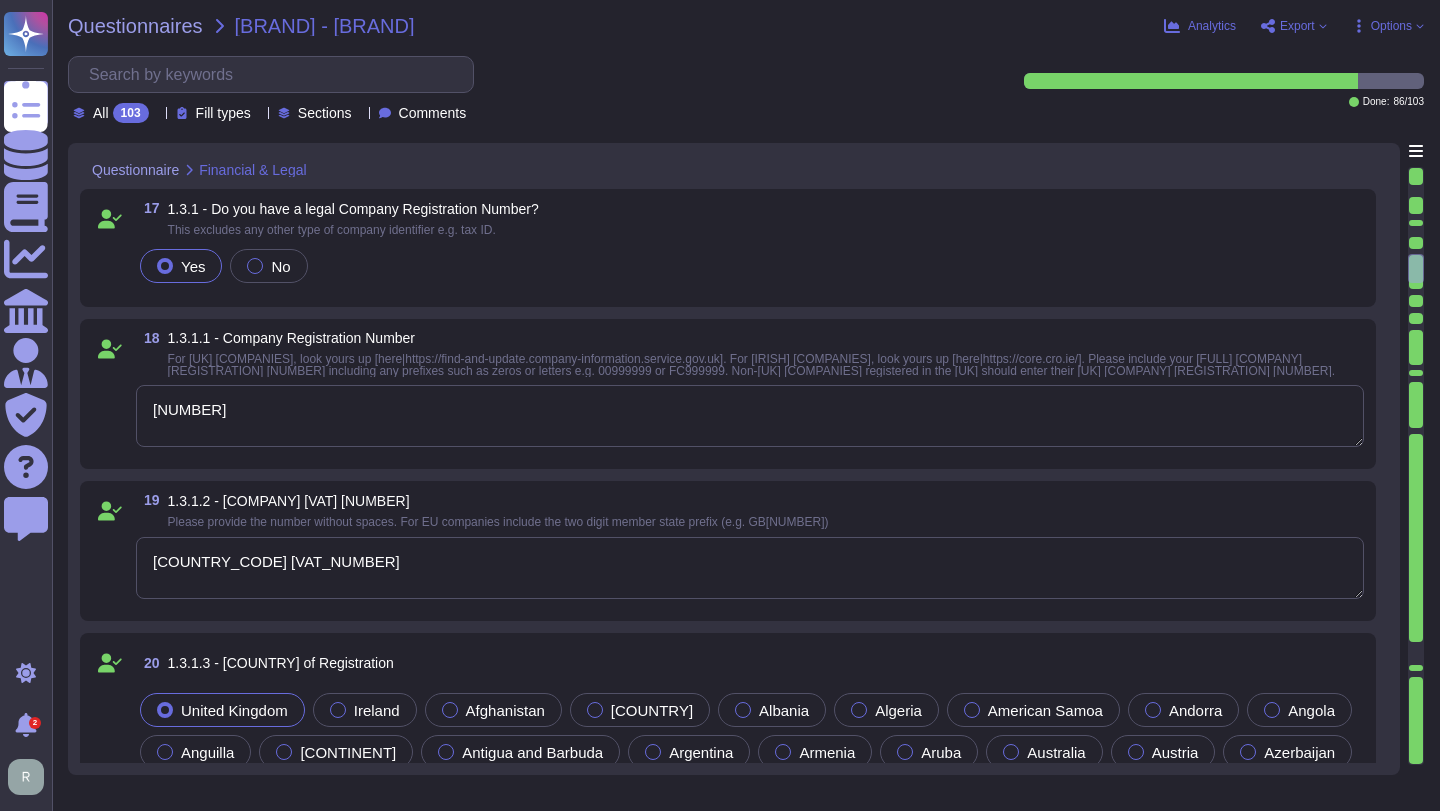 type on "[NUMBER]" 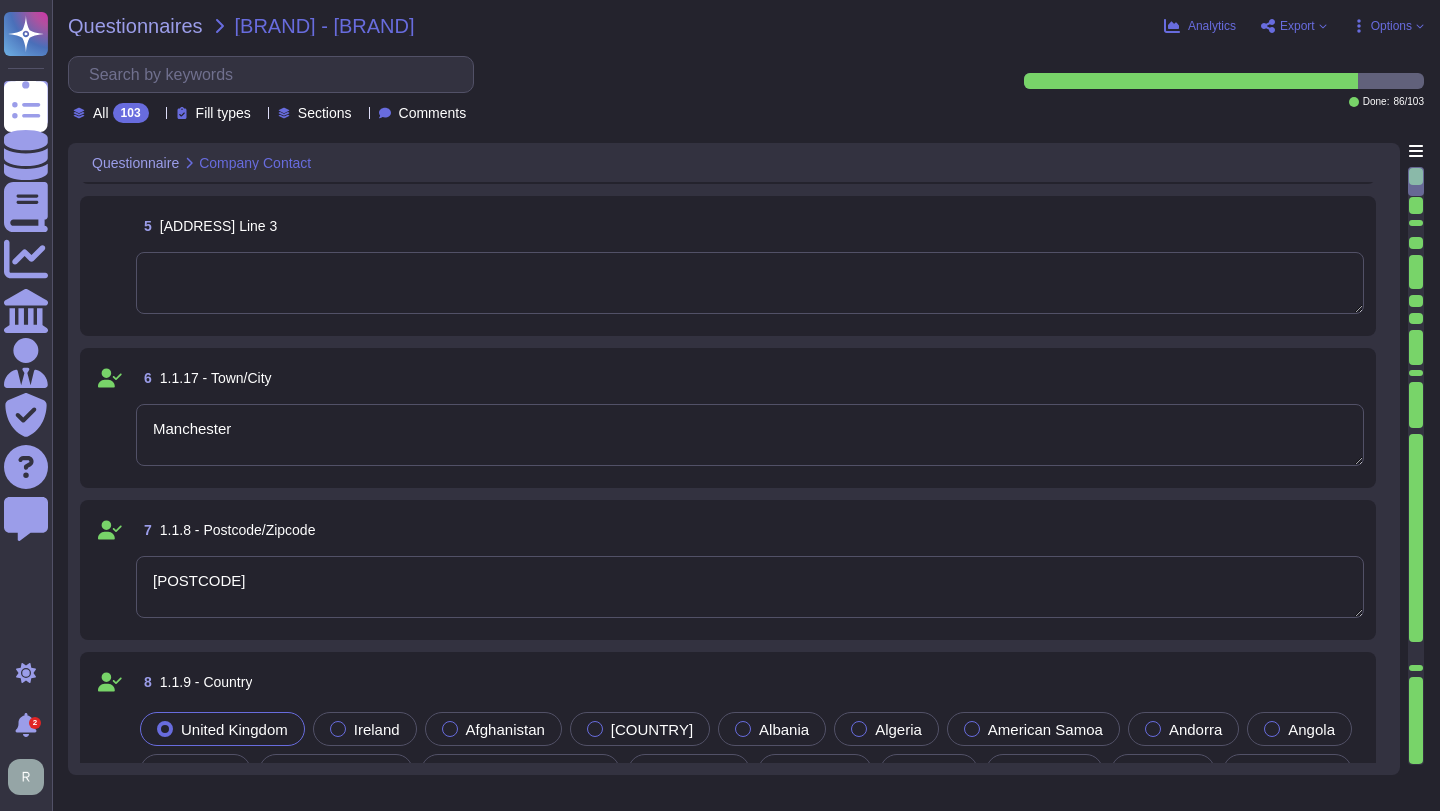 scroll, scrollTop: 0, scrollLeft: 0, axis: both 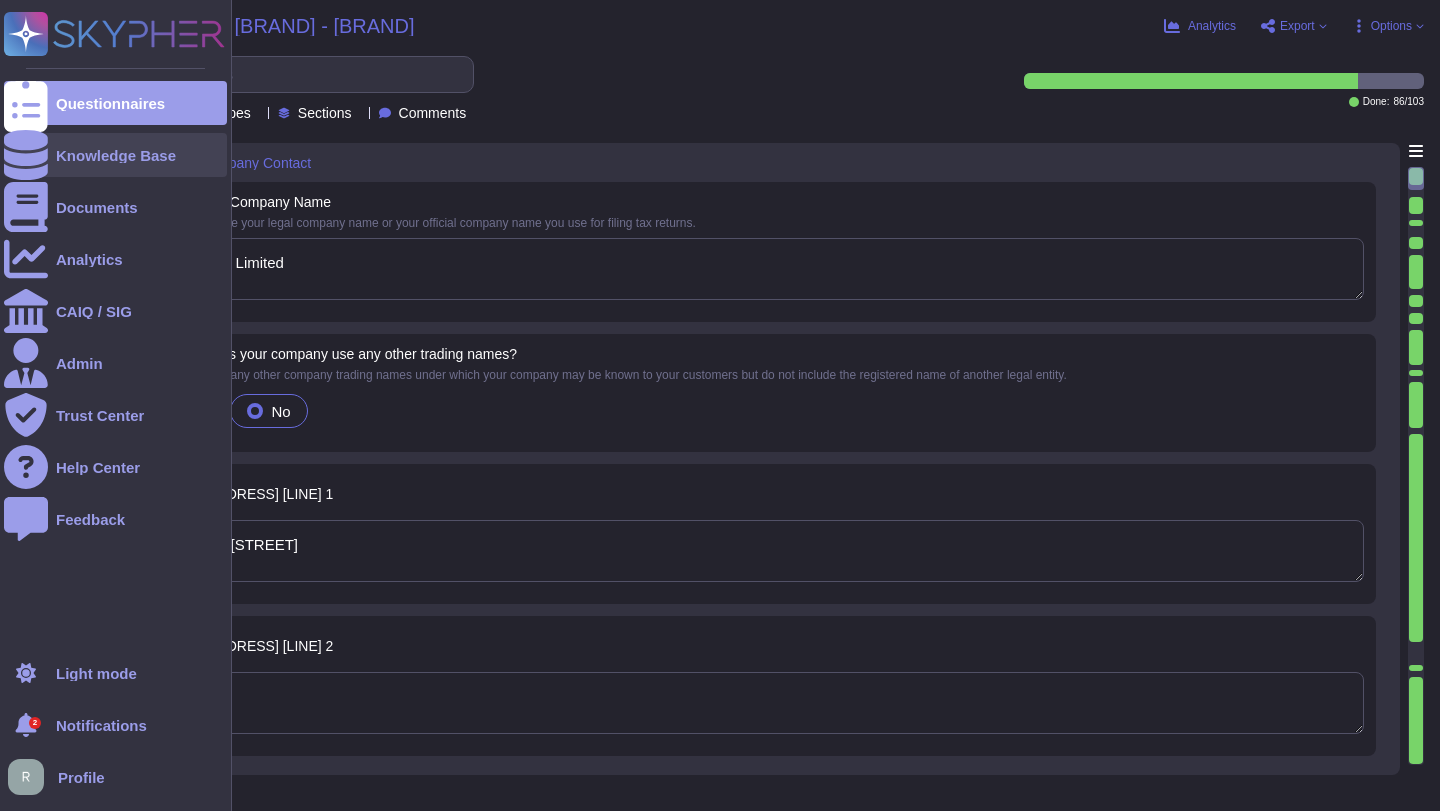 click on "Knowledge Base" at bounding box center (115, 155) 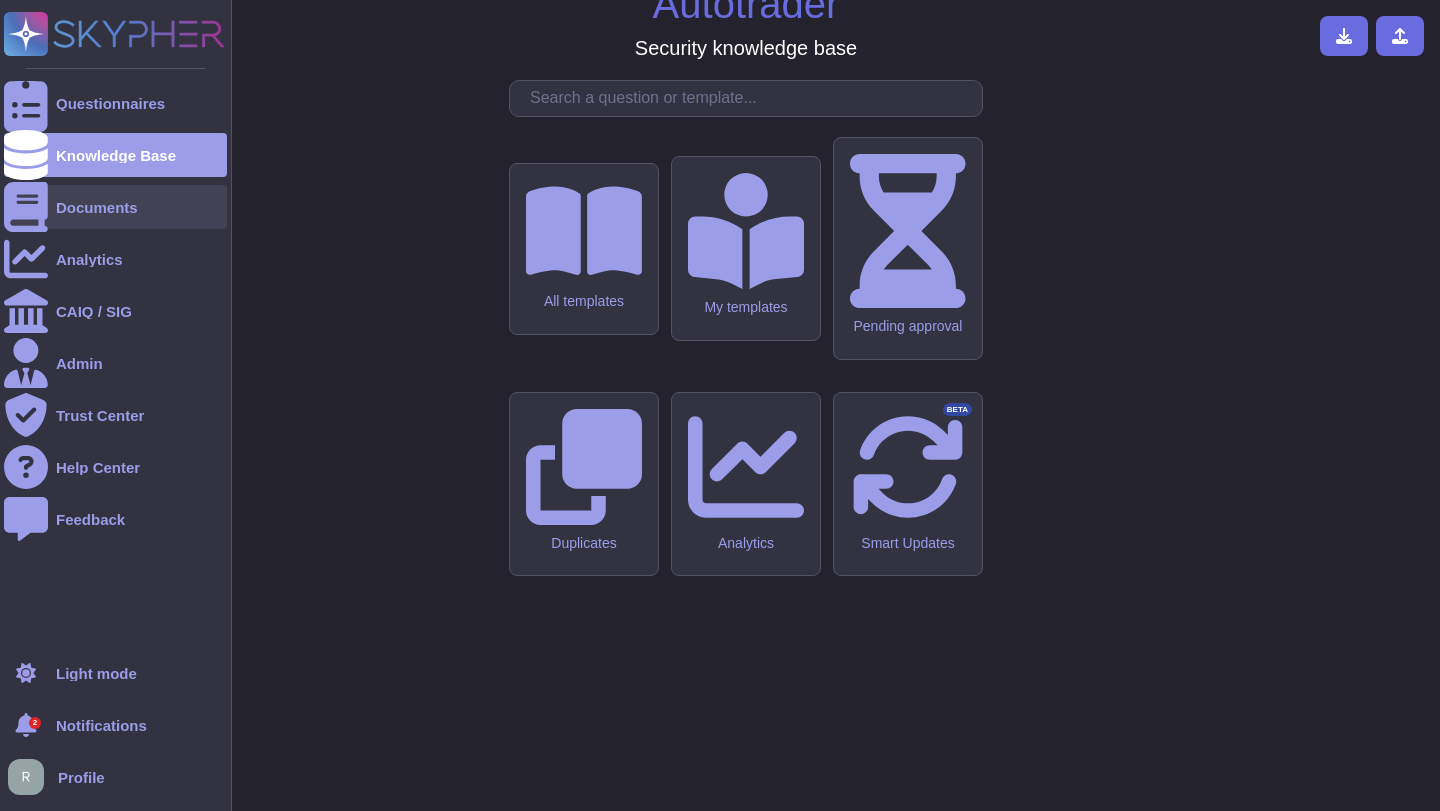 click on "Documents" at bounding box center [97, 207] 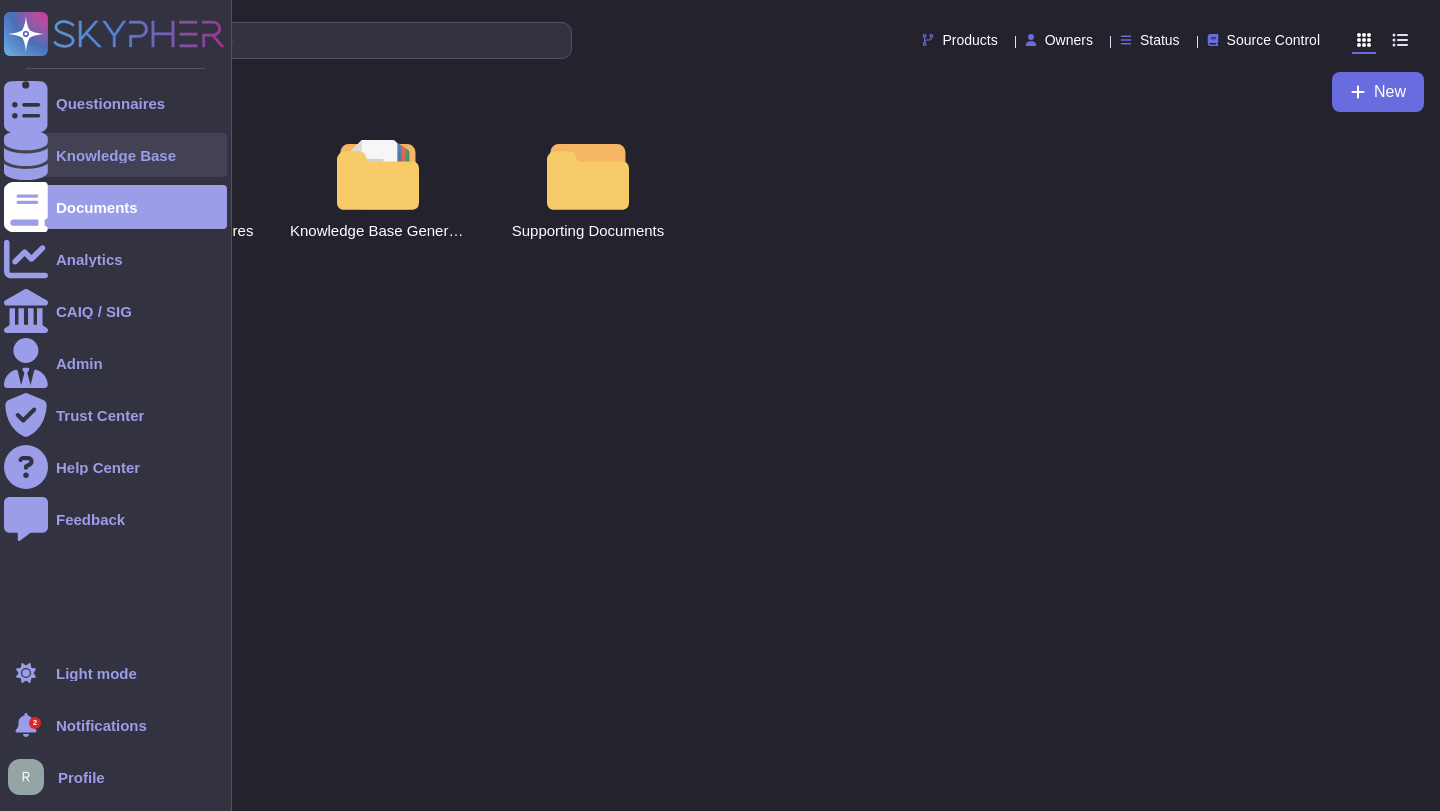 click on "Knowledge Base" at bounding box center (115, 155) 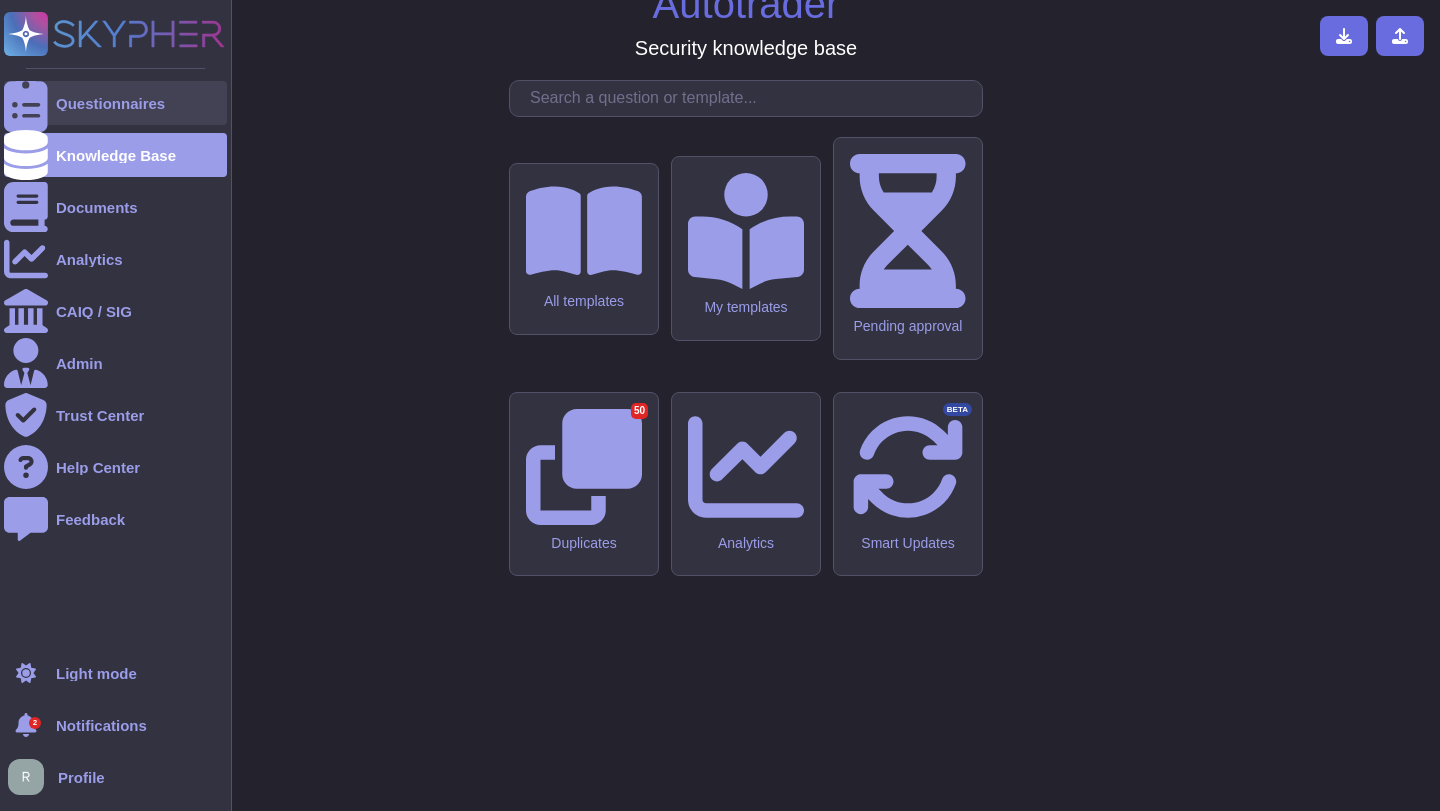 click on "Questionnaires" at bounding box center (110, 103) 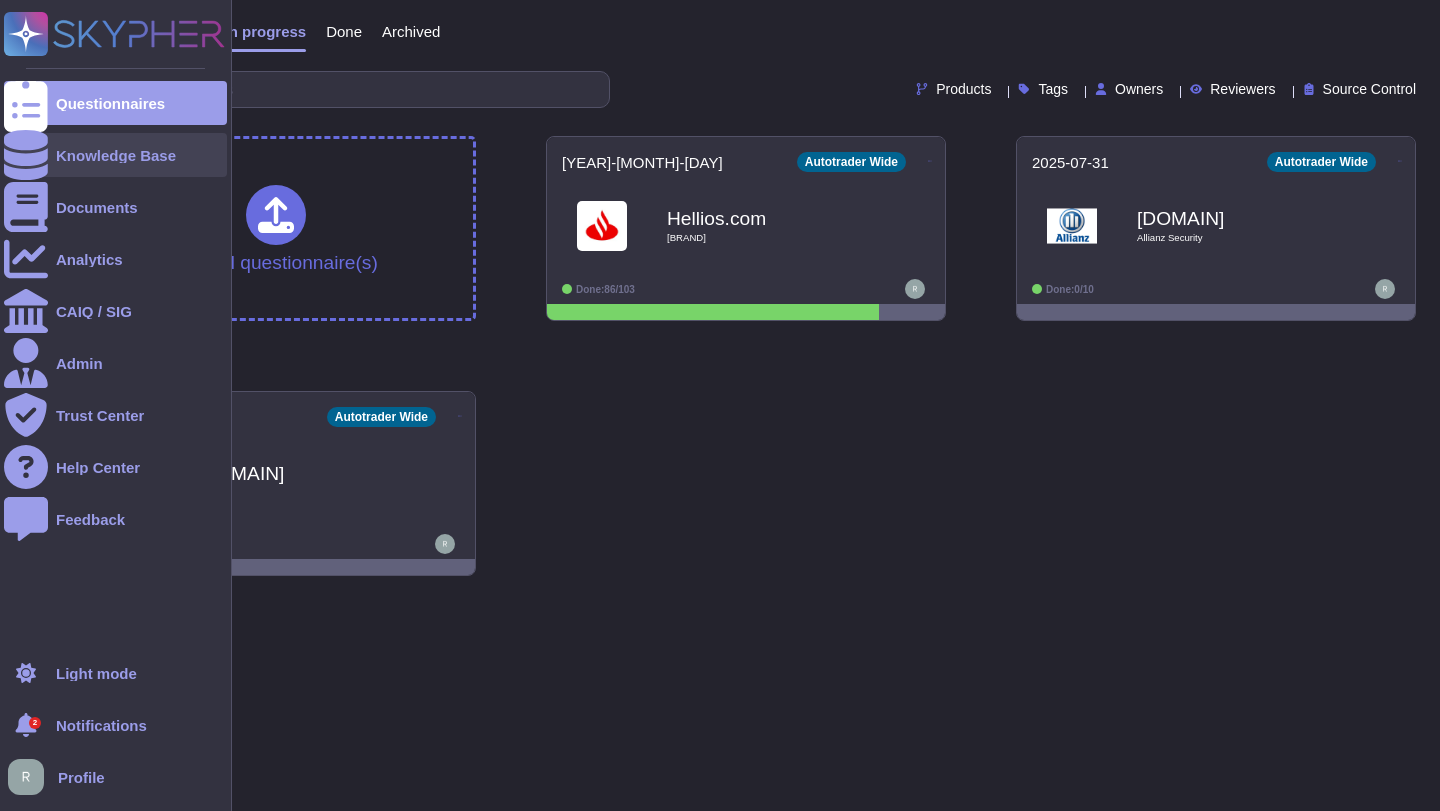 click on "Knowledge Base" at bounding box center (116, 155) 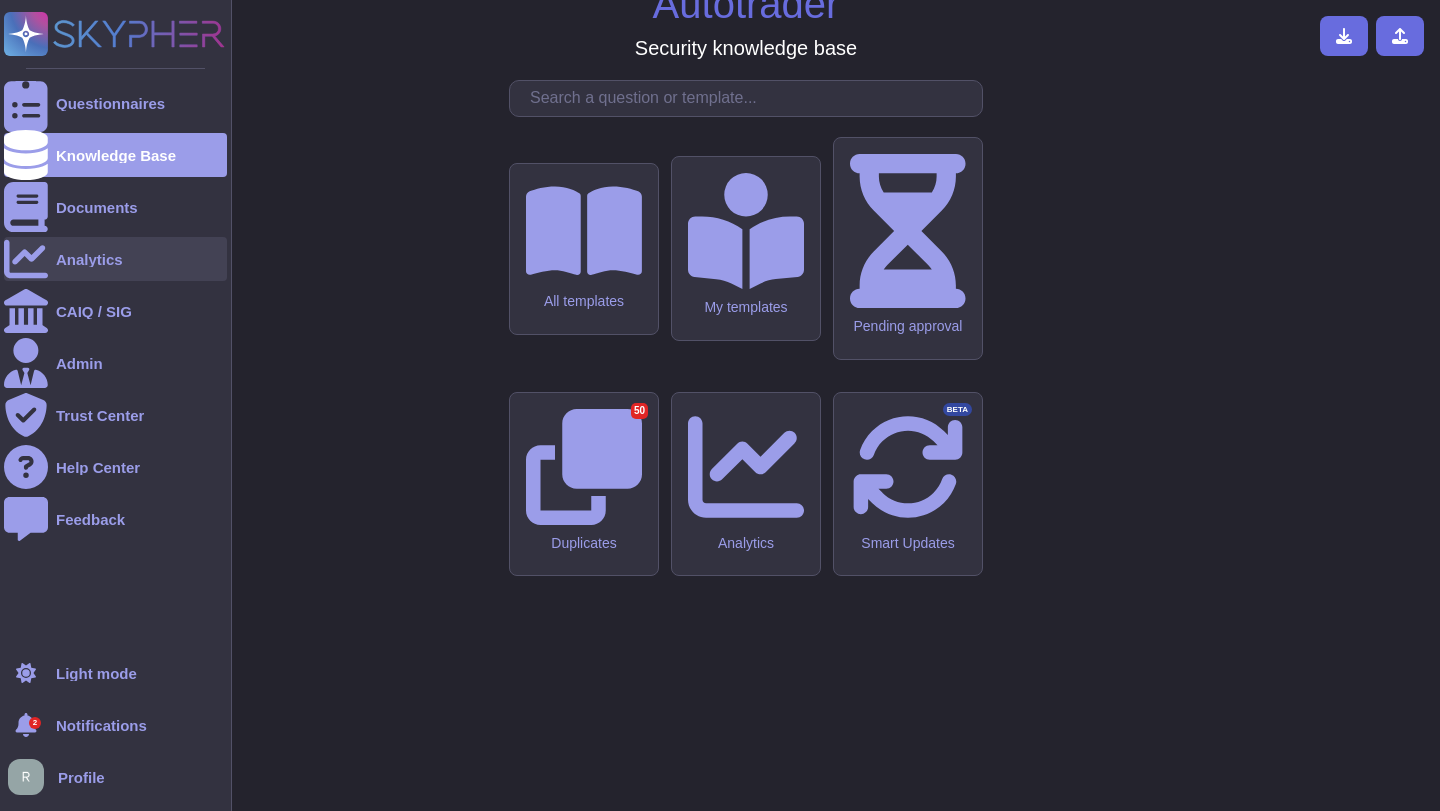 click on "Analytics" at bounding box center (89, 259) 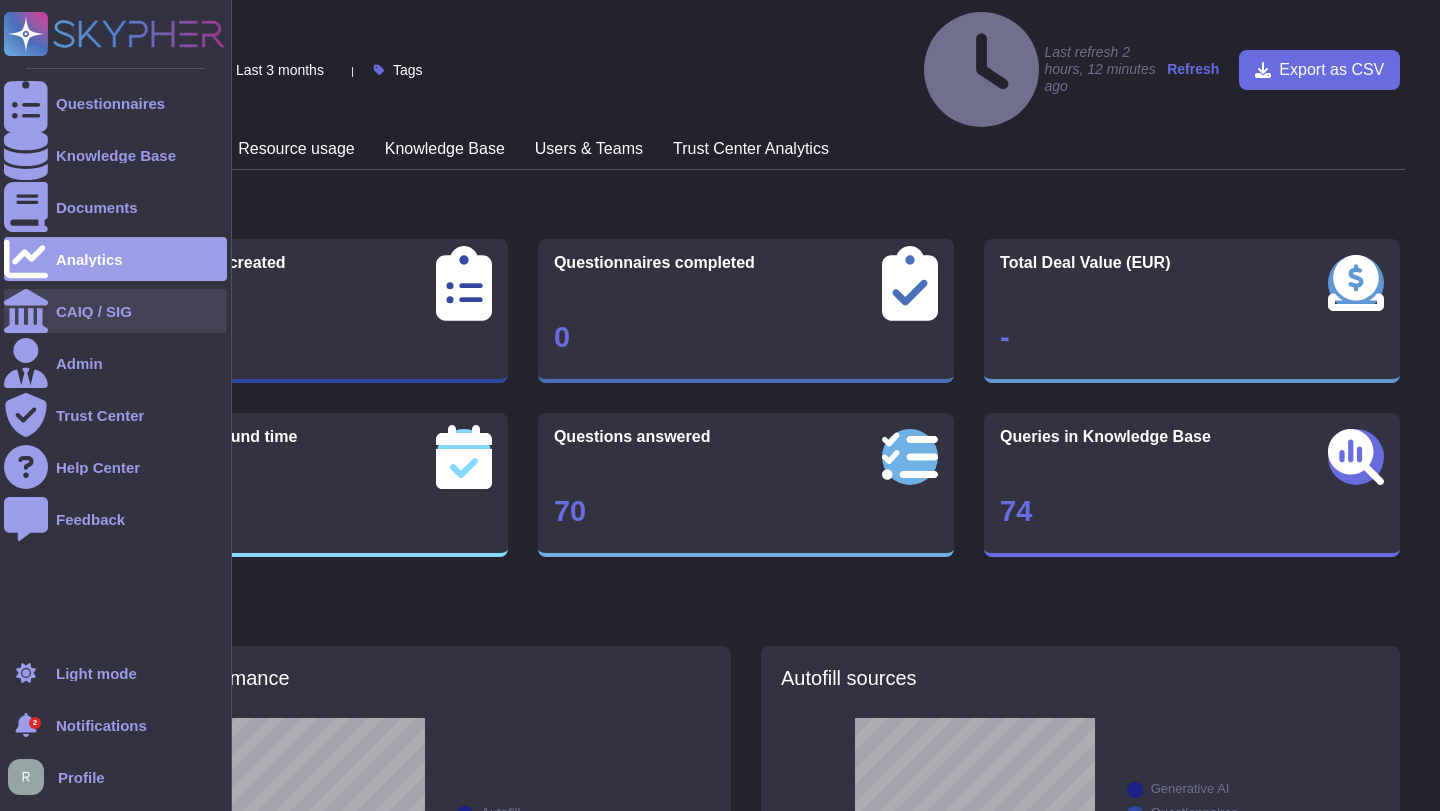 click on "CAIQ / SIG" at bounding box center [115, 311] 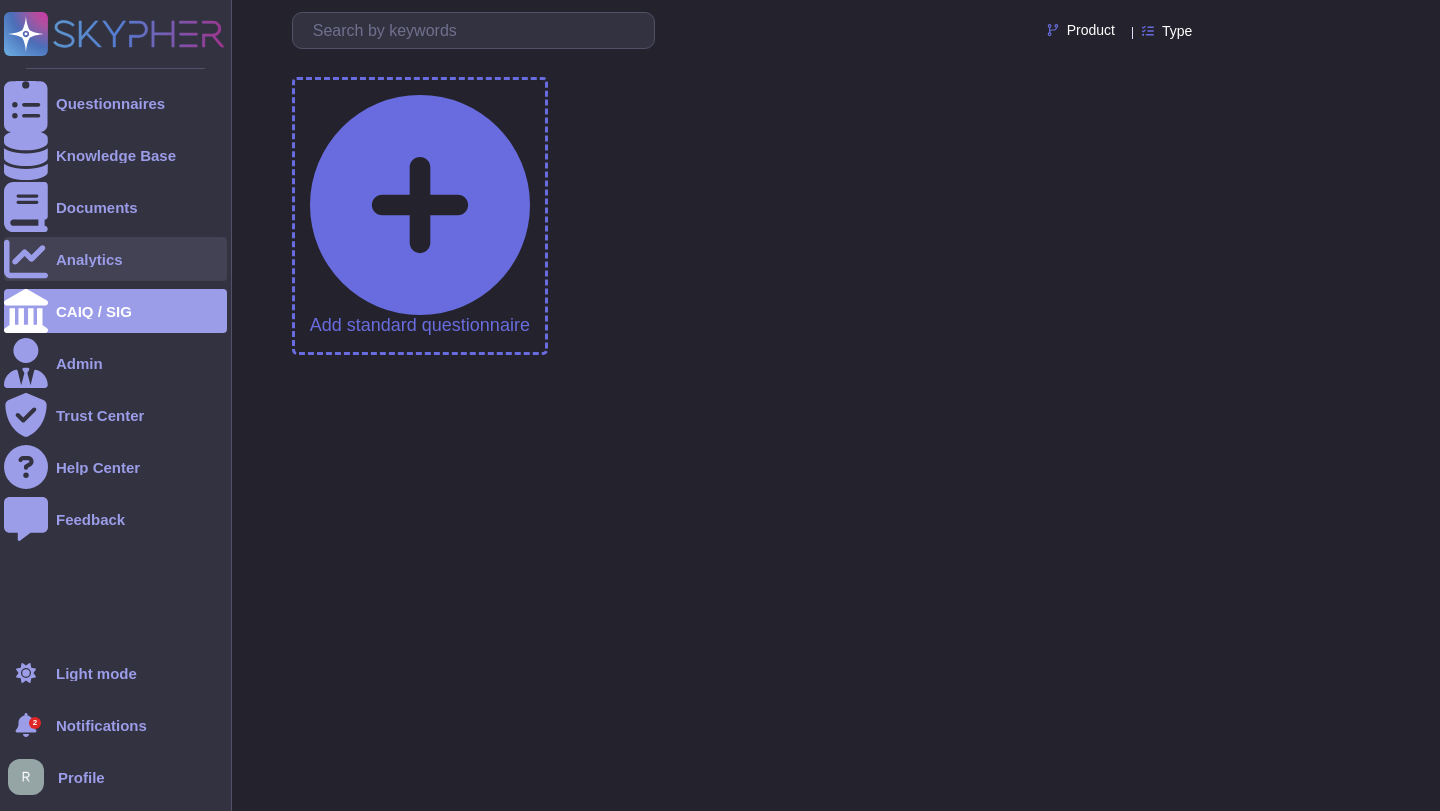 click on "Analytics" at bounding box center [115, 259] 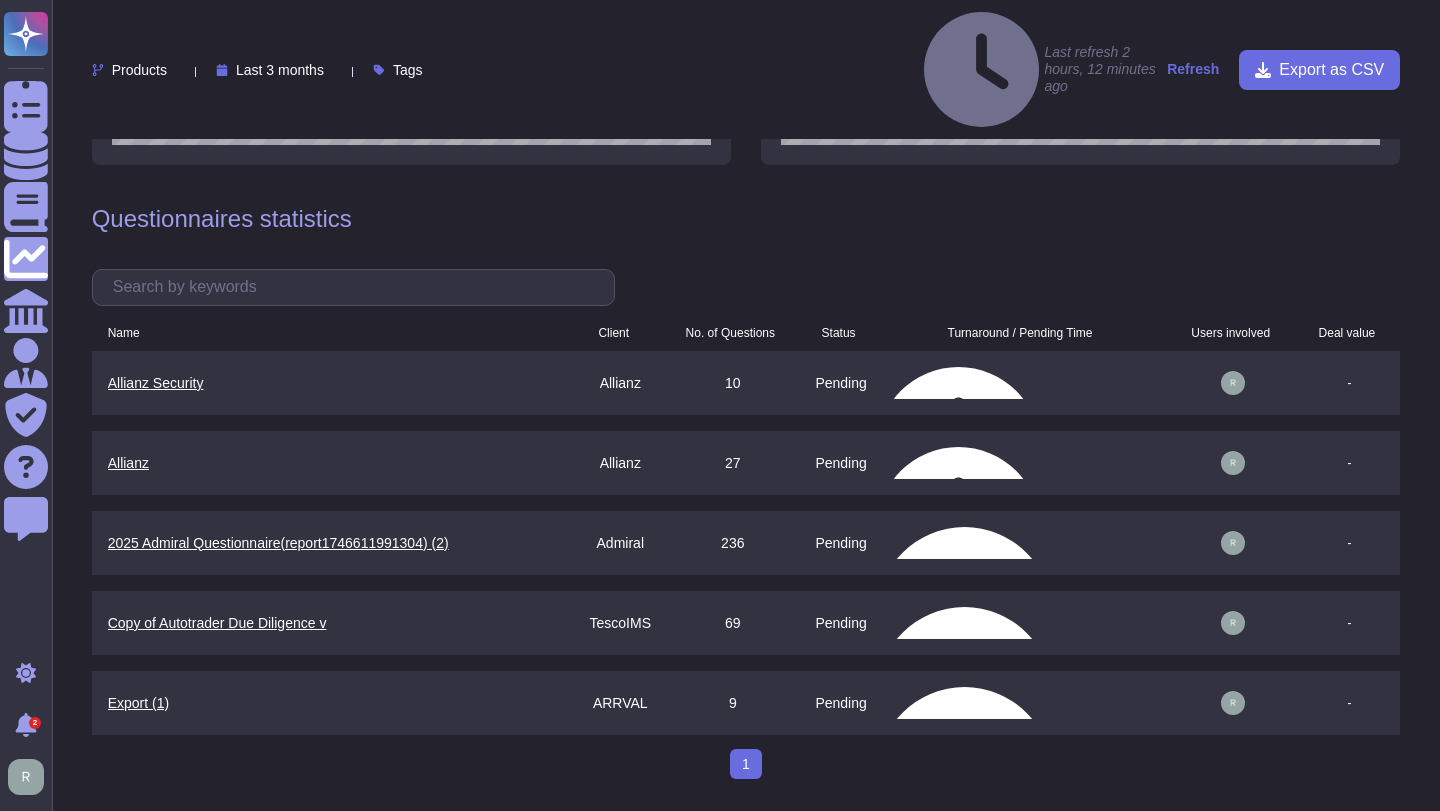 scroll, scrollTop: 1528, scrollLeft: 0, axis: vertical 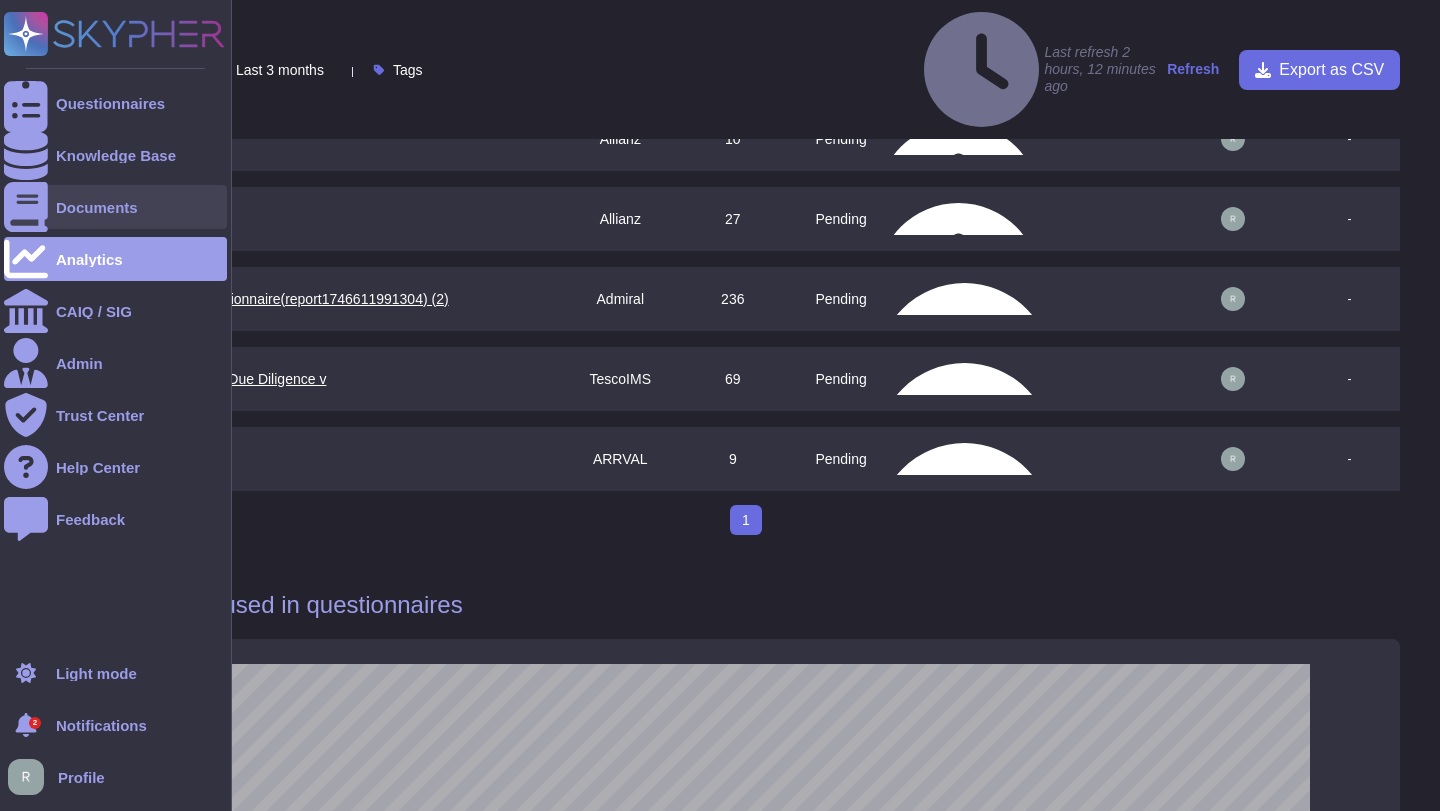 click at bounding box center (26, 207) 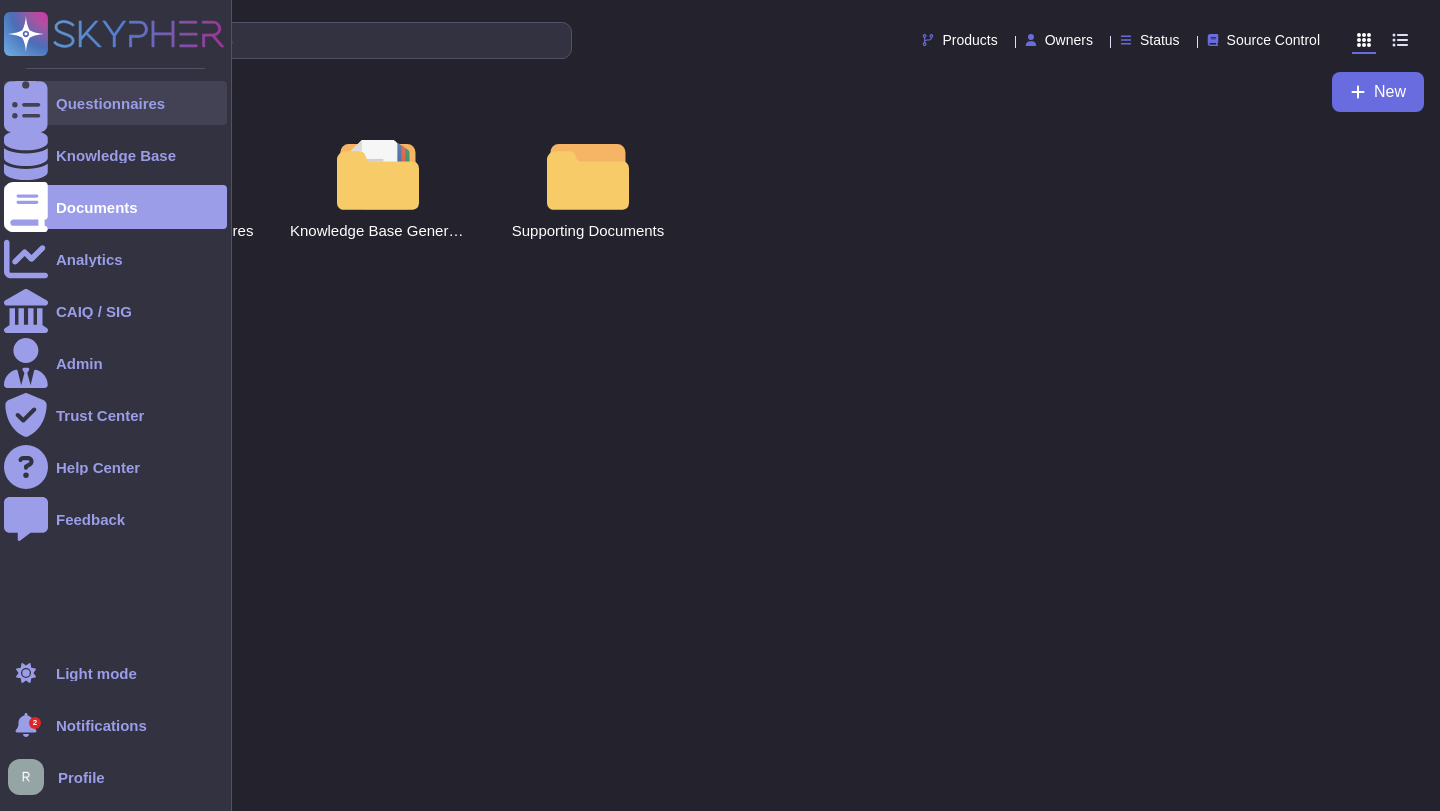 click on "Questionnaires" at bounding box center [115, 103] 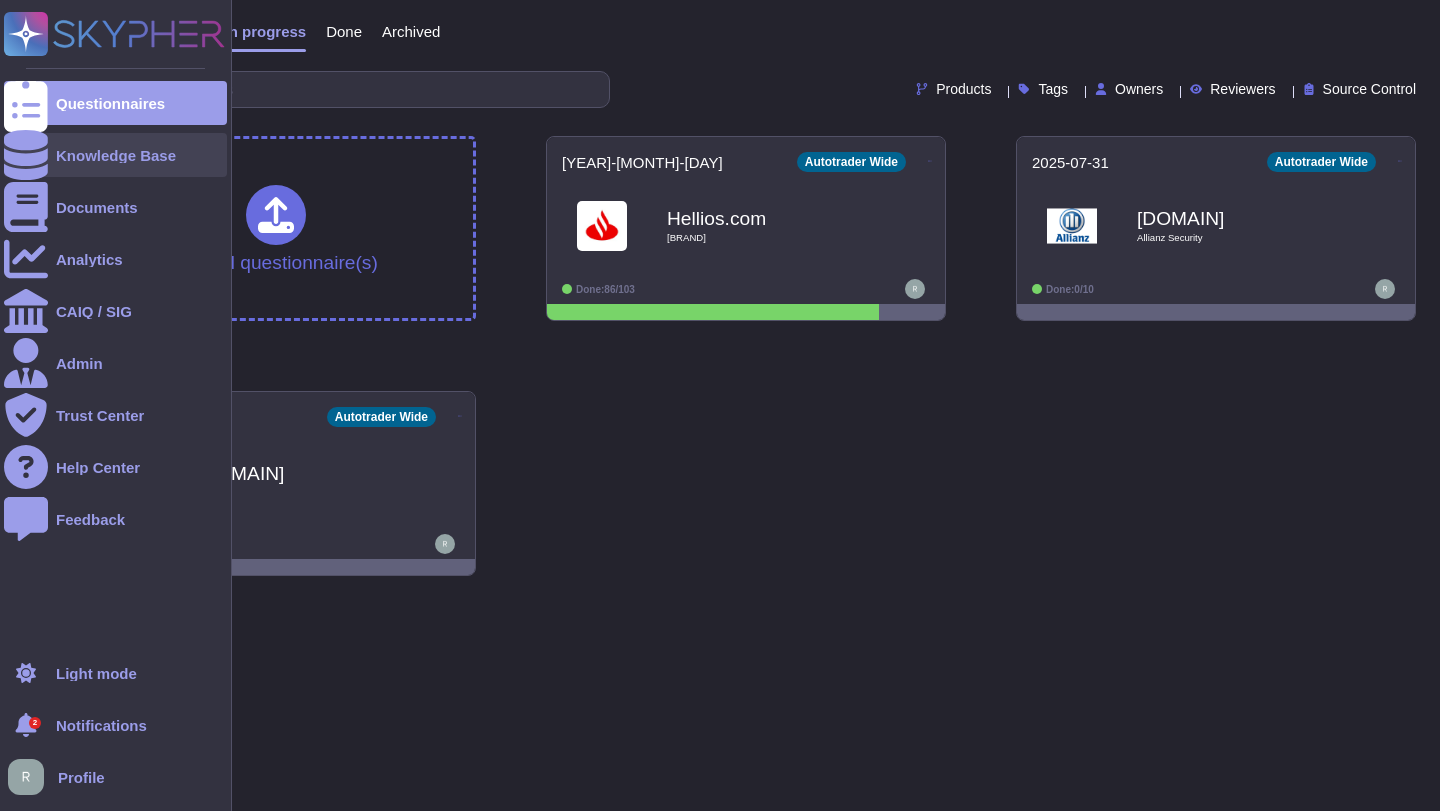 click at bounding box center (26, 155) 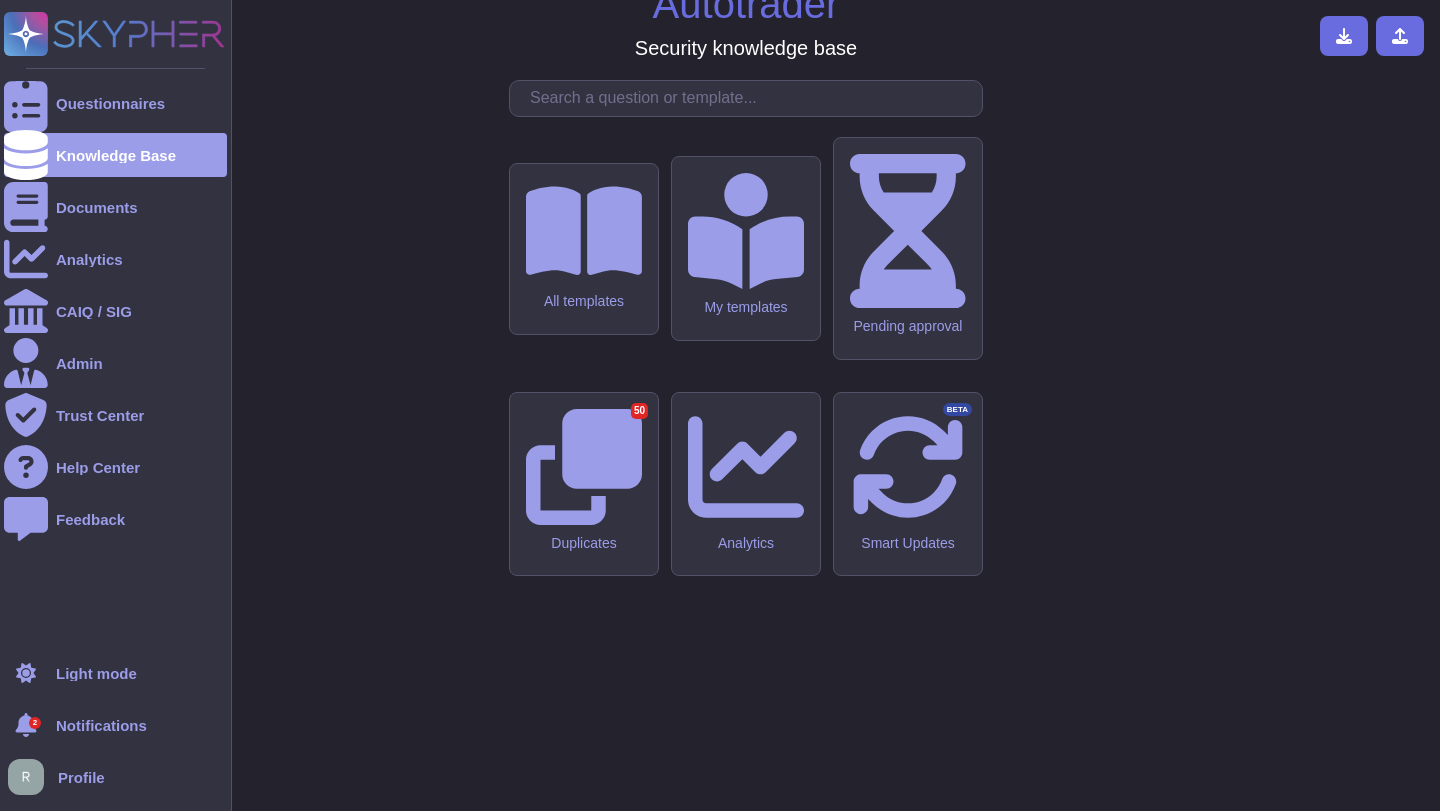 click on "Questionnaires Knowledge Base Documents Analytics CAIQ / SIG Admin Trust Center Help Center Feedback" at bounding box center [115, 360] 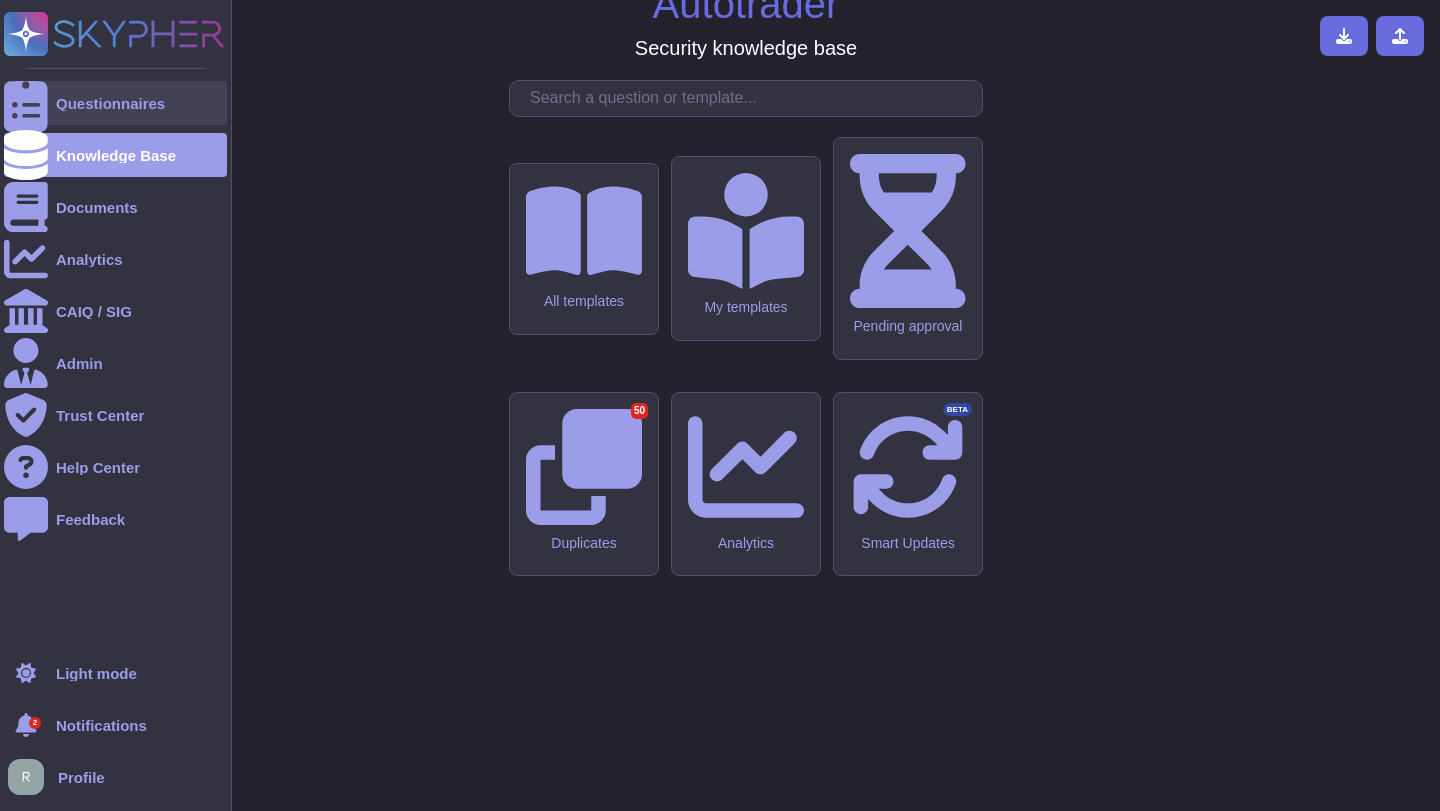 click on "Questionnaires" at bounding box center [115, 103] 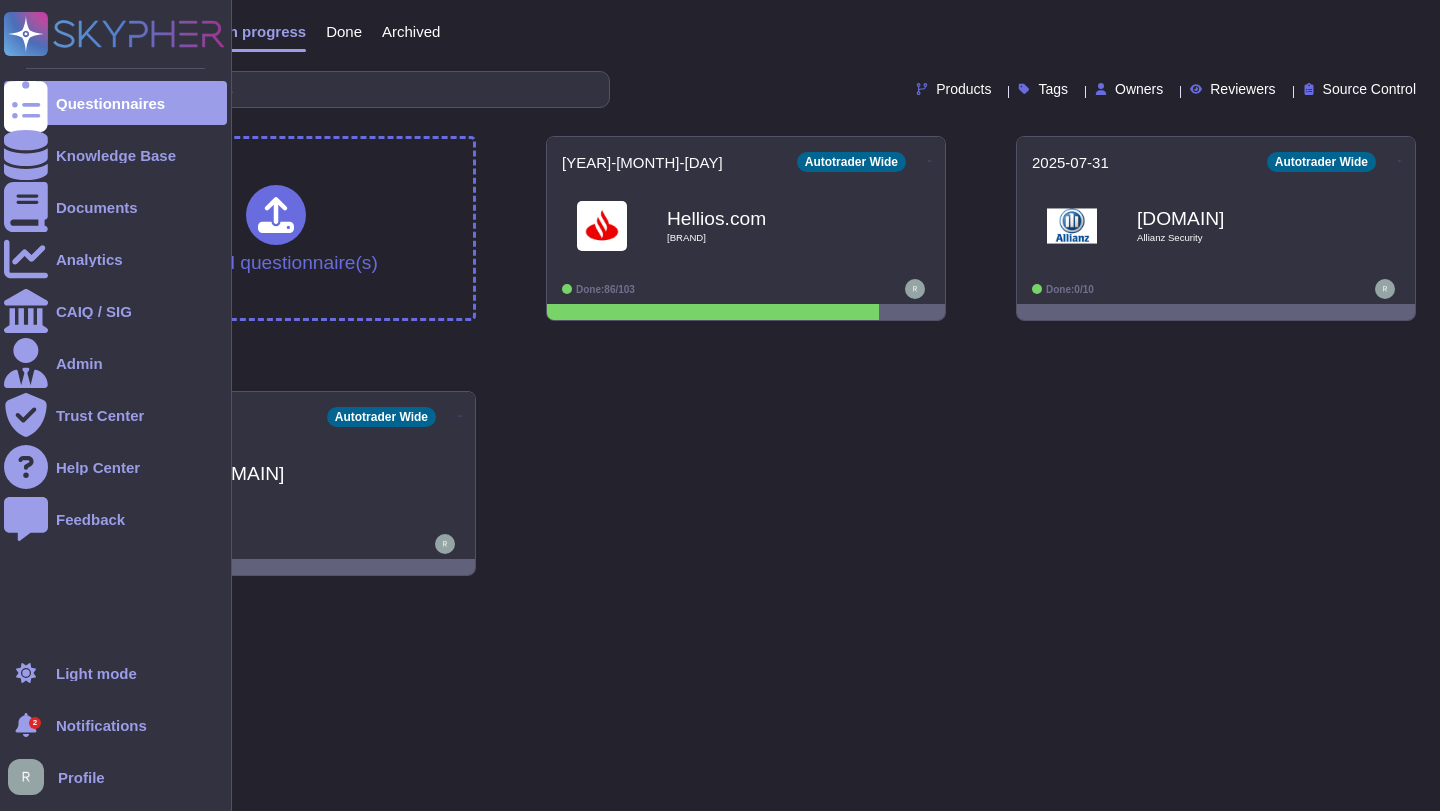 click on "Profile" at bounding box center (81, 777) 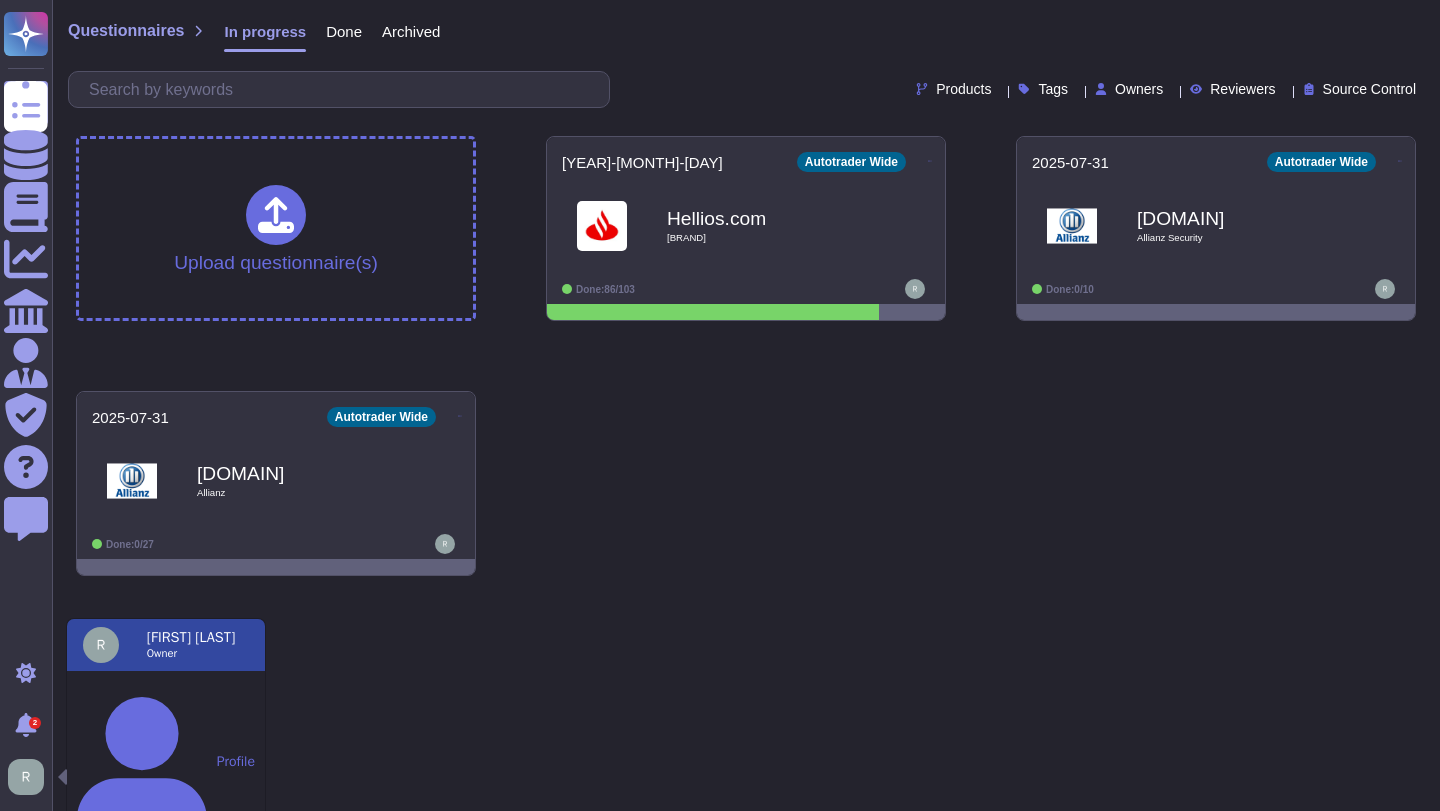 click on "Questionnaires Knowledge Base Documents Analytics CAIQ / SIG Admin Trust Center Help Center Feedback Light mode 2 Notifications Profile Questionnaires In progress Done Archived Products Tags Owners Reviewers Source Control Upload questionnaire(s)  2025-08-15 Autotrader Wide Hellios.com Helios Done: 86/103  2025-07-31 Autotrader Wide Oncentrl.com Allianz Security  Done: 0/10  2025-07-31 Autotrader Wide Oncentrl.com Allianz Done: 0/27
[PERSON] Owner Profile Notifications Email Sign-out" at bounding box center (720, 296) 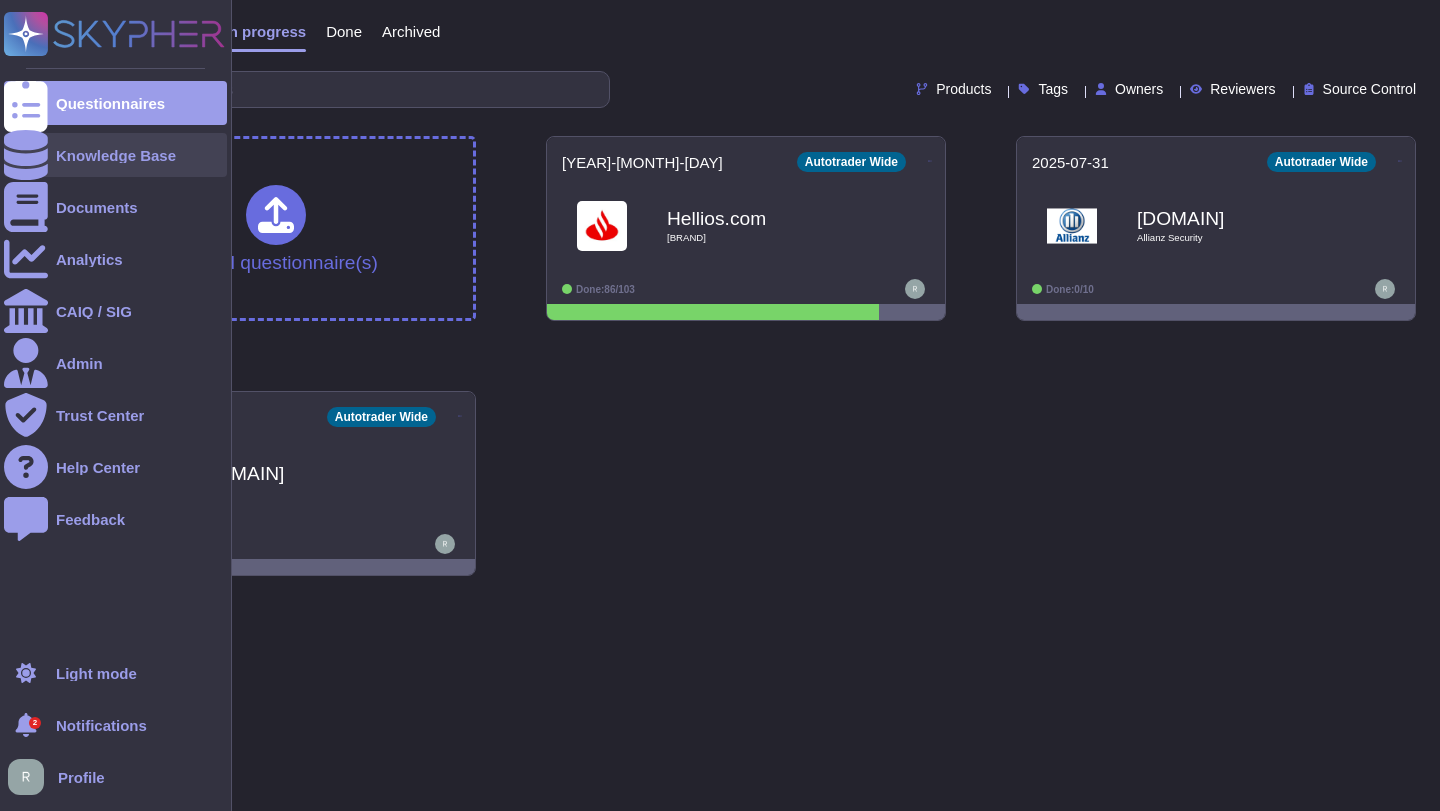 click on "Knowledge Base" at bounding box center [115, 155] 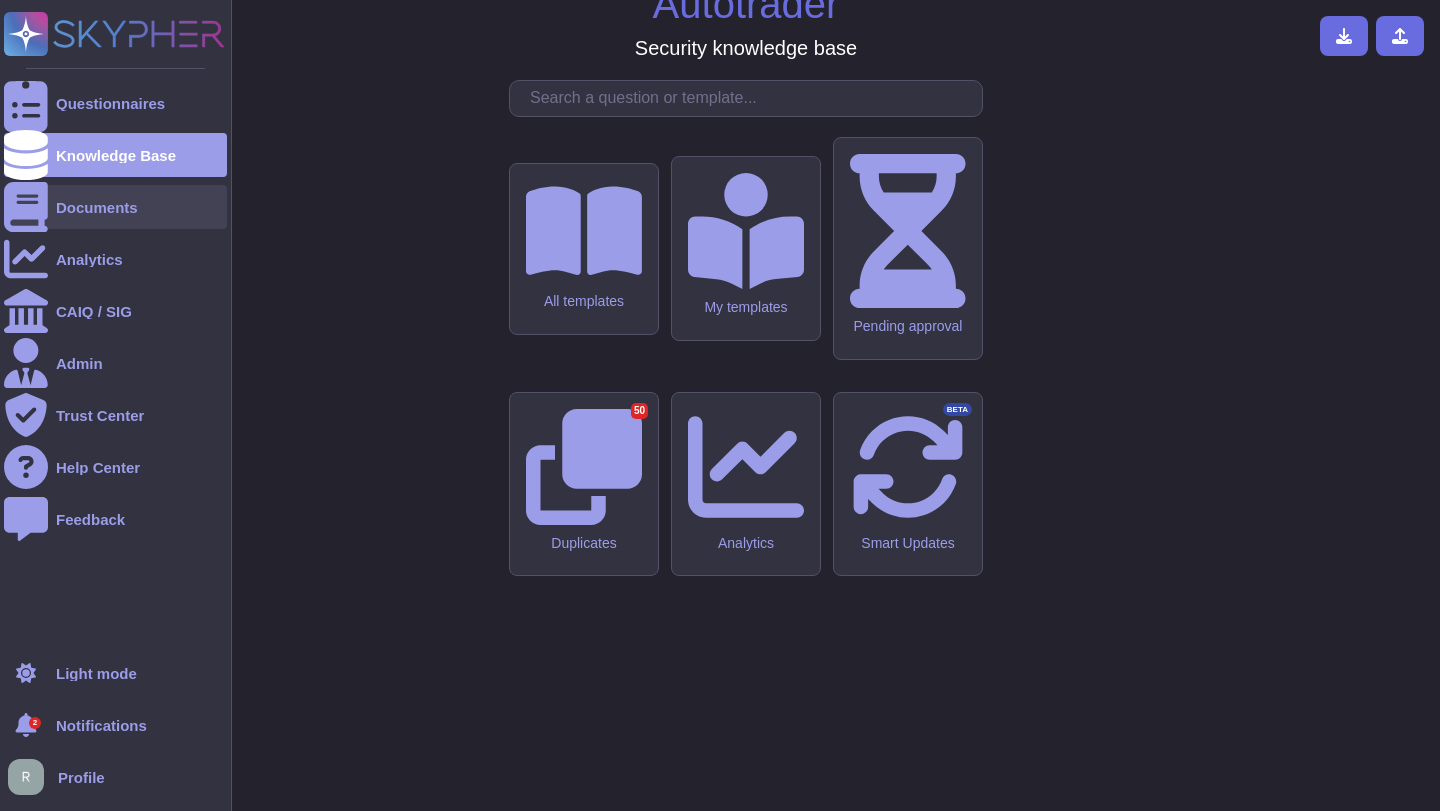 click on "Documents" at bounding box center (115, 207) 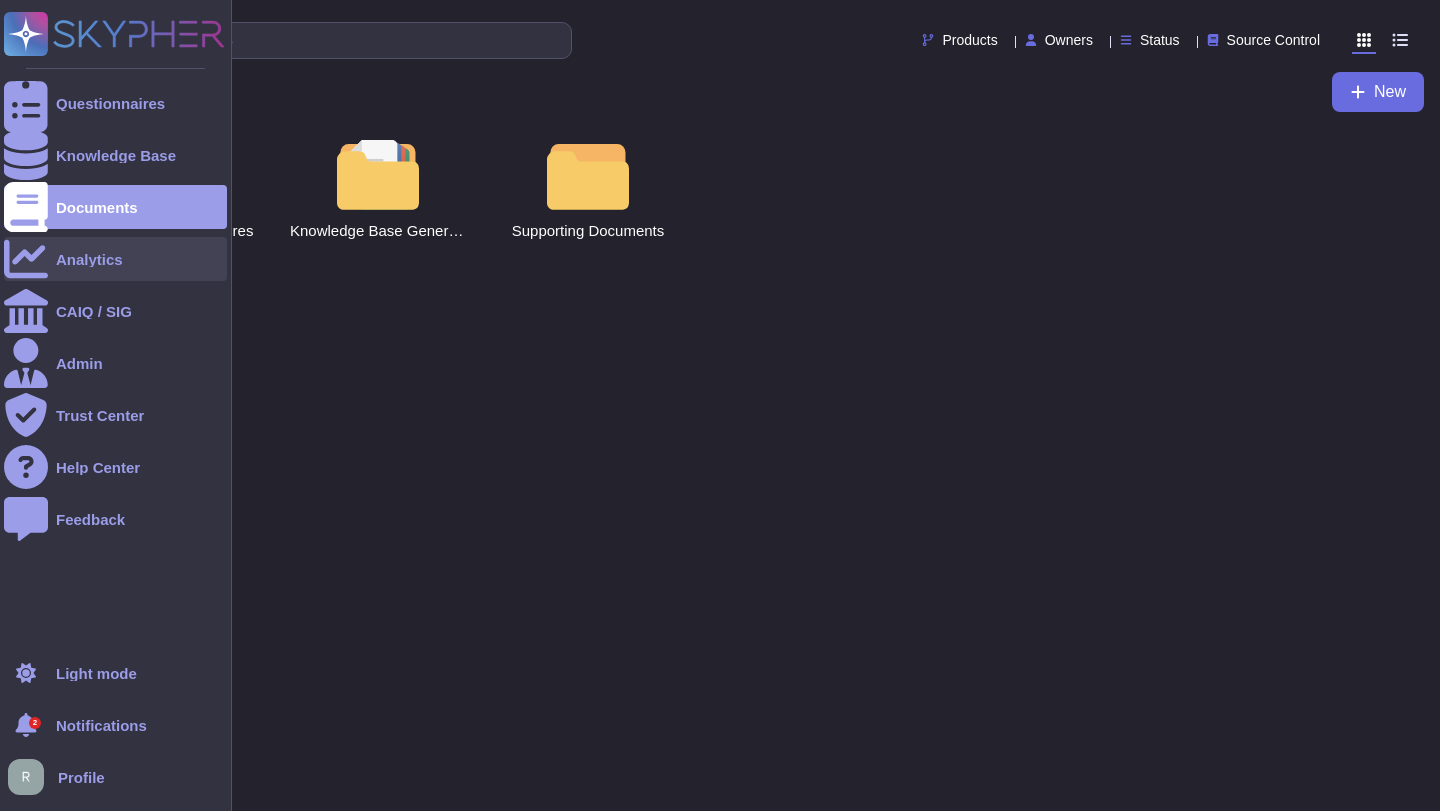 click on "Analytics" at bounding box center [115, 259] 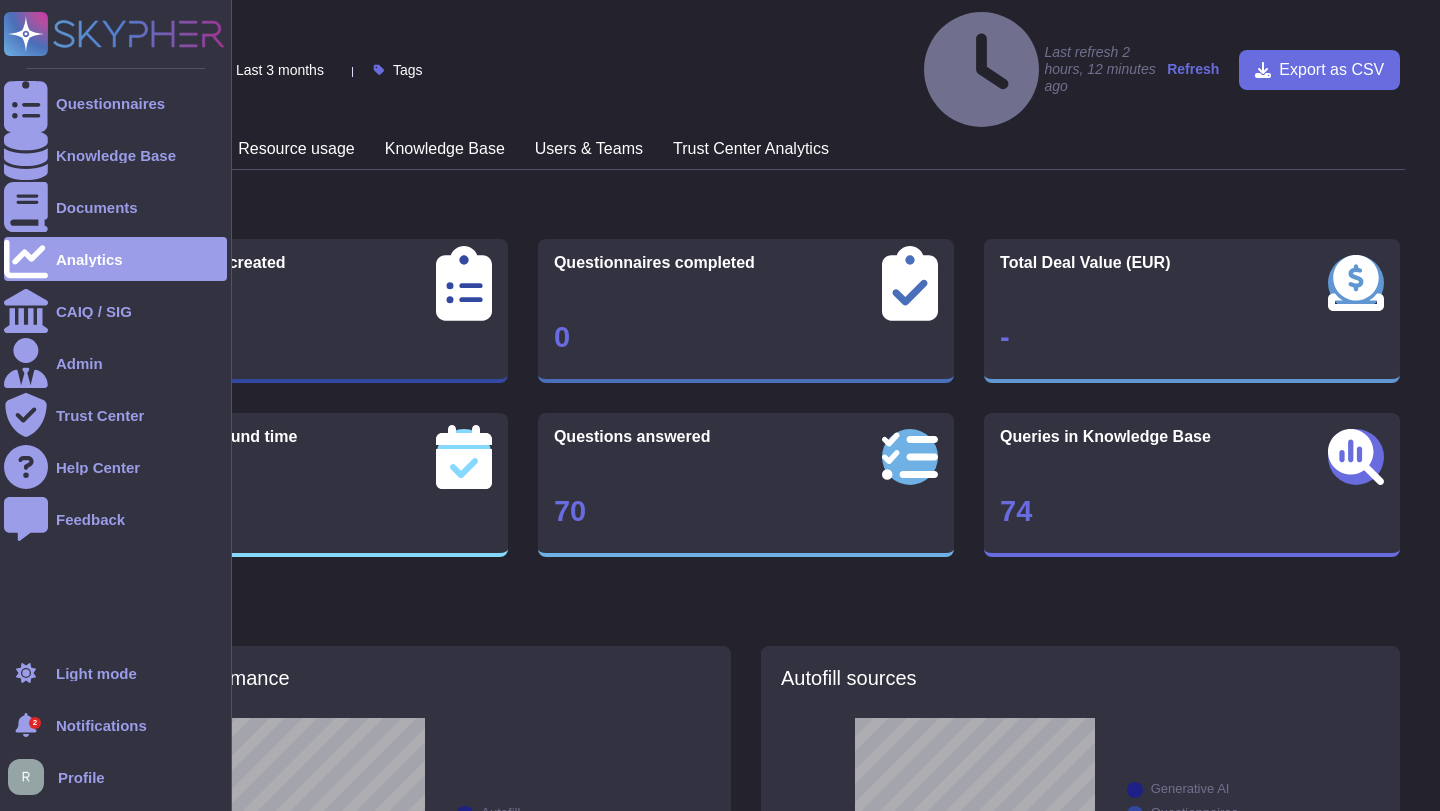 click on "Questionnaires Knowledge Base Documents Analytics CAIQ / SIG Admin Trust Center Help Center Feedback" at bounding box center [115, 360] 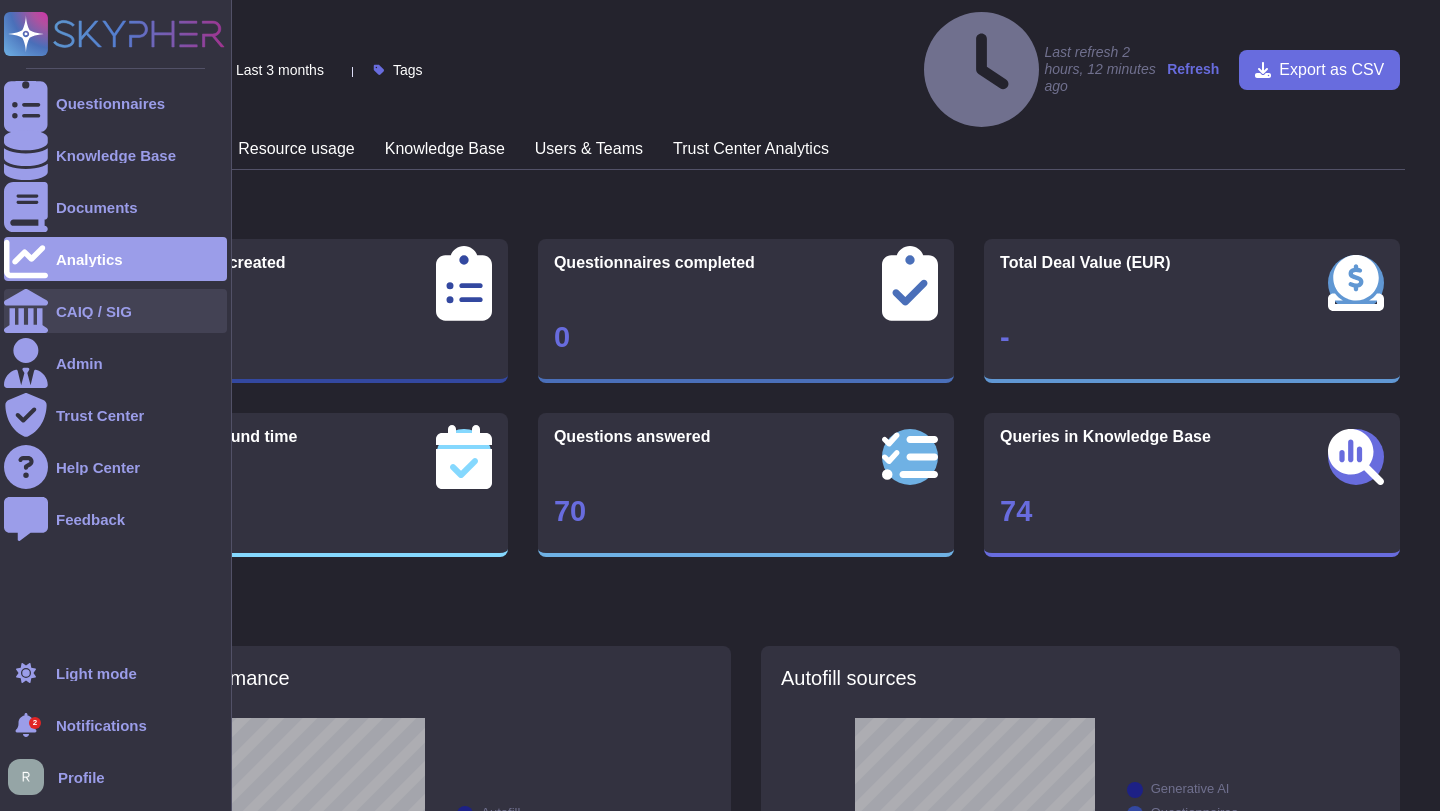 click on "CAIQ / SIG" at bounding box center (115, 311) 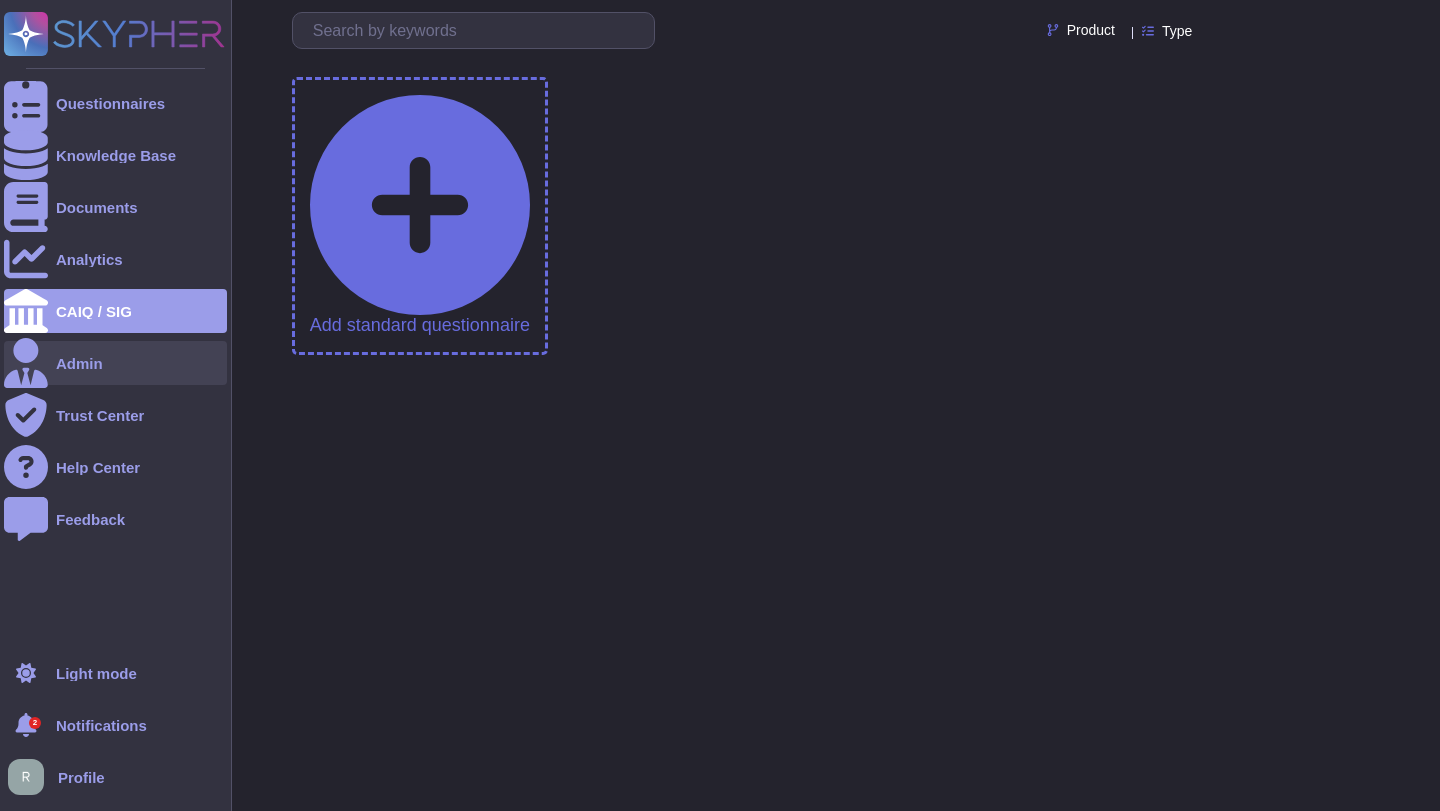 click on "Admin" at bounding box center (79, 363) 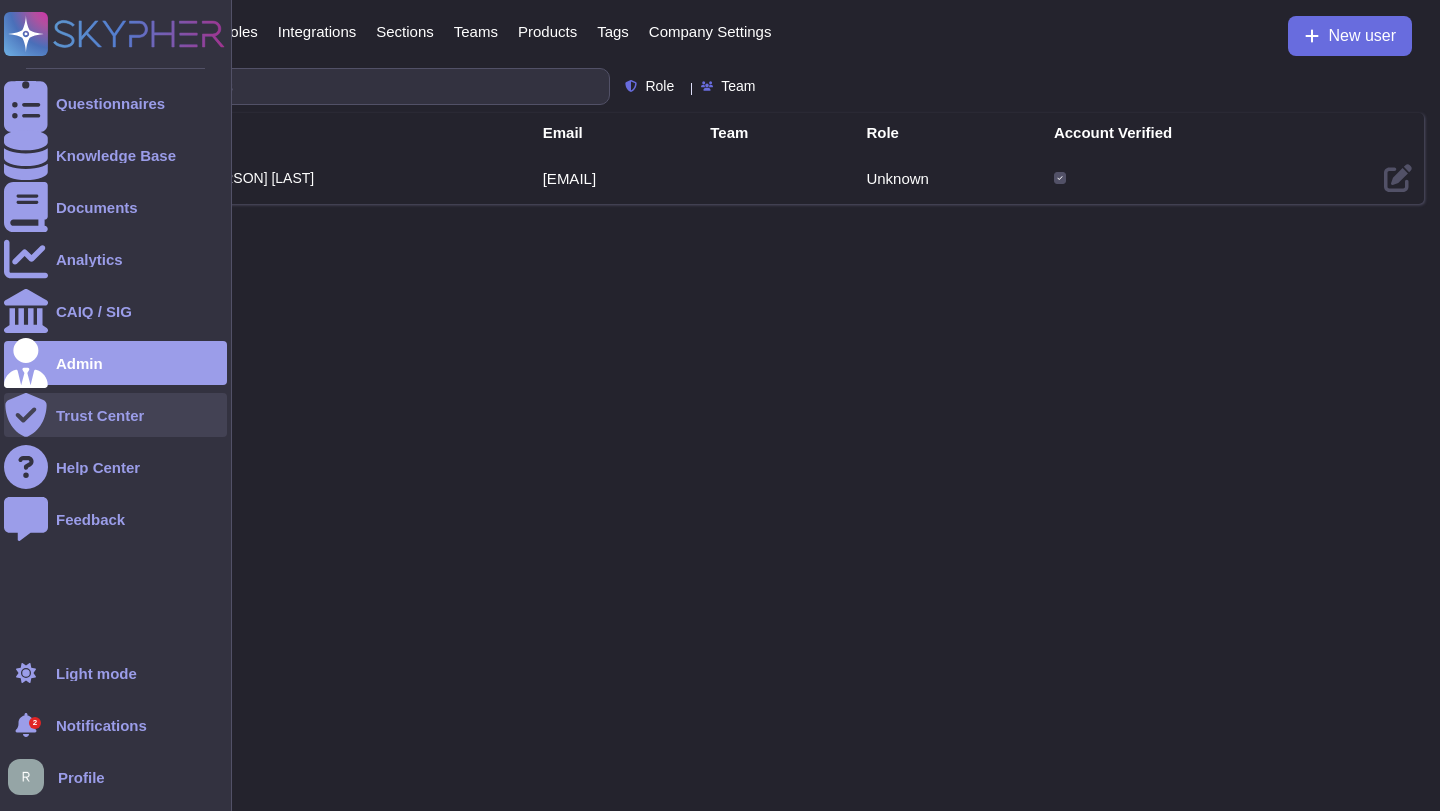 click on "Trust Center" at bounding box center [100, 415] 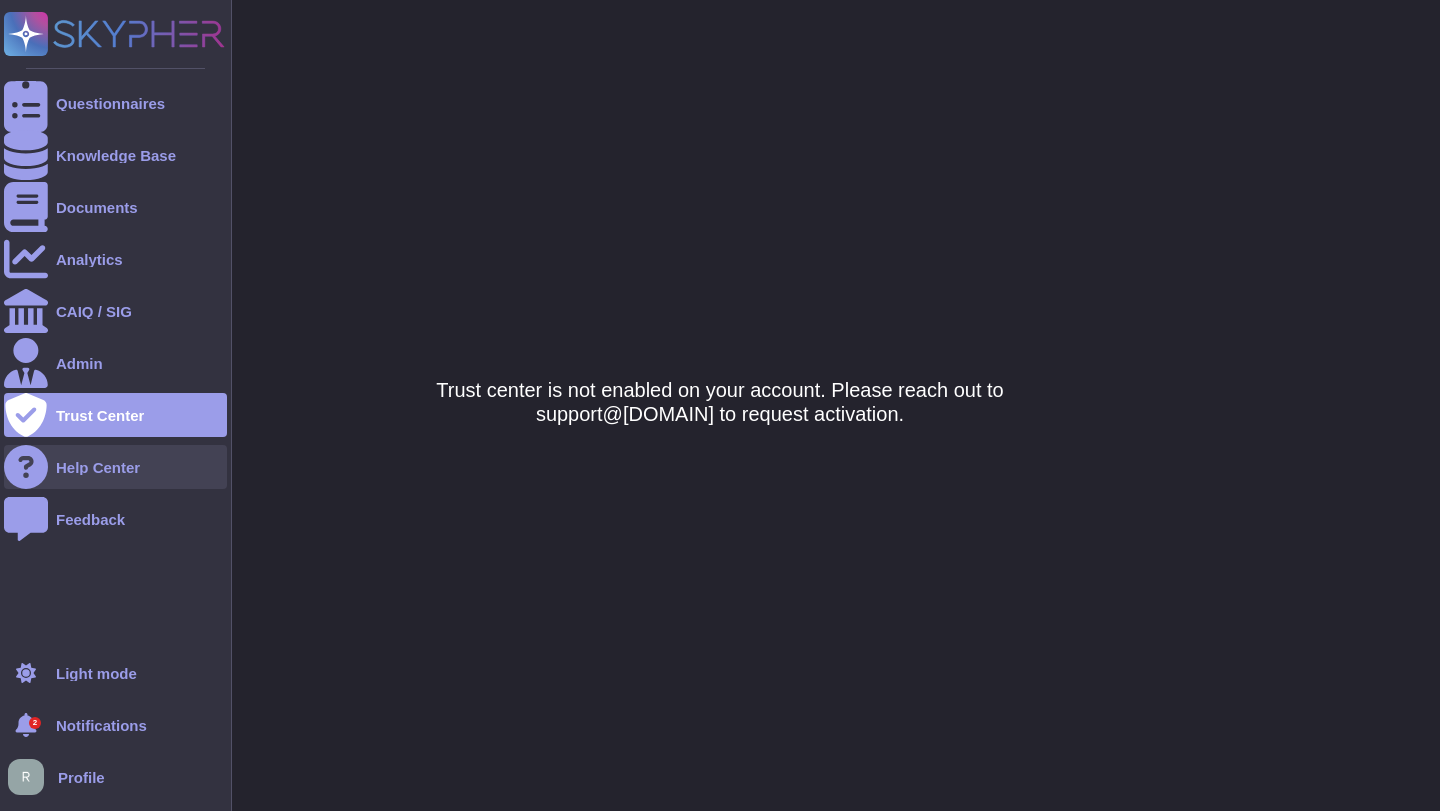 click on "Help Center" at bounding box center [115, 467] 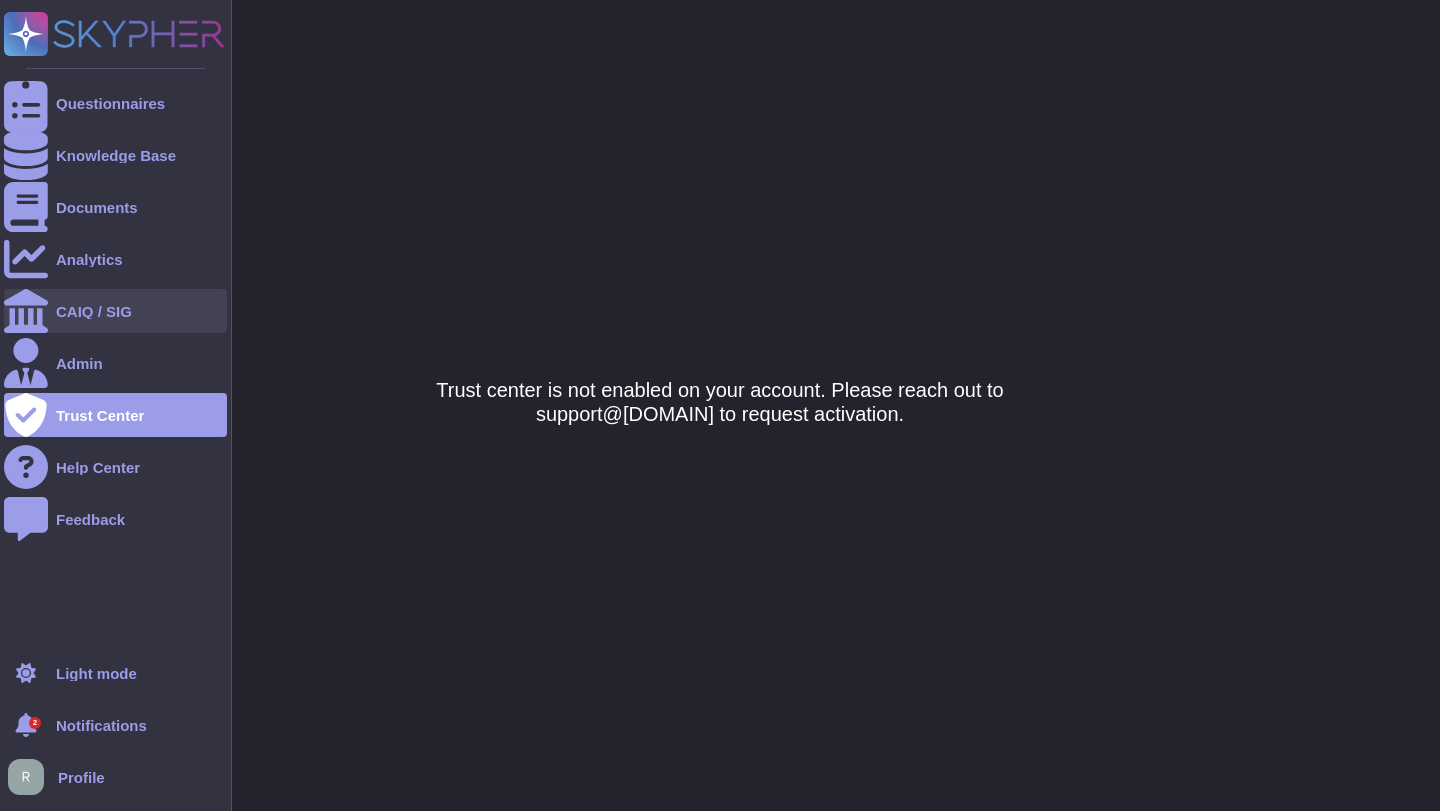 click at bounding box center [26, 311] 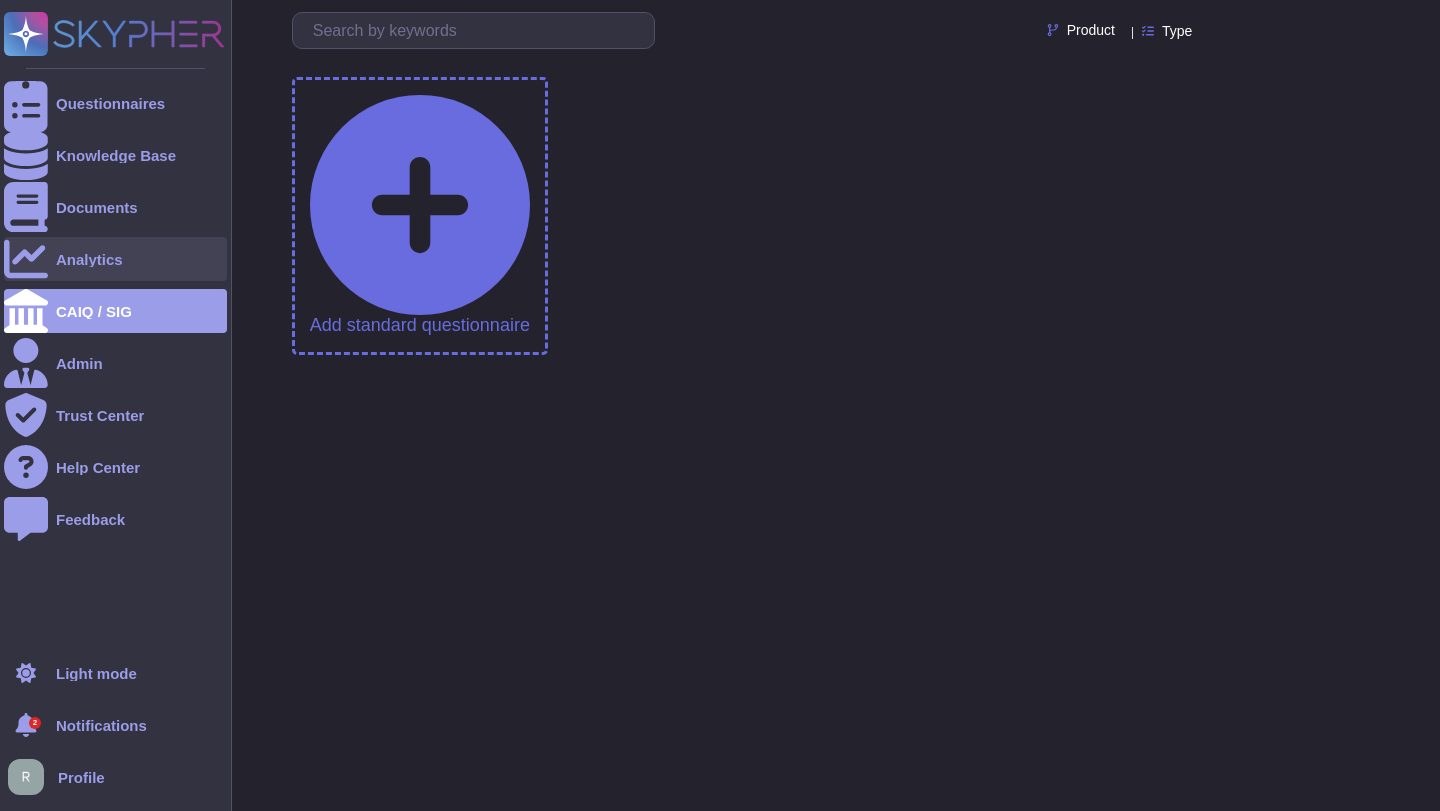 click at bounding box center (26, 259) 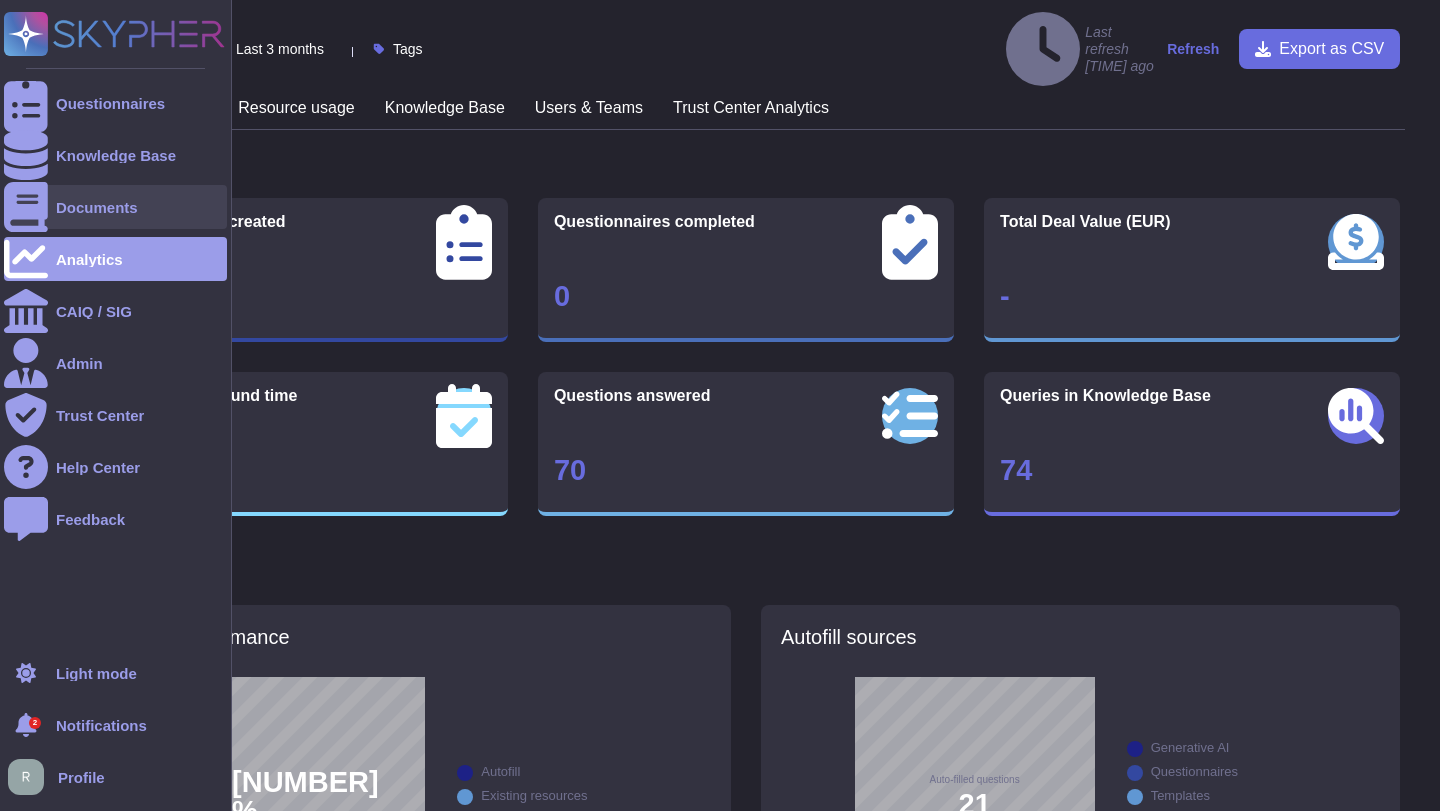 click on "Documents" at bounding box center (97, 207) 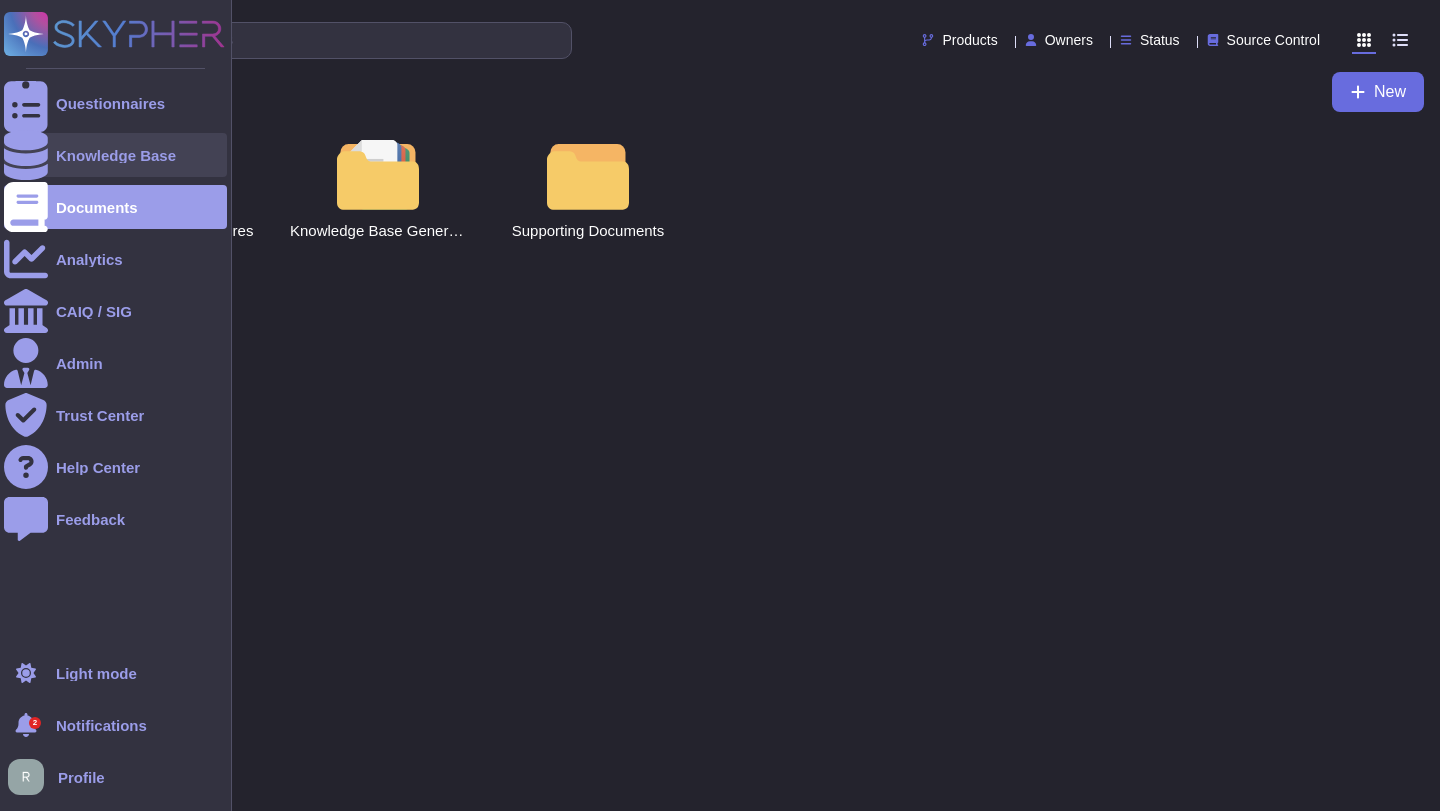 click on "Knowledge Base" at bounding box center [115, 155] 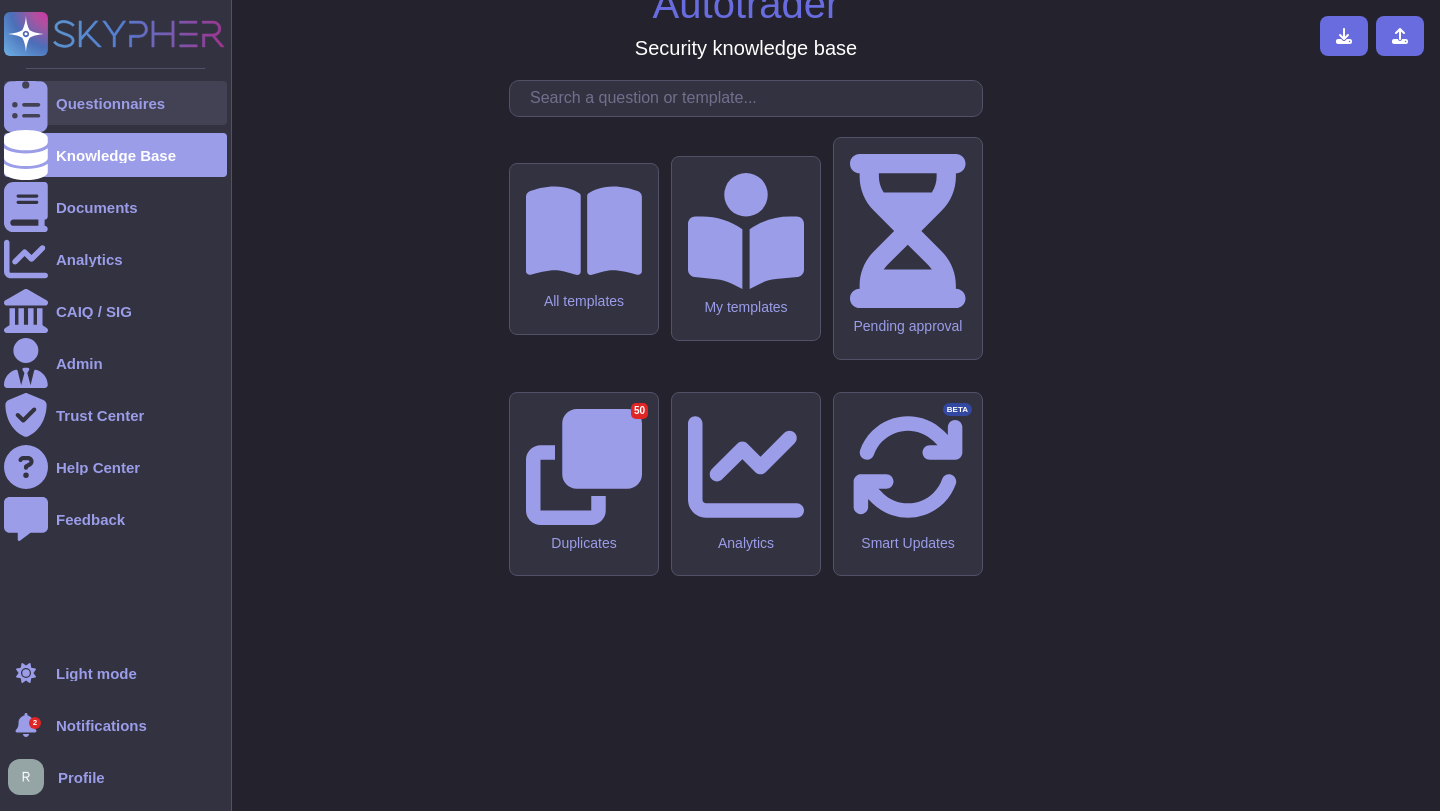 click on "Questionnaires" at bounding box center (110, 103) 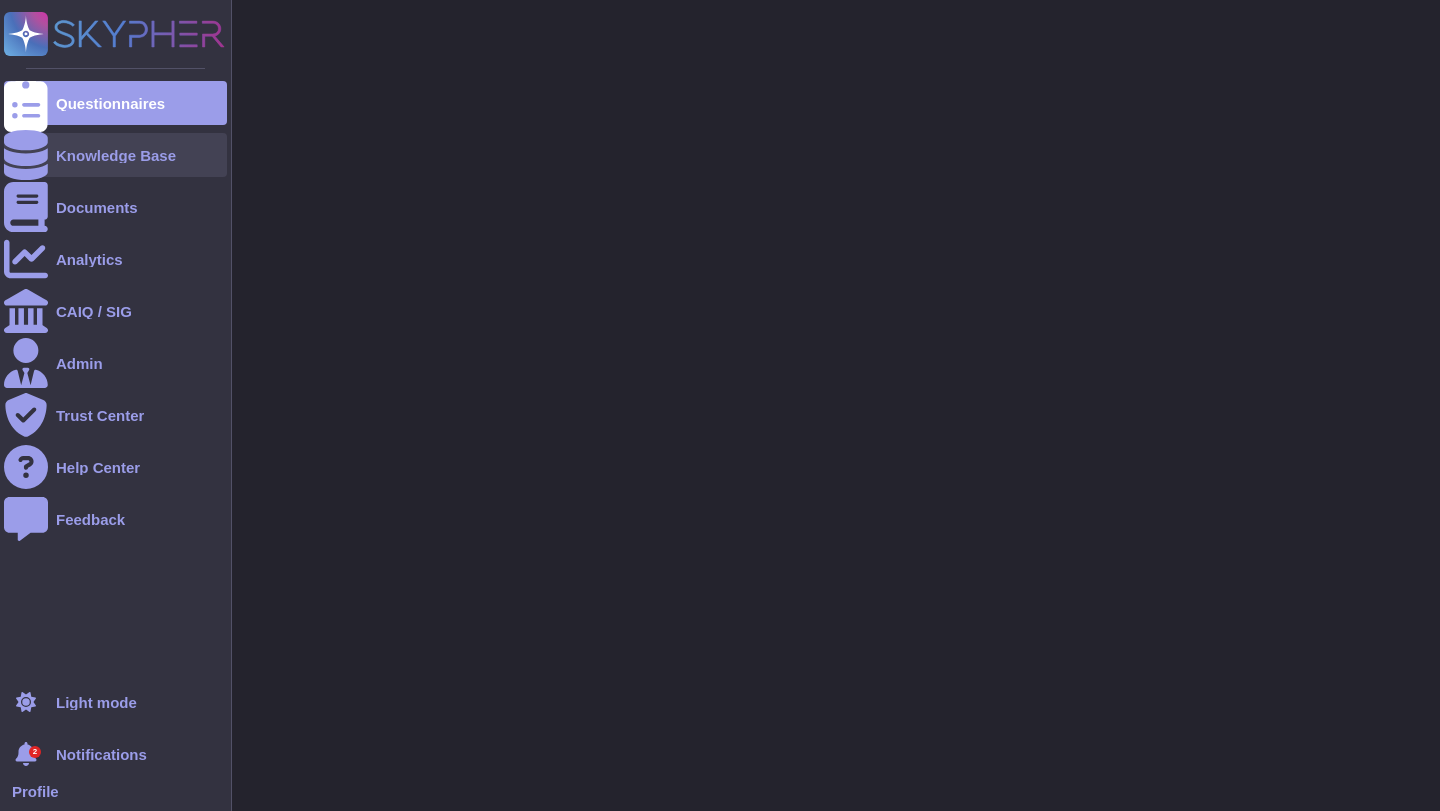 click on "Knowledge Base" at bounding box center (116, 155) 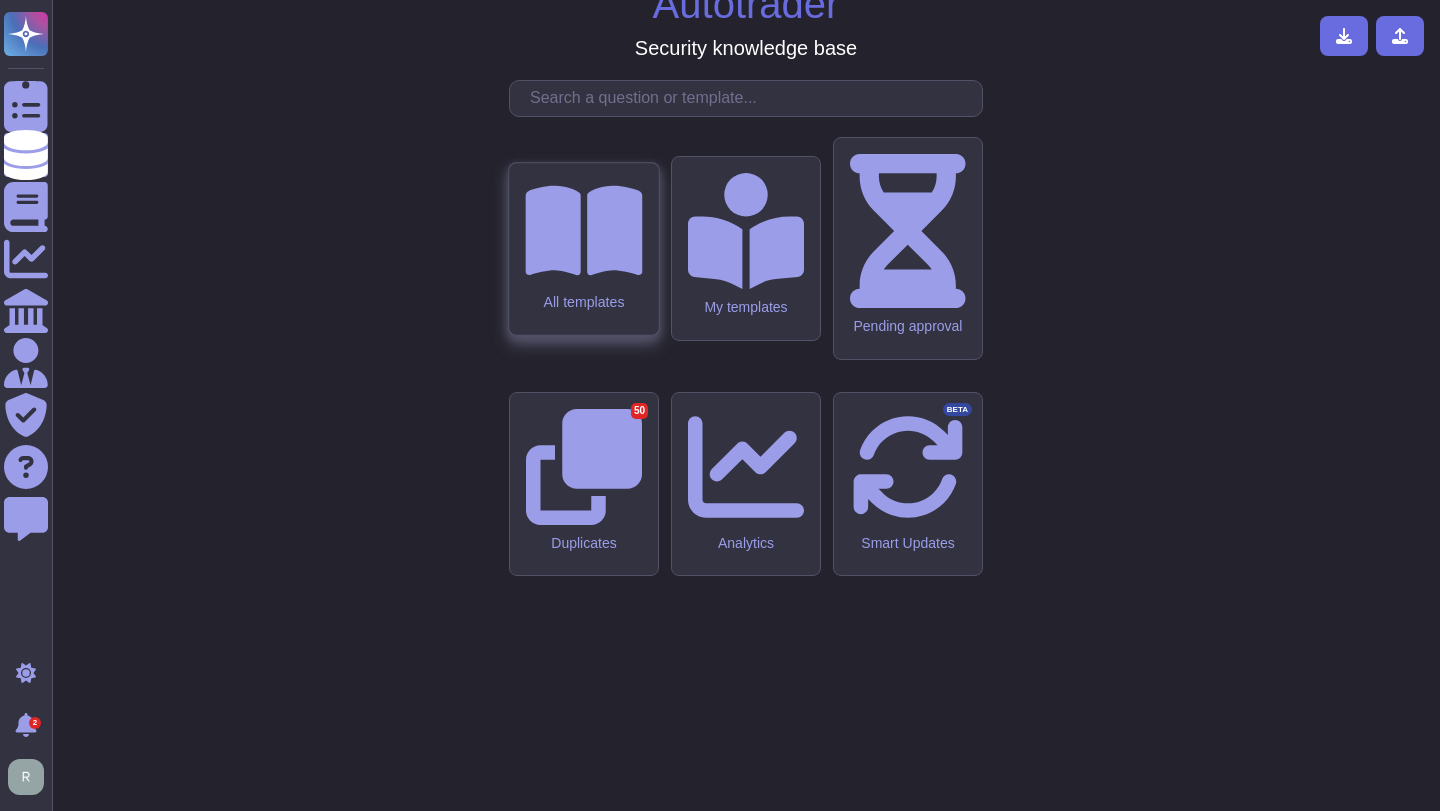 click on "All templates" at bounding box center [583, 301] 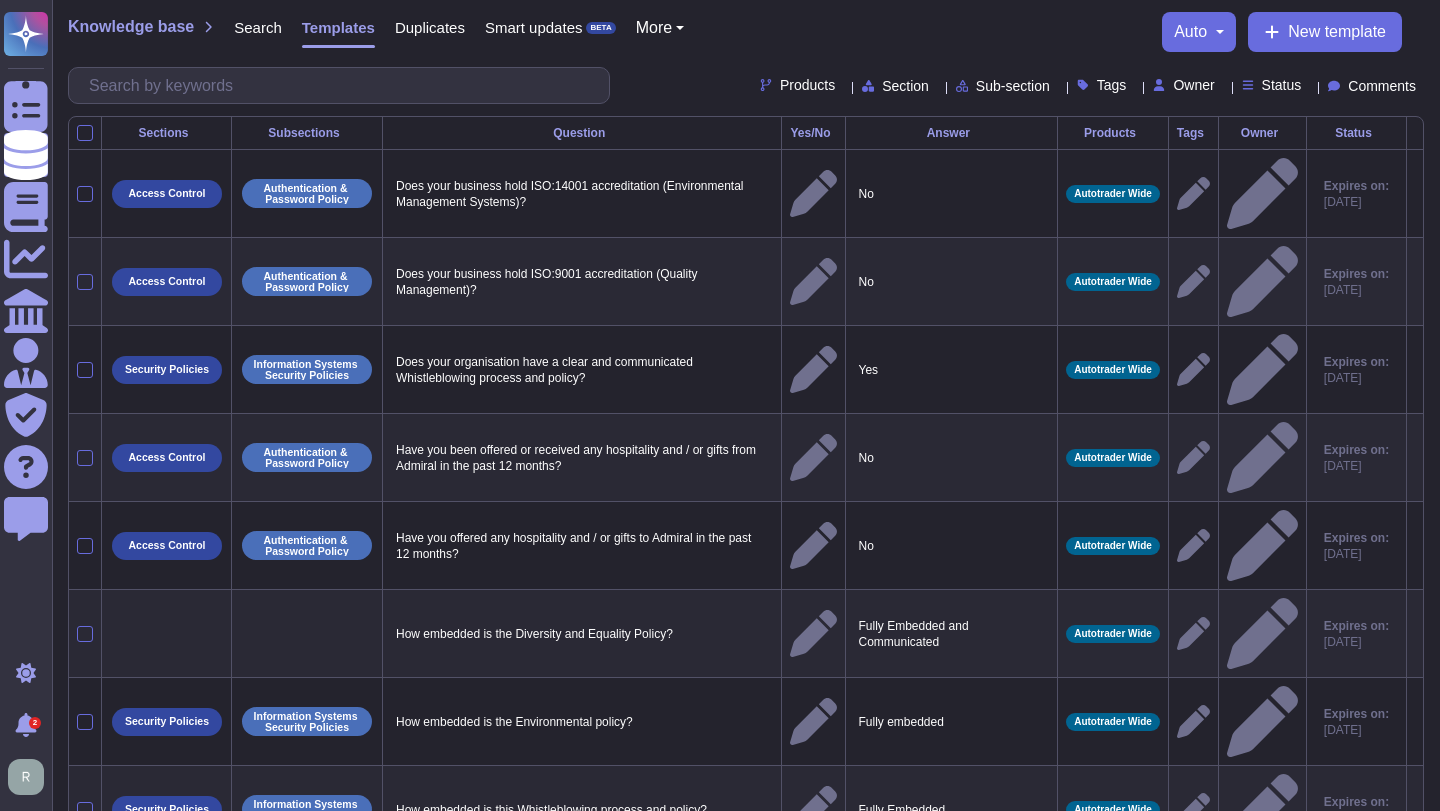 click on "4" at bounding box center (753, 1061) 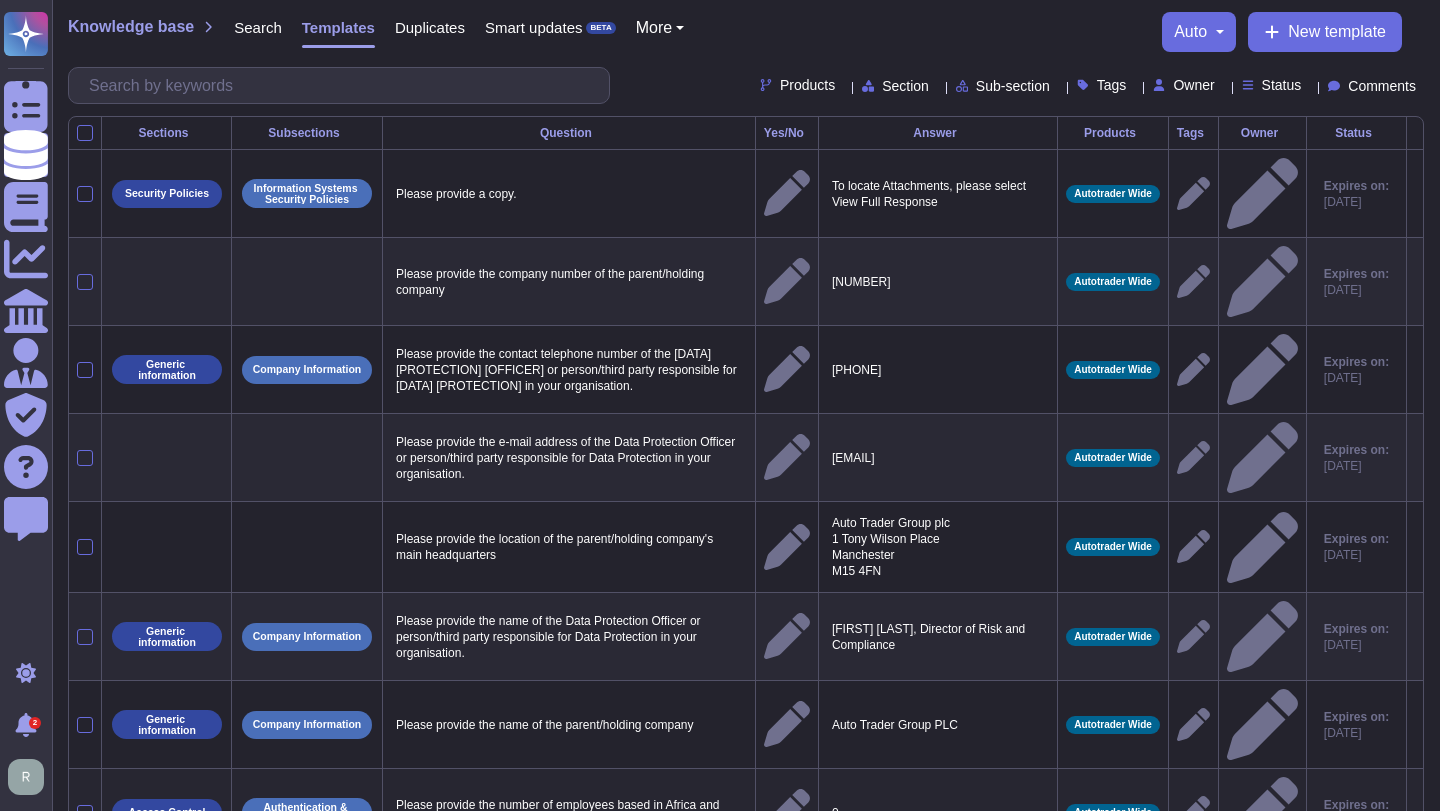 scroll, scrollTop: 73, scrollLeft: 0, axis: vertical 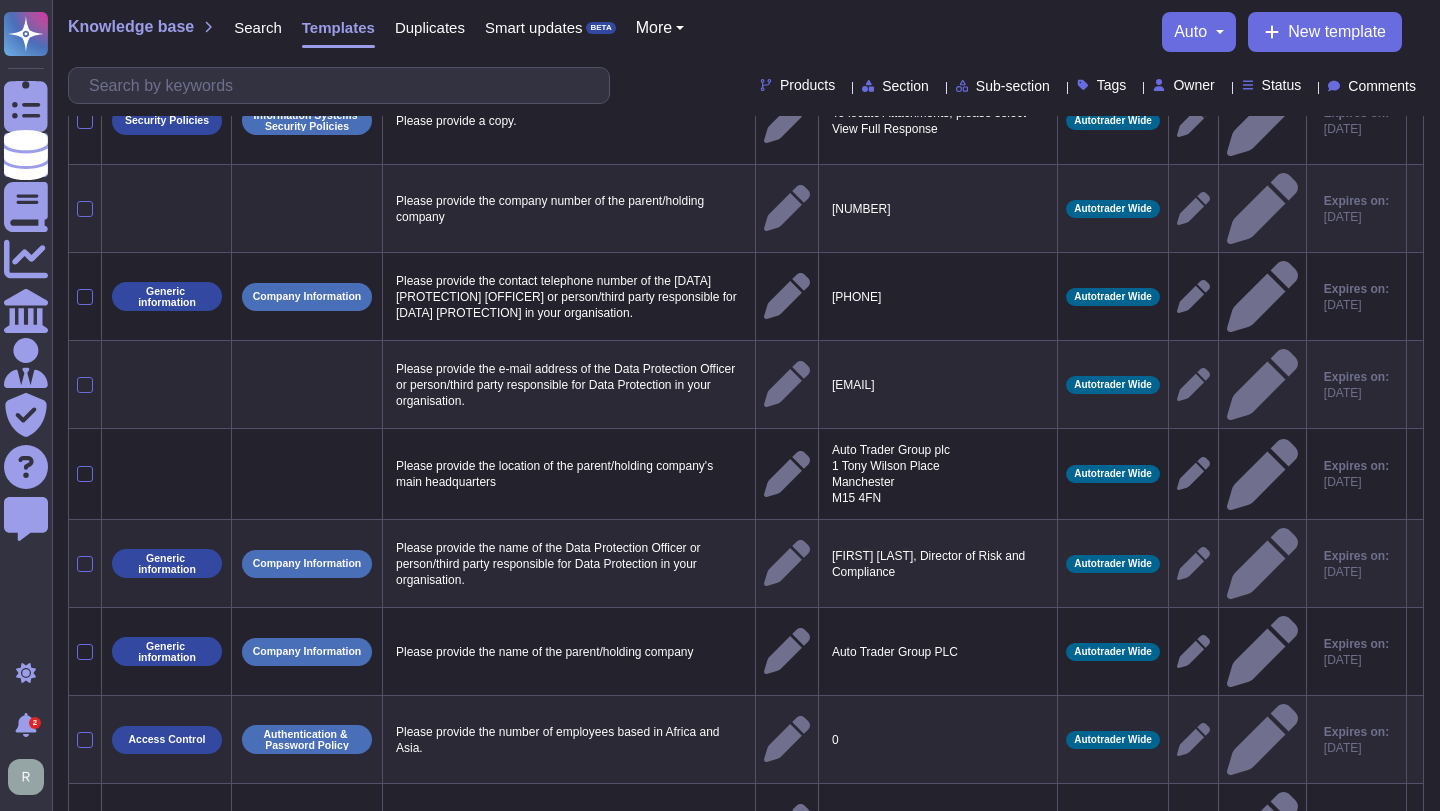 click on "7" at bounding box center [837, 991] 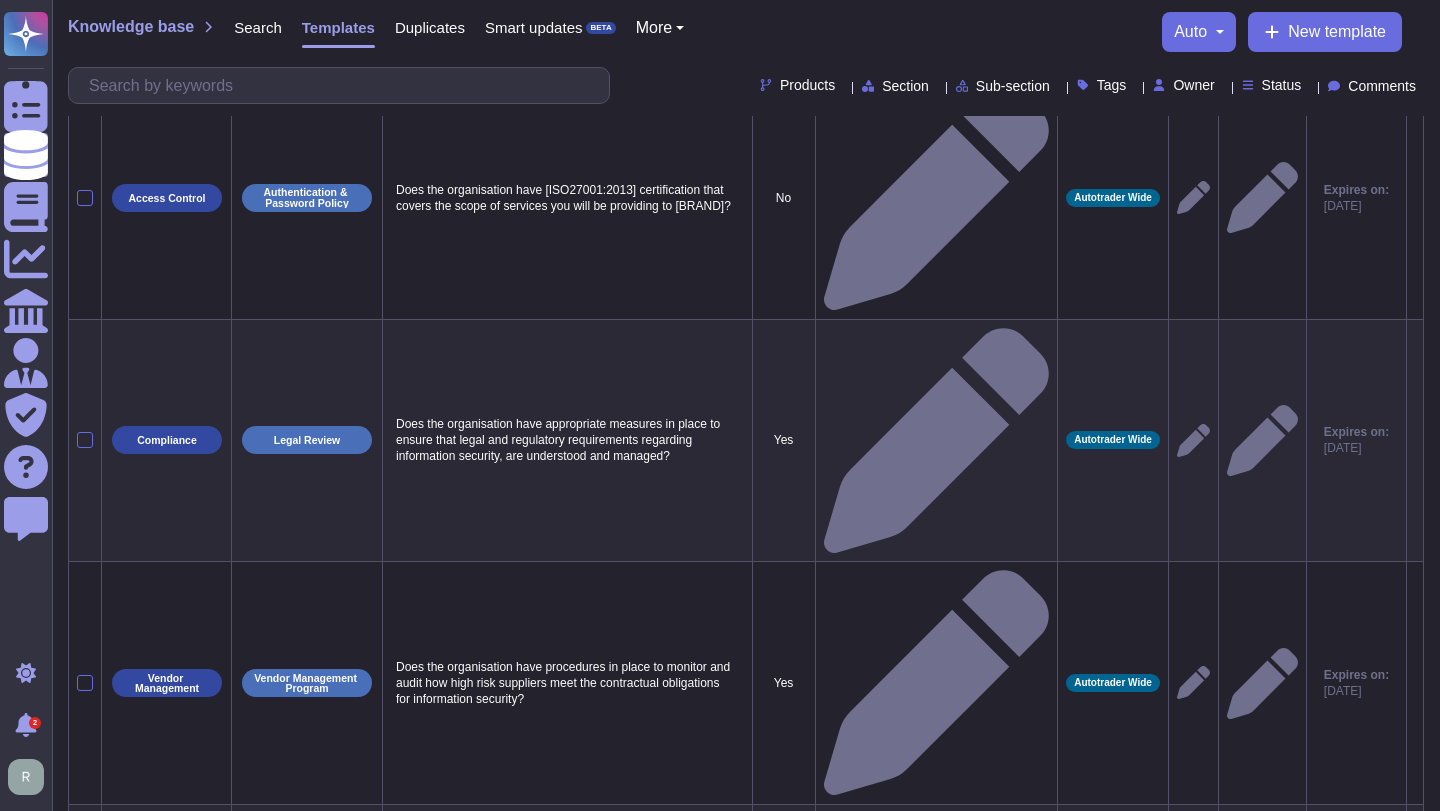 click on "24" at bounding box center [924, 2225] 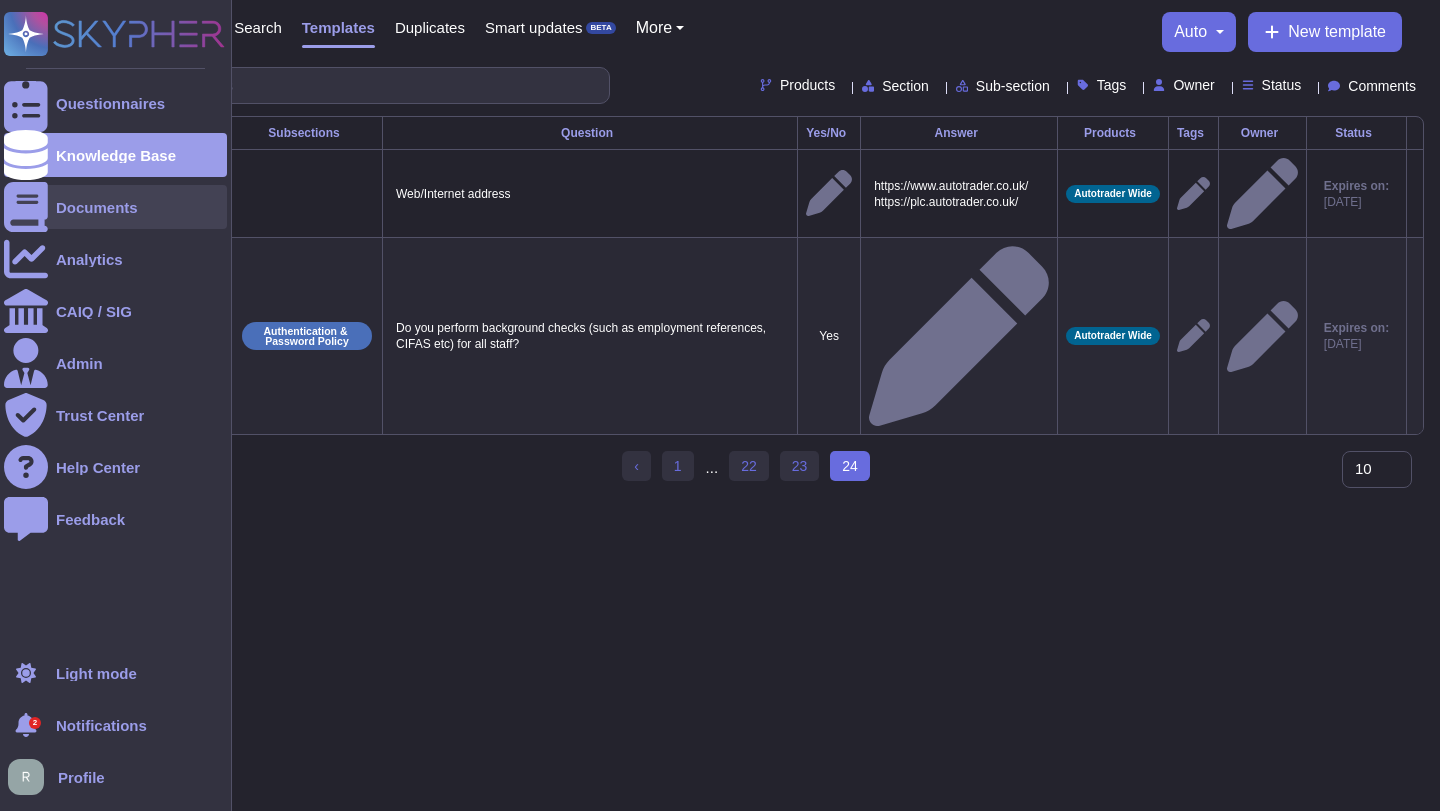 click at bounding box center (26, 207) 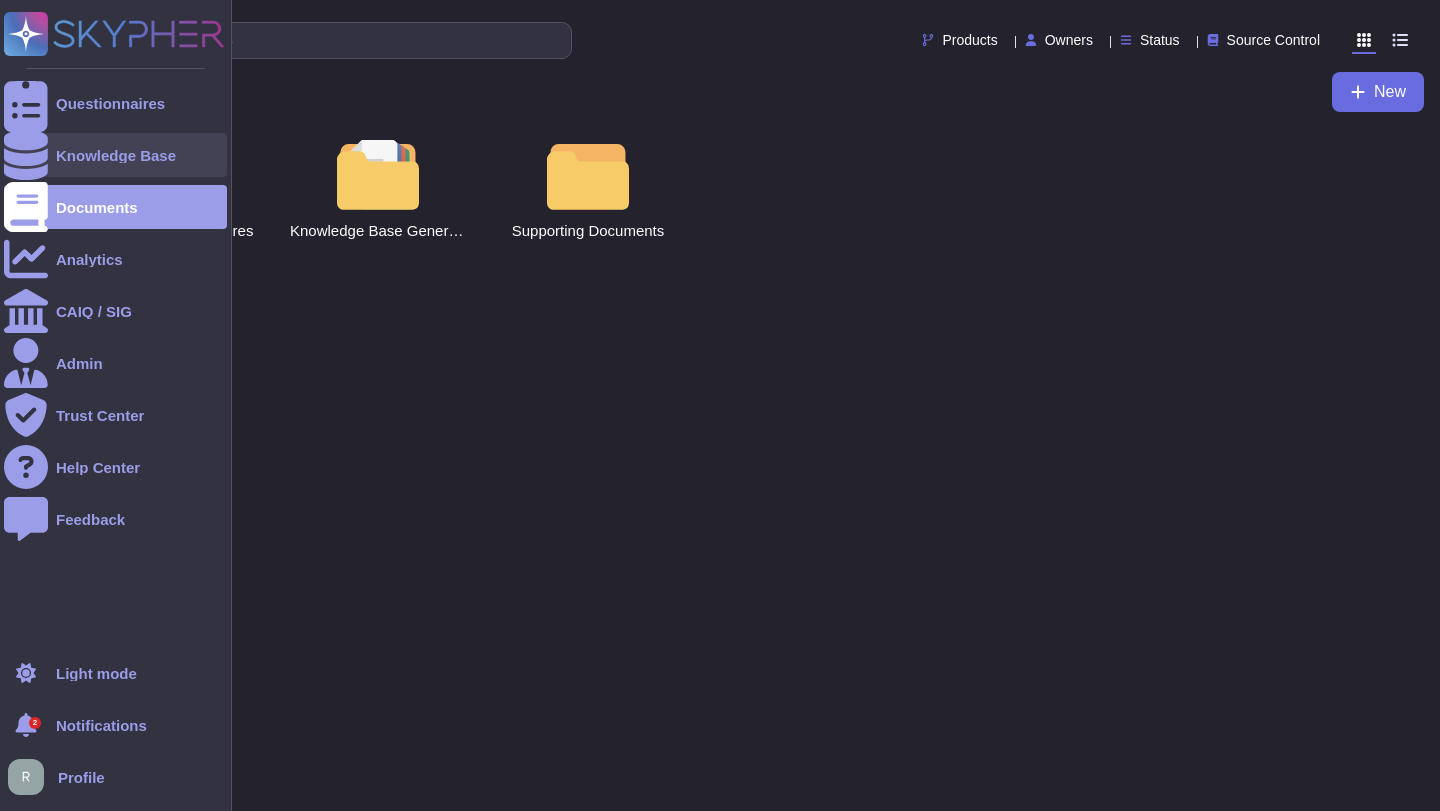 click on "Knowledge Base" at bounding box center (115, 155) 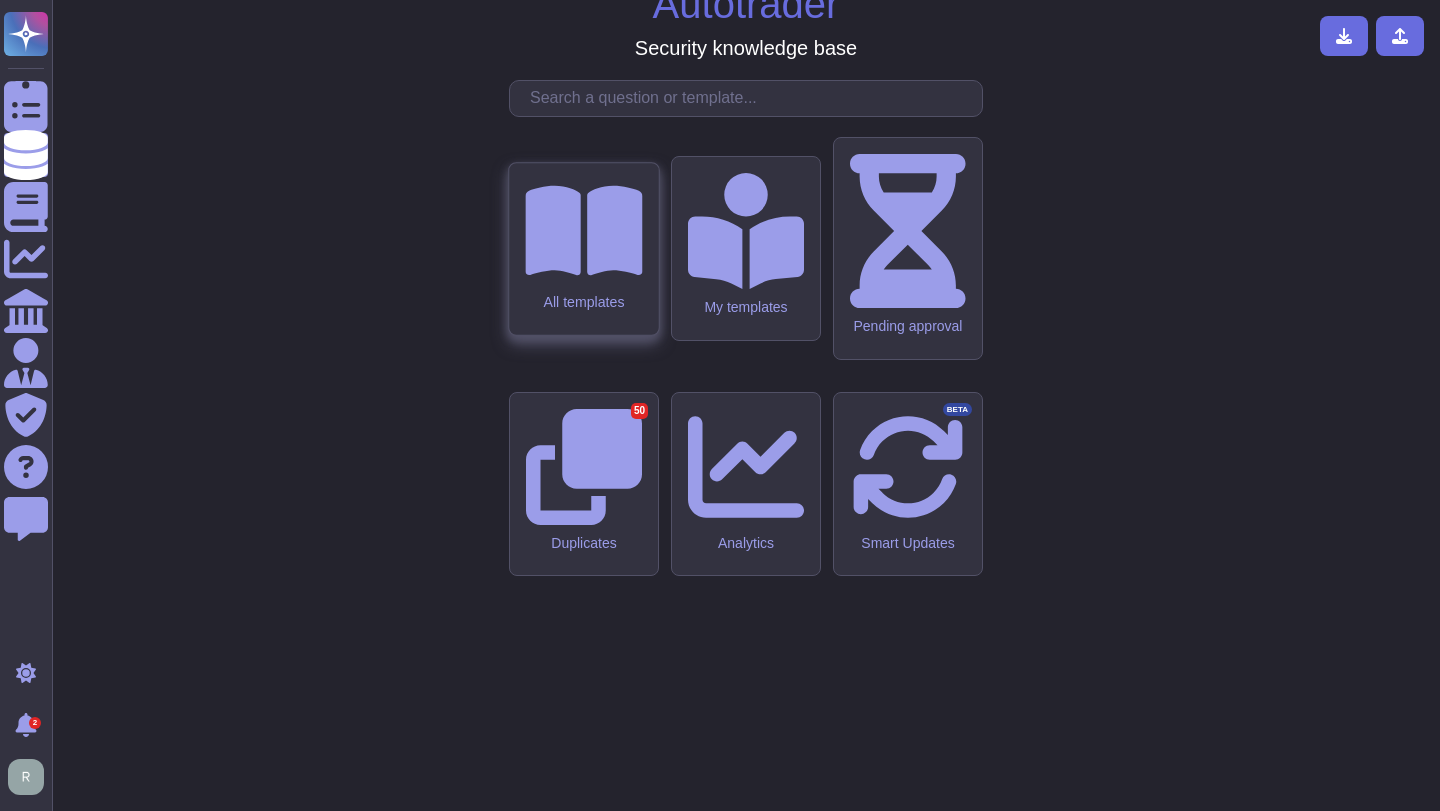click on "All templates" at bounding box center (583, 301) 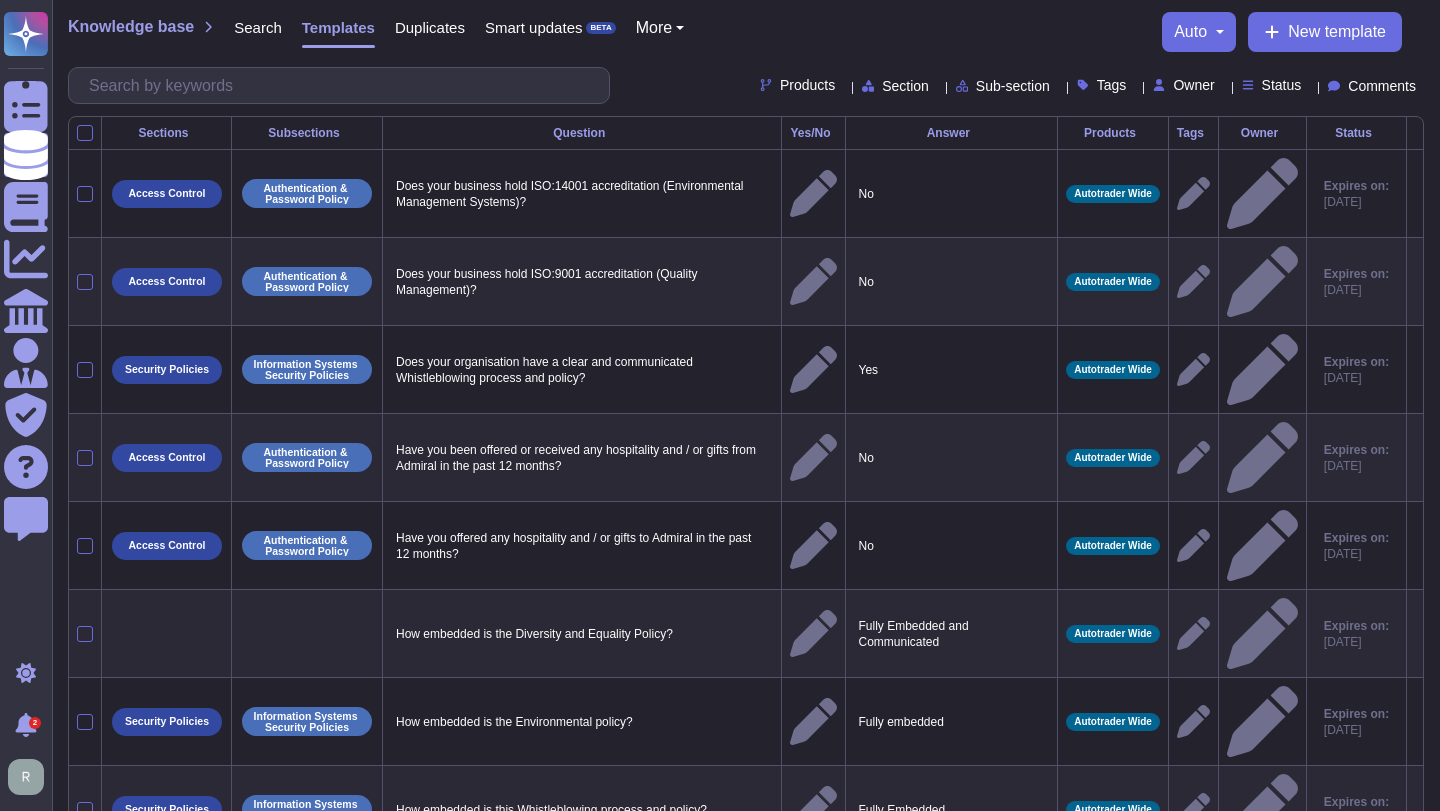 click on "Sections" at bounding box center (167, 133) 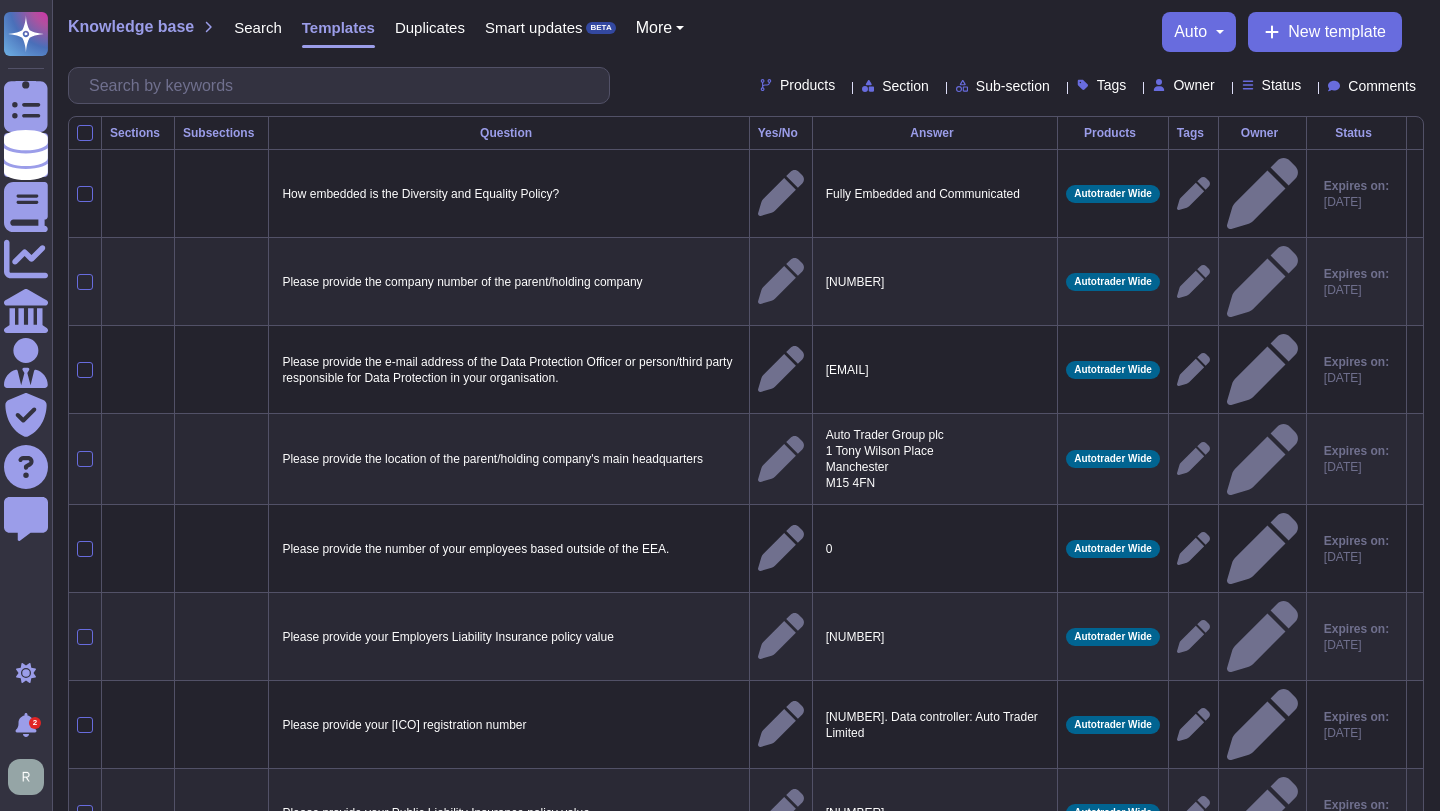 click on "Sections" at bounding box center (138, 133) 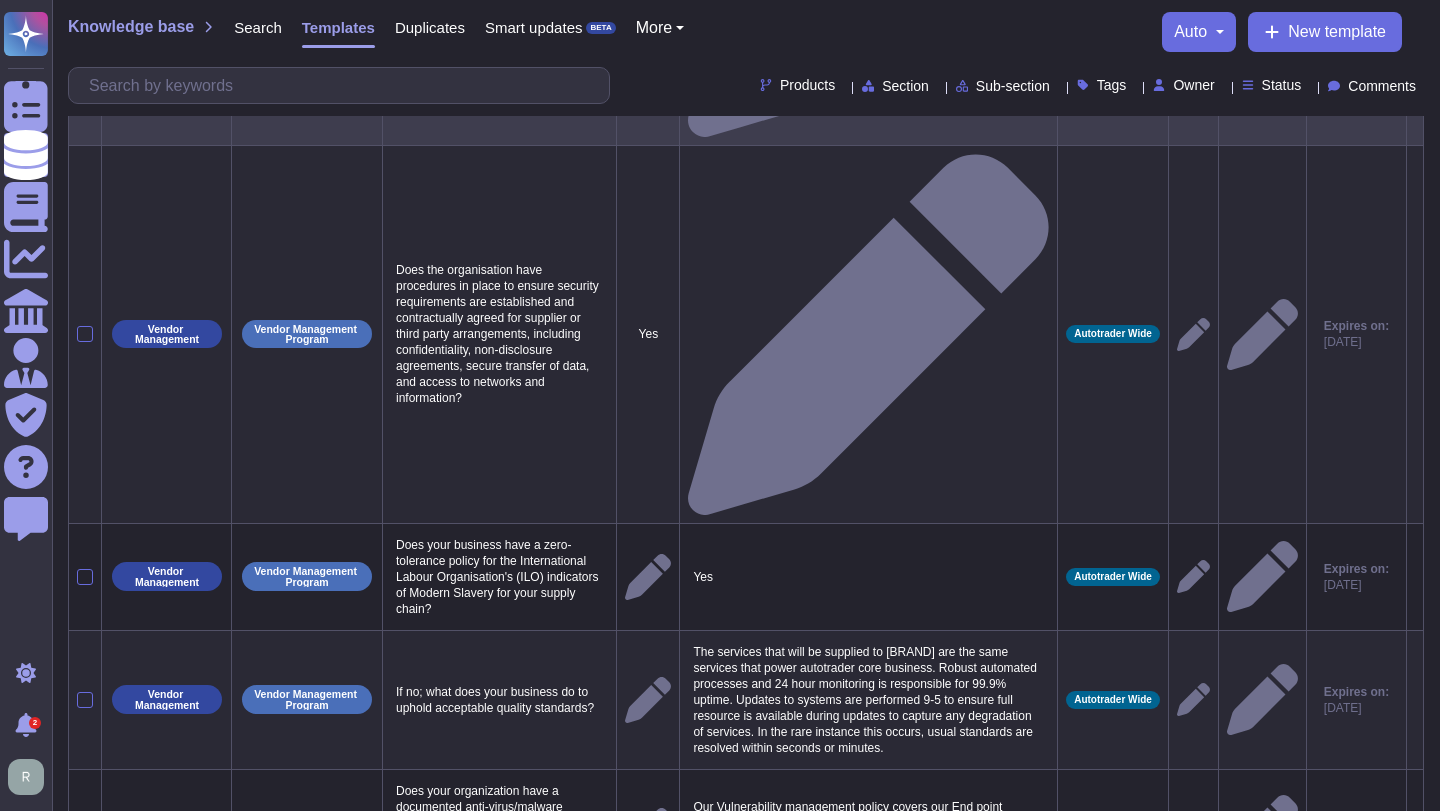 scroll, scrollTop: 509, scrollLeft: 0, axis: vertical 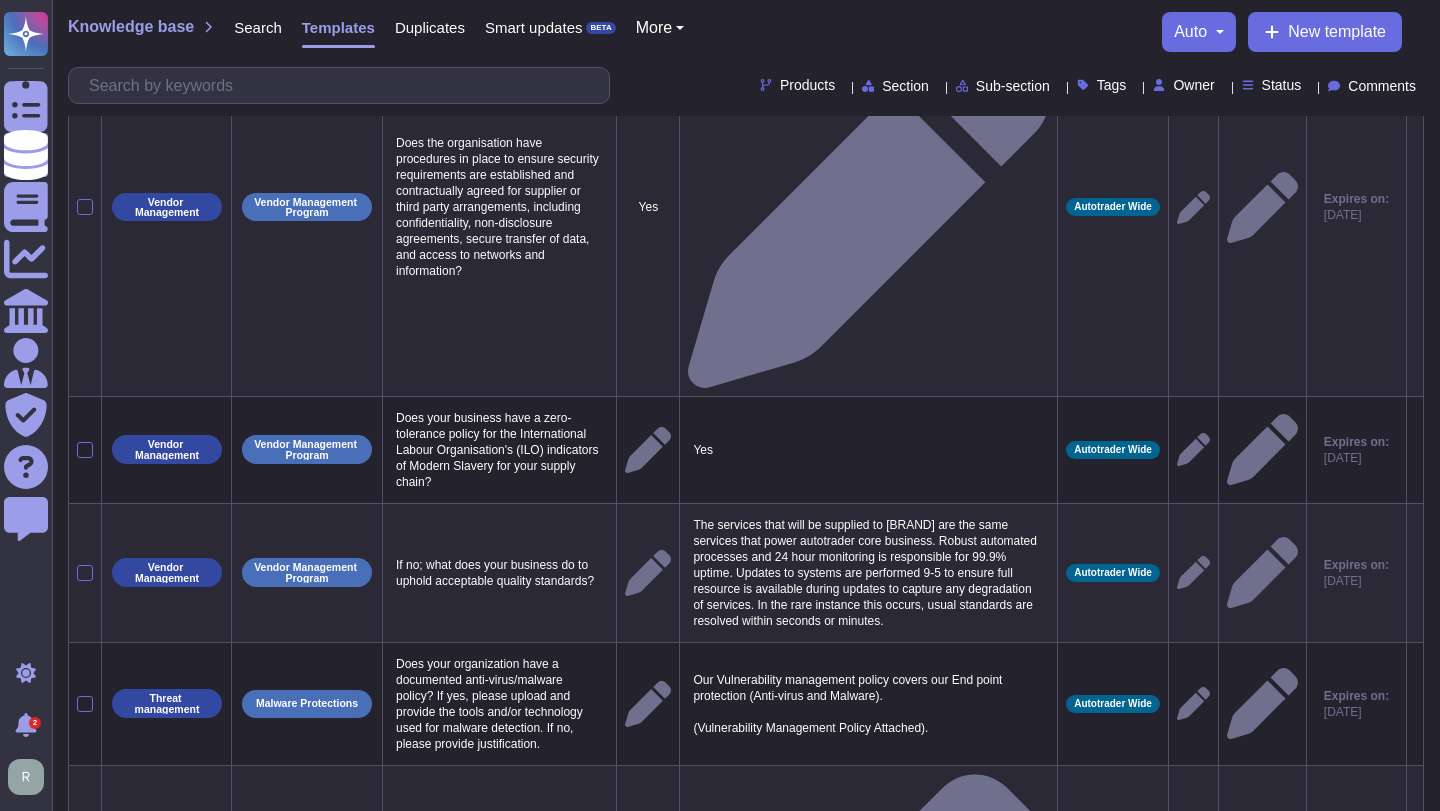 click on "3" at bounding box center (710, 2396) 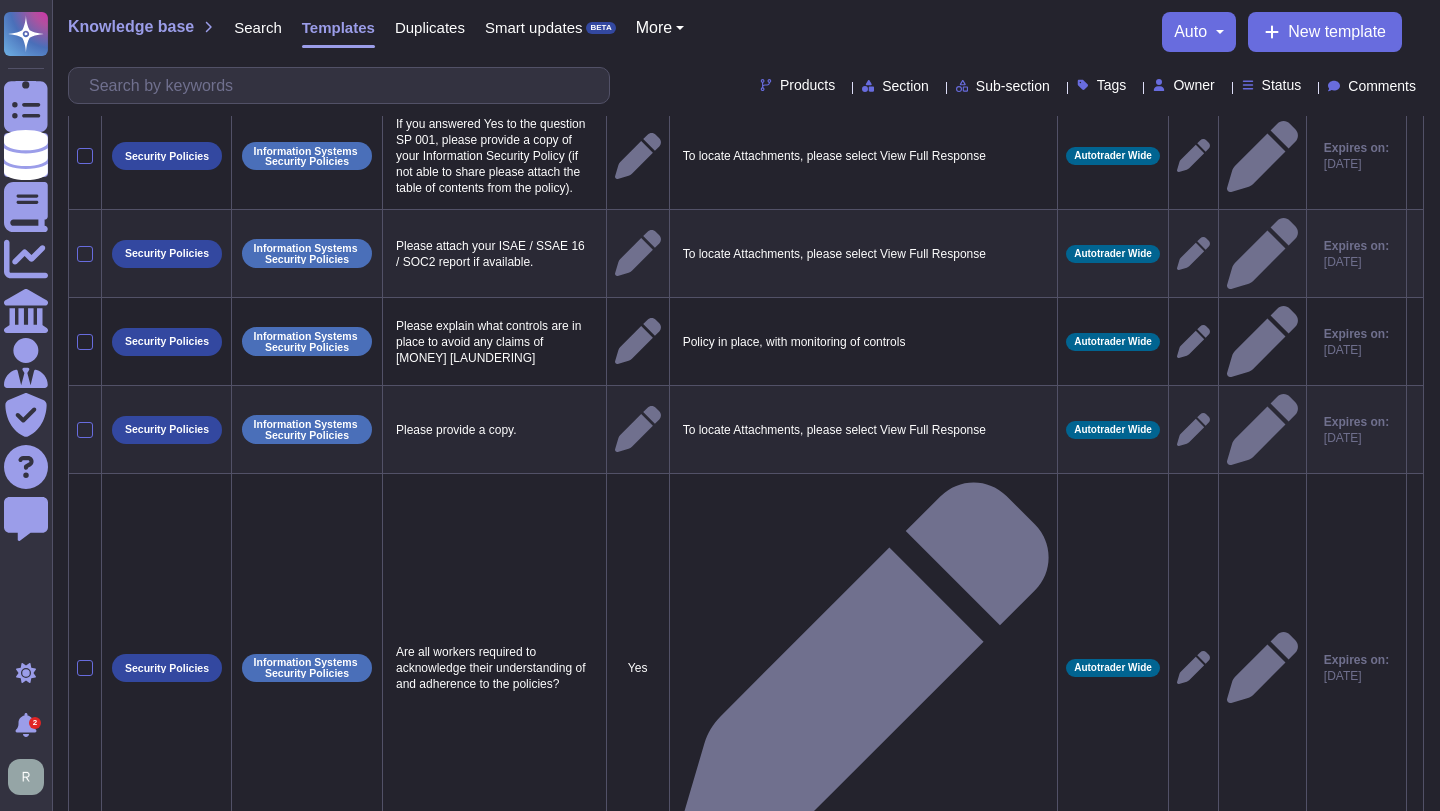 click on "4" at bounding box center [730, 1509] 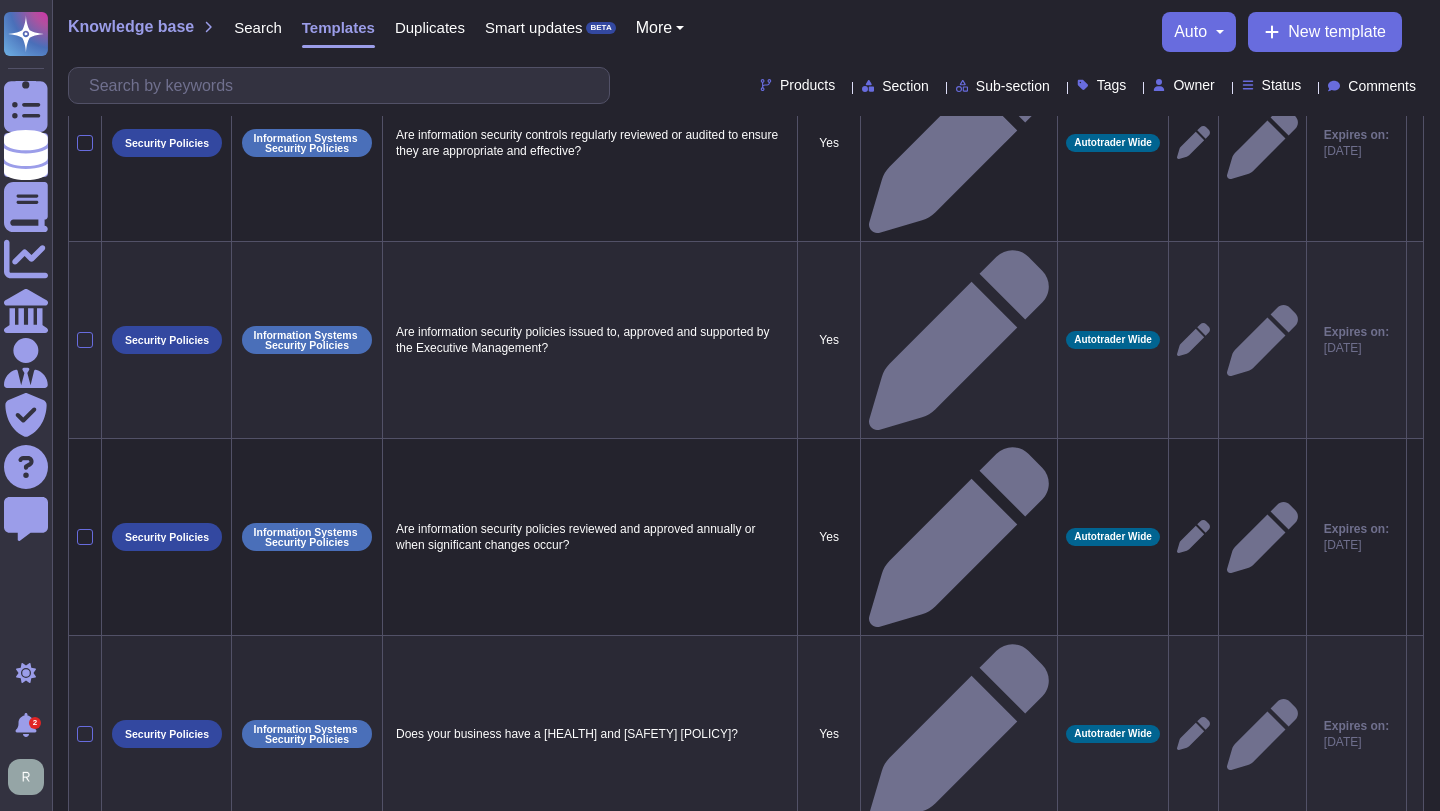 click on "6" at bounding box center (794, 1937) 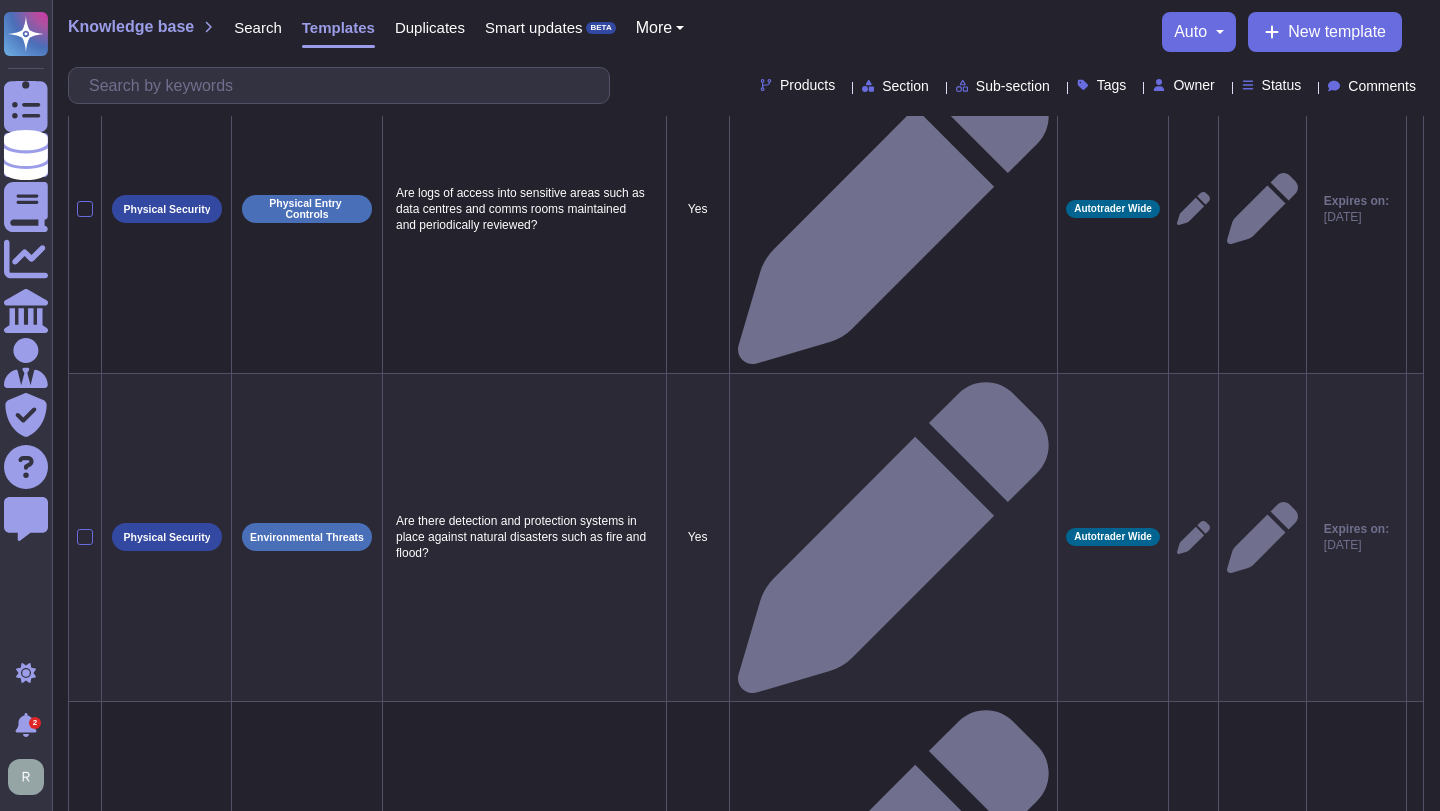 scroll, scrollTop: 233, scrollLeft: 0, axis: vertical 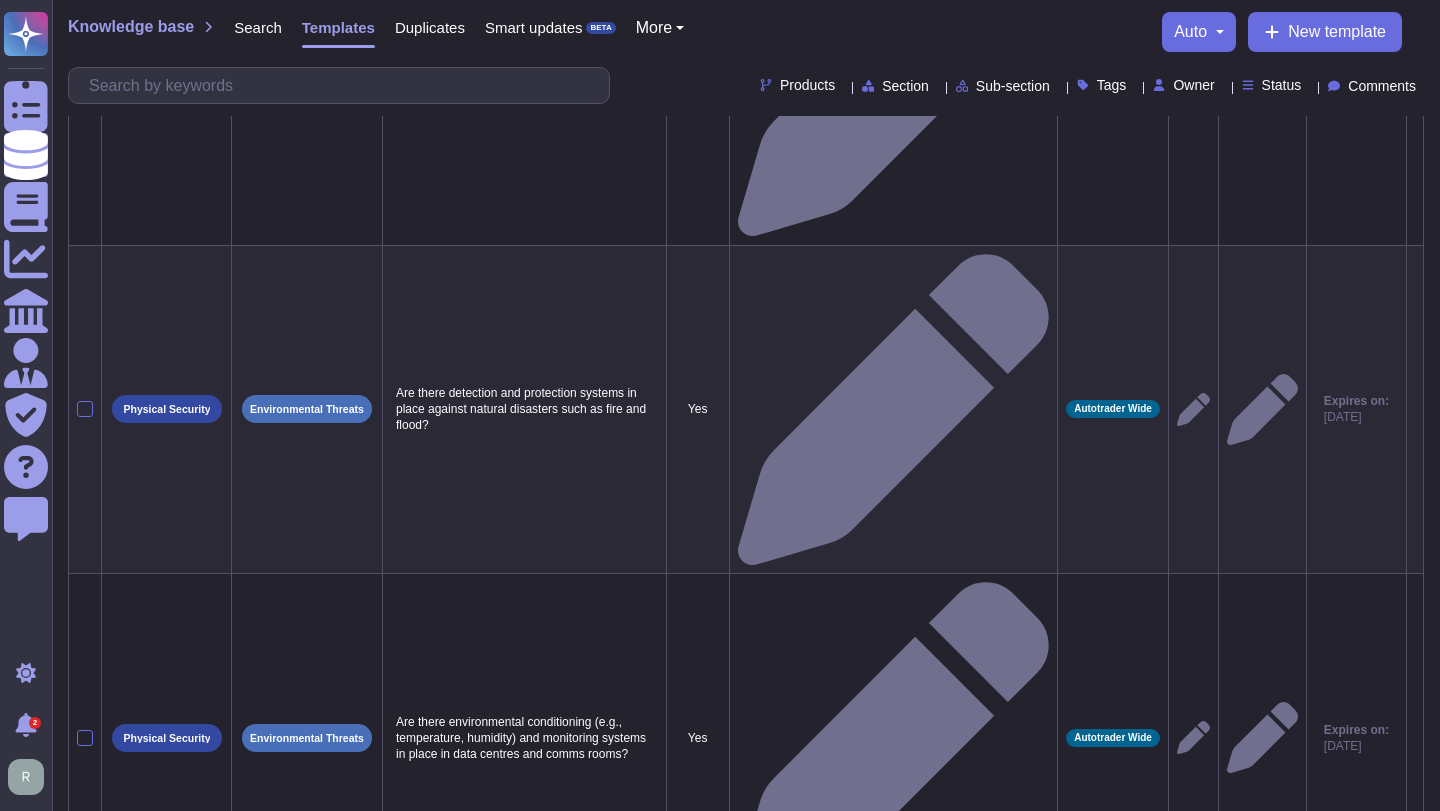 click on "9" at bounding box center (849, 2563) 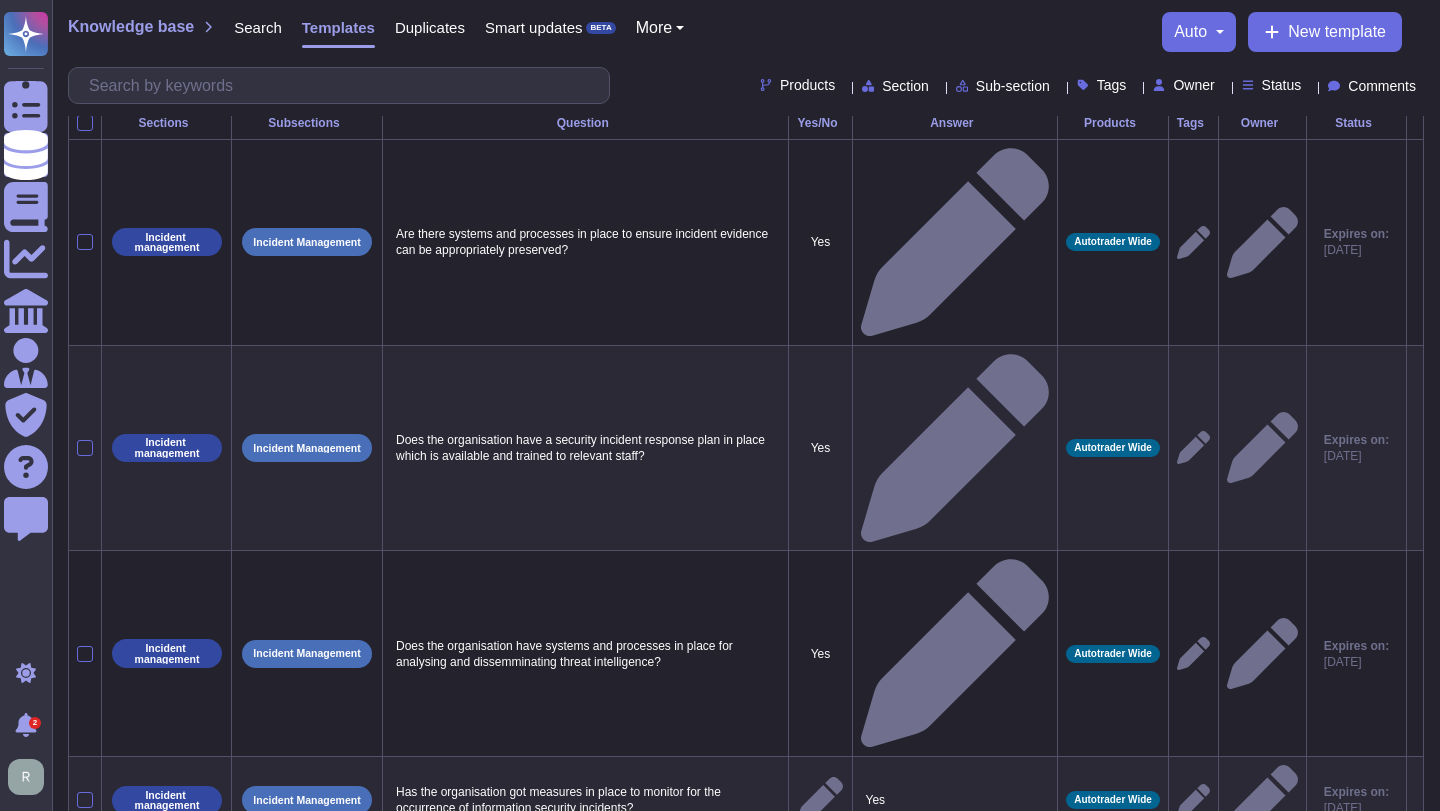 click on "24" at bounding box center (932, 1404) 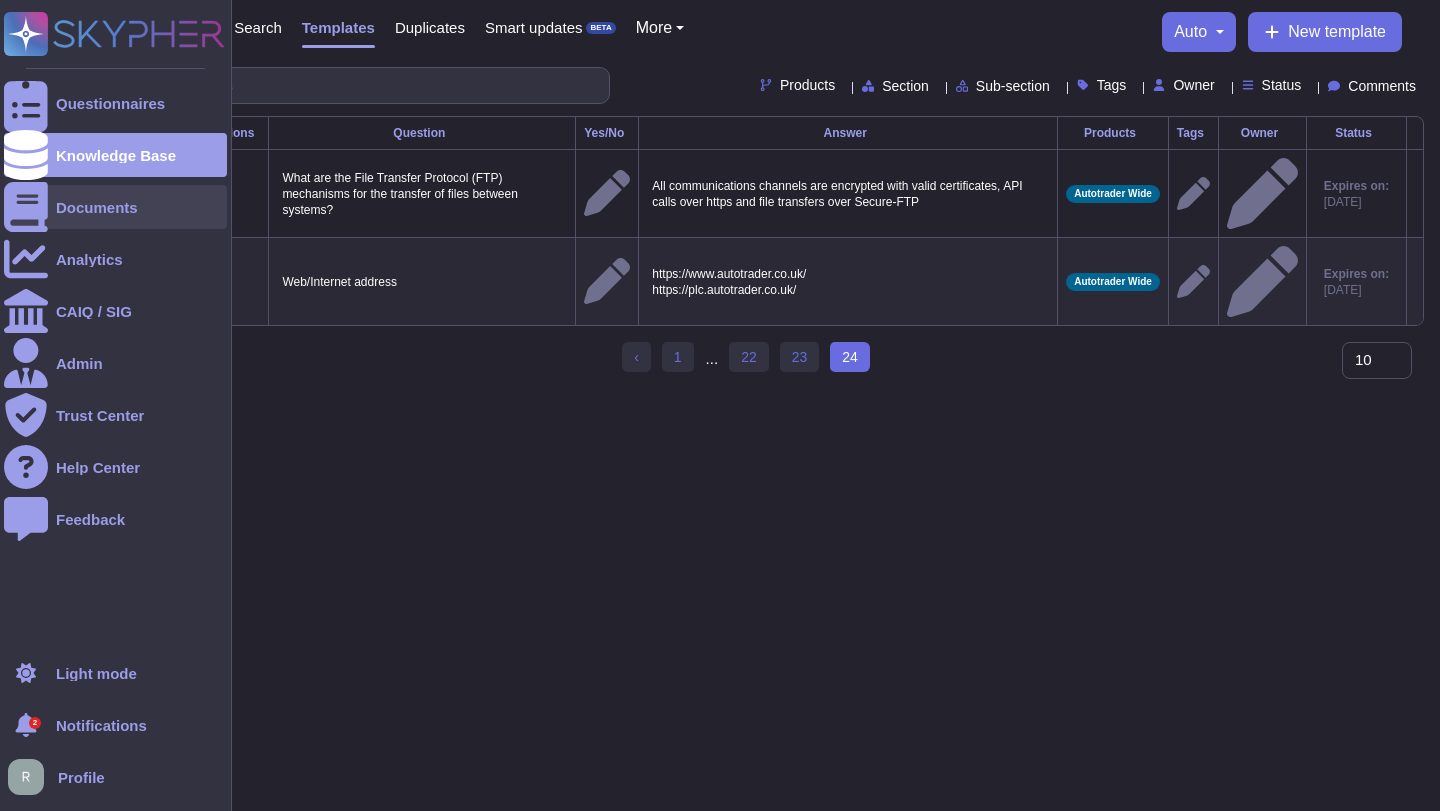 click at bounding box center [26, 207] 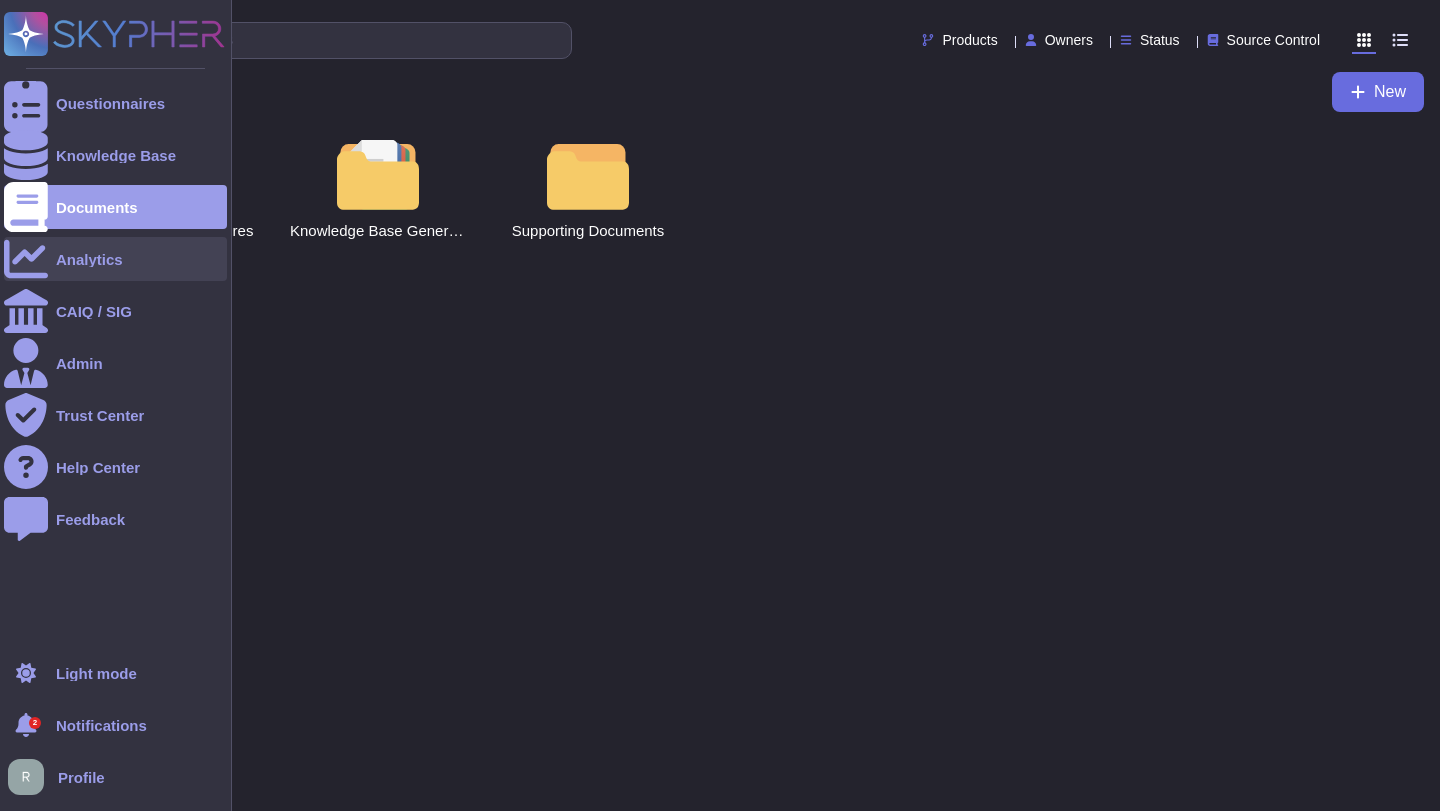 click at bounding box center [26, 259] 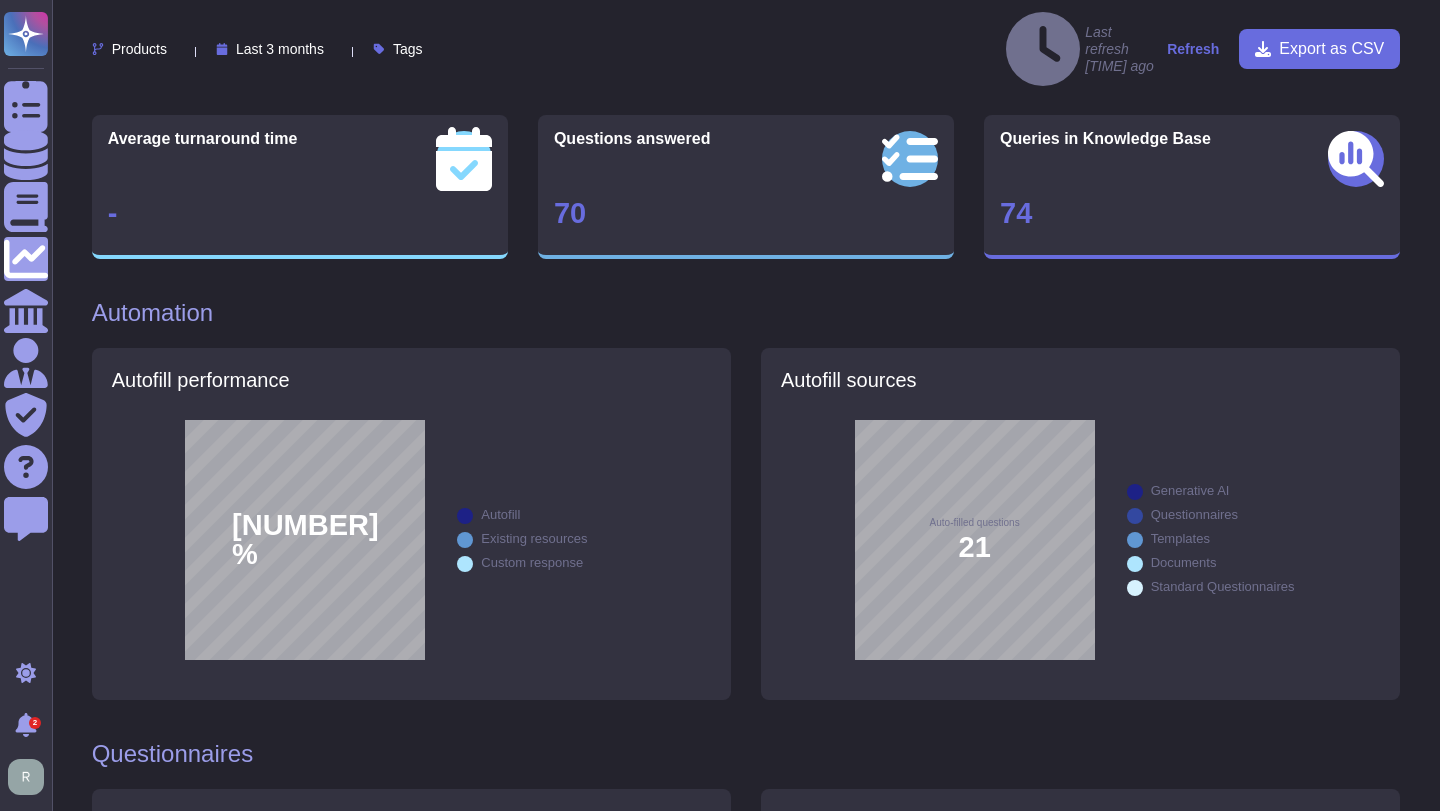 scroll, scrollTop: 0, scrollLeft: 0, axis: both 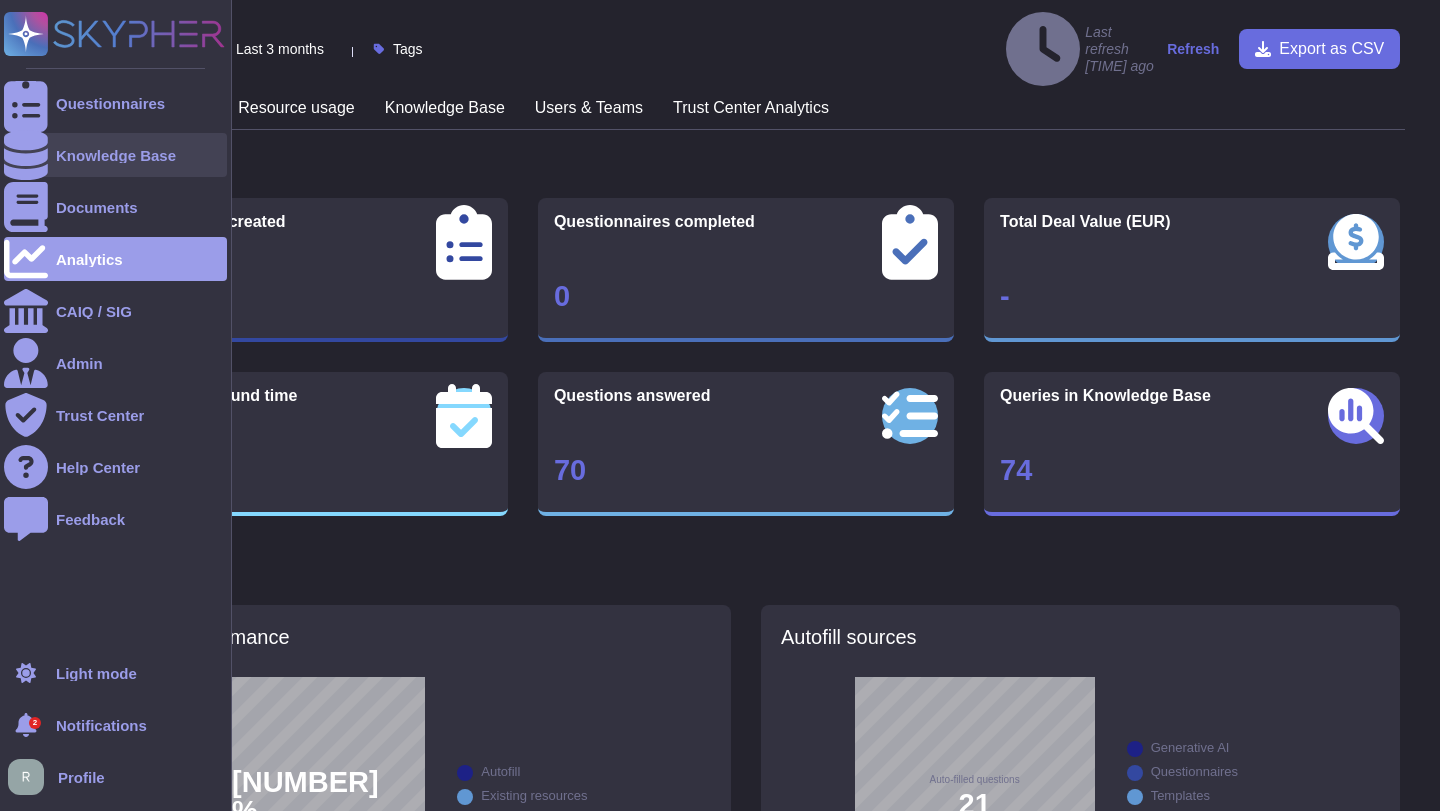 click 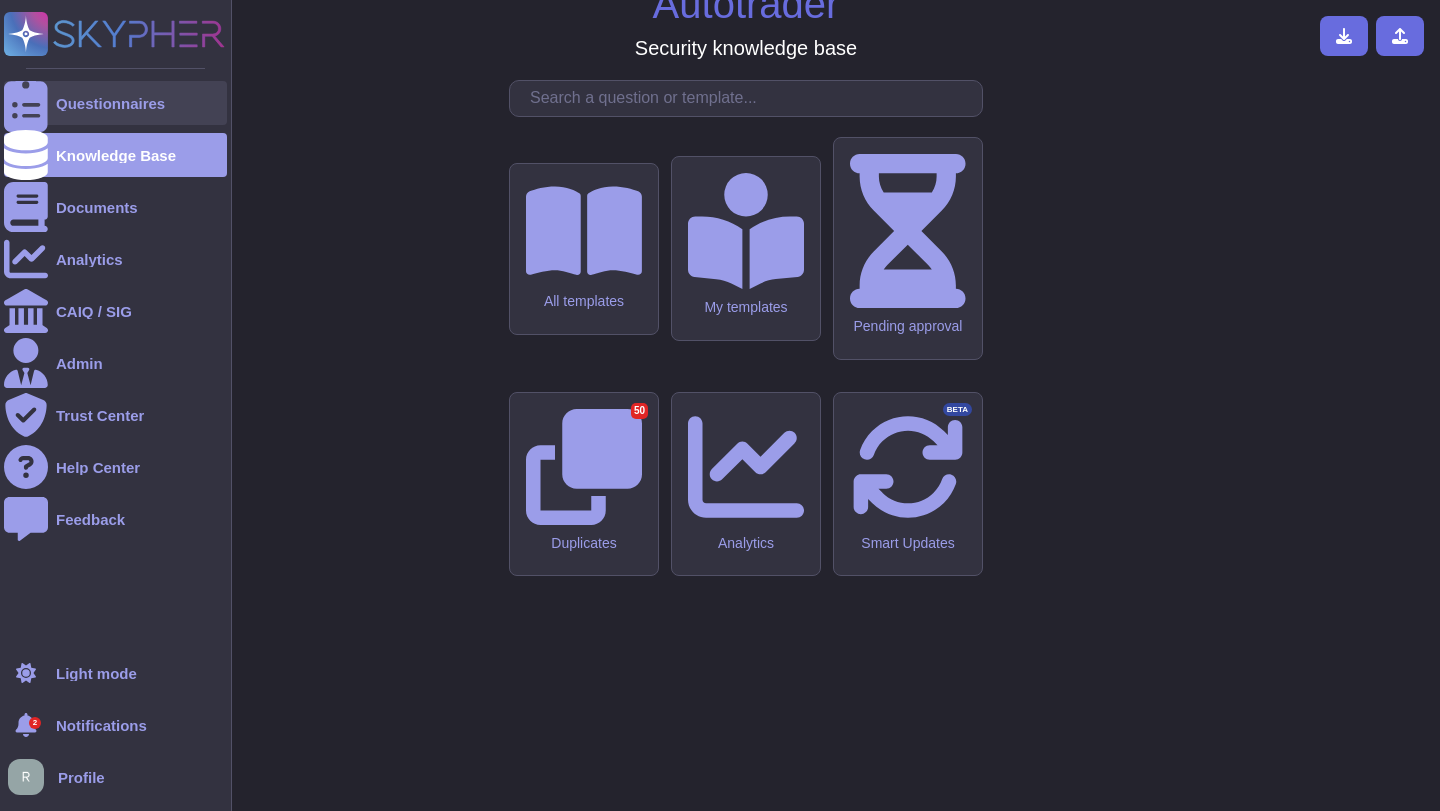 click on "Questionnaires" at bounding box center [110, 103] 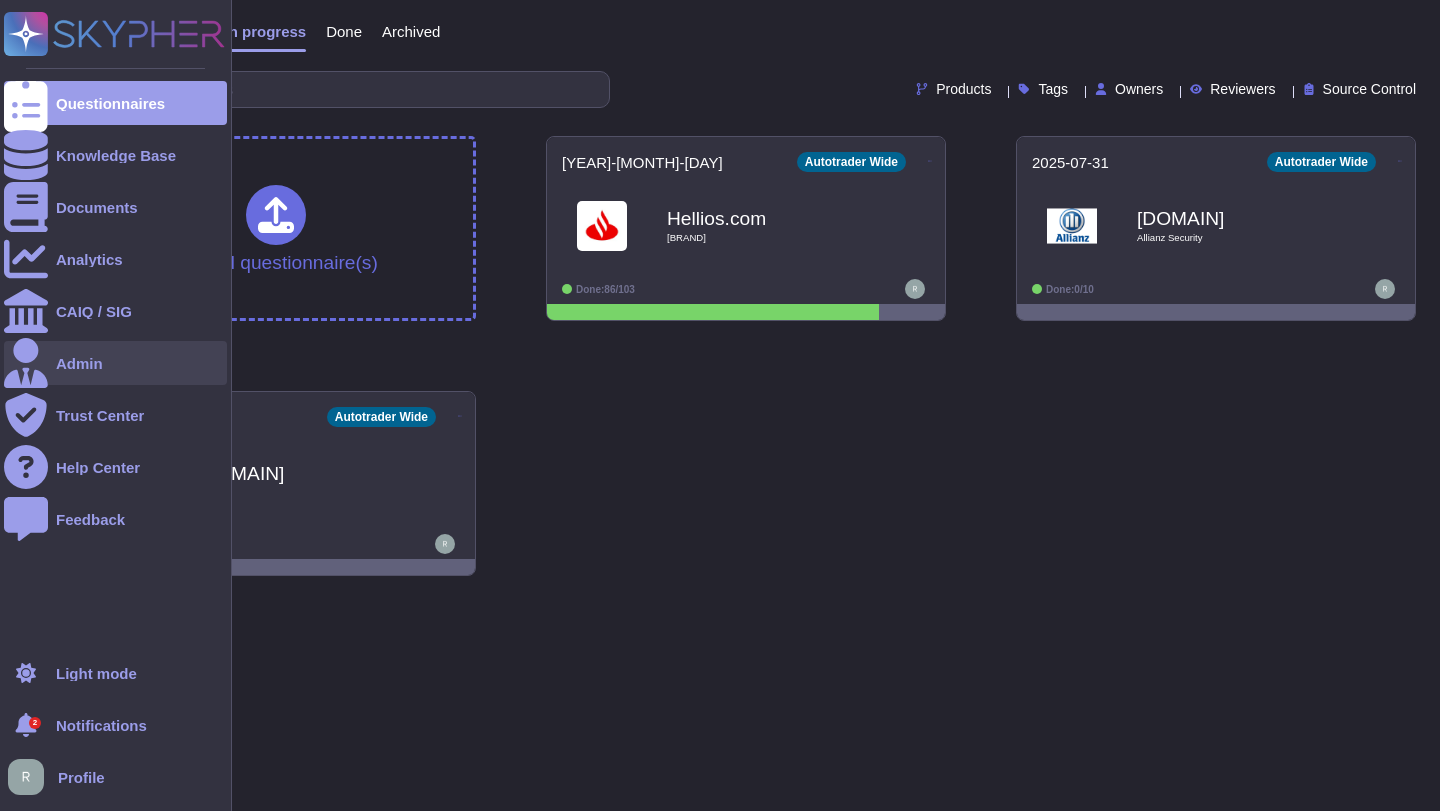click at bounding box center [26, 363] 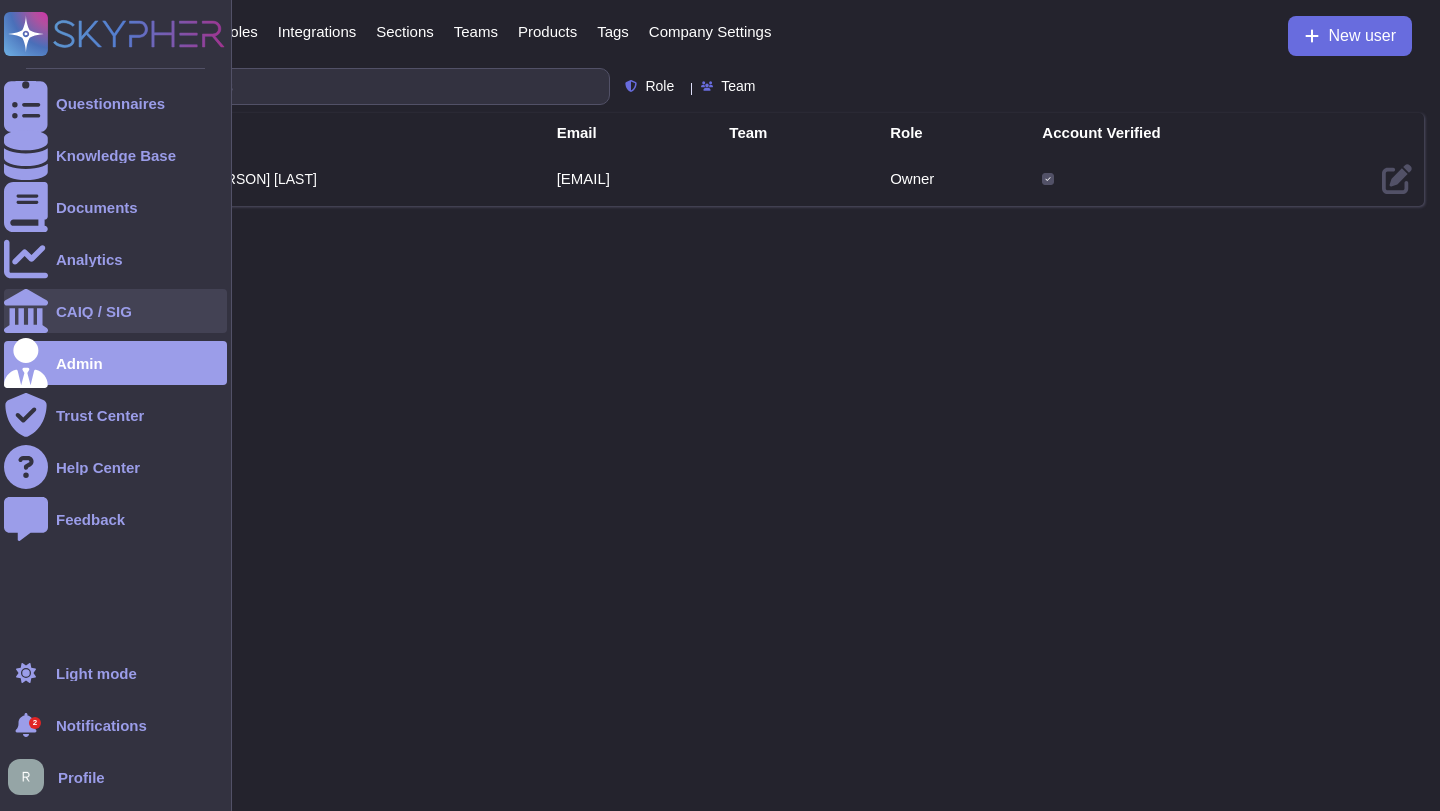 click on "CAIQ / SIG" at bounding box center (94, 311) 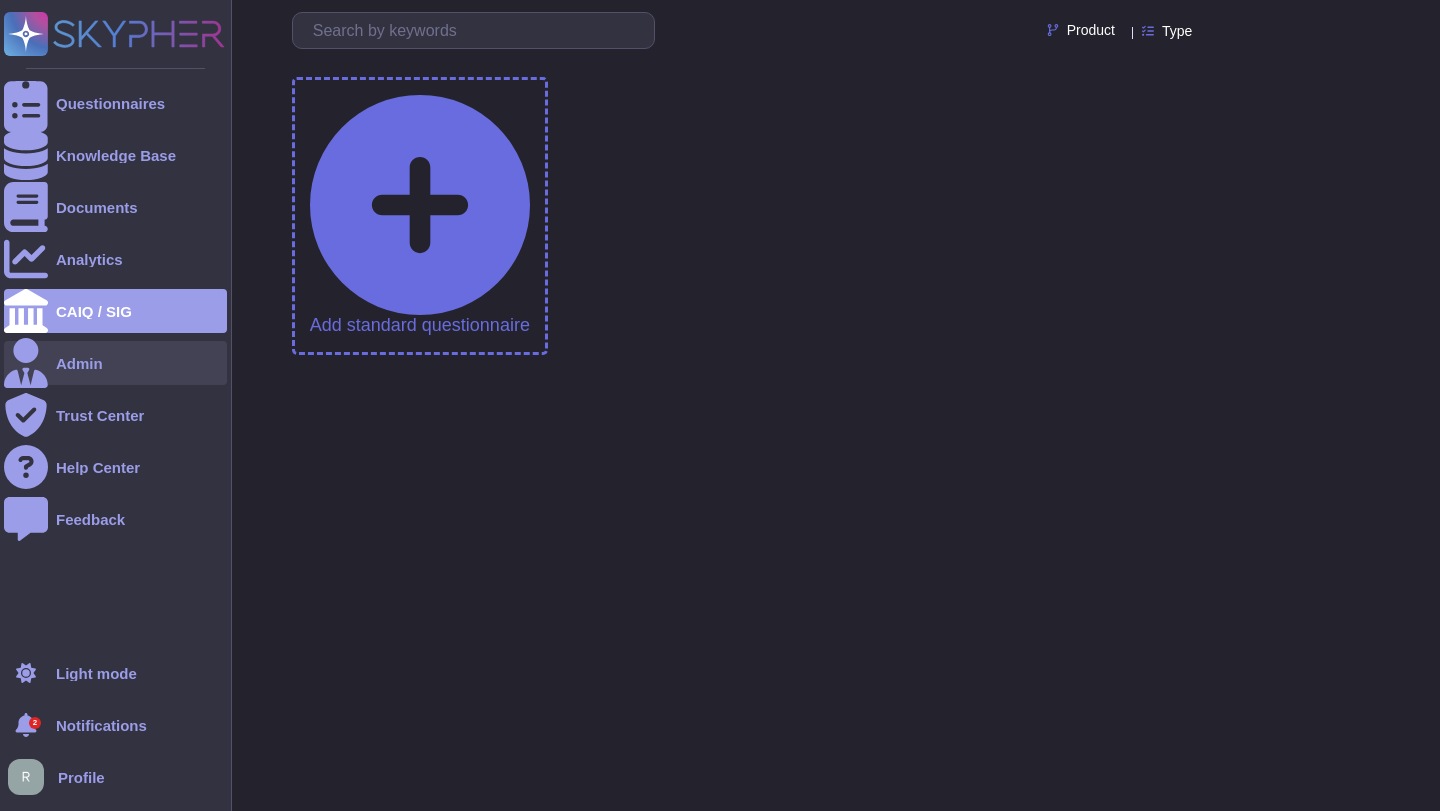 click on "Admin" at bounding box center (115, 363) 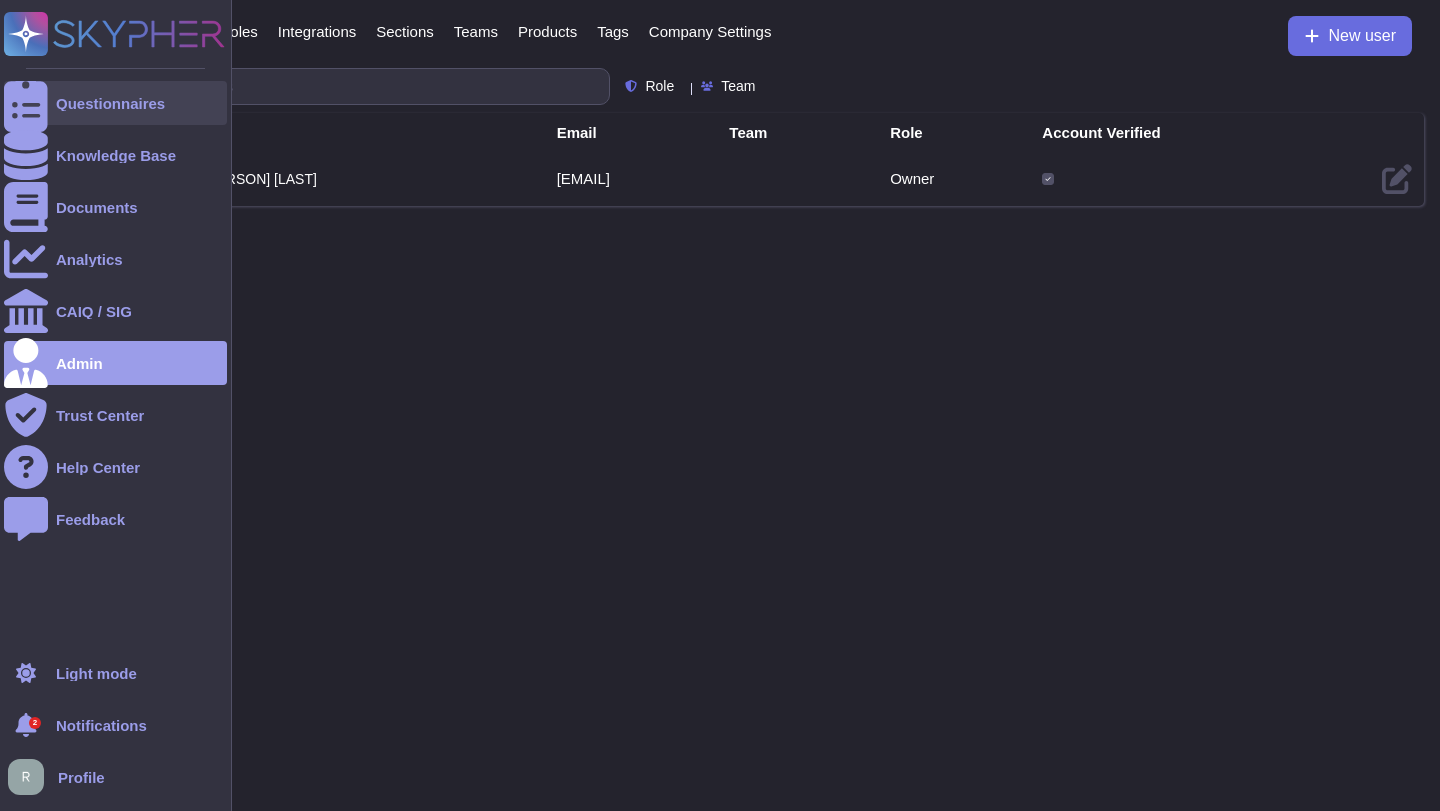 click at bounding box center [26, 103] 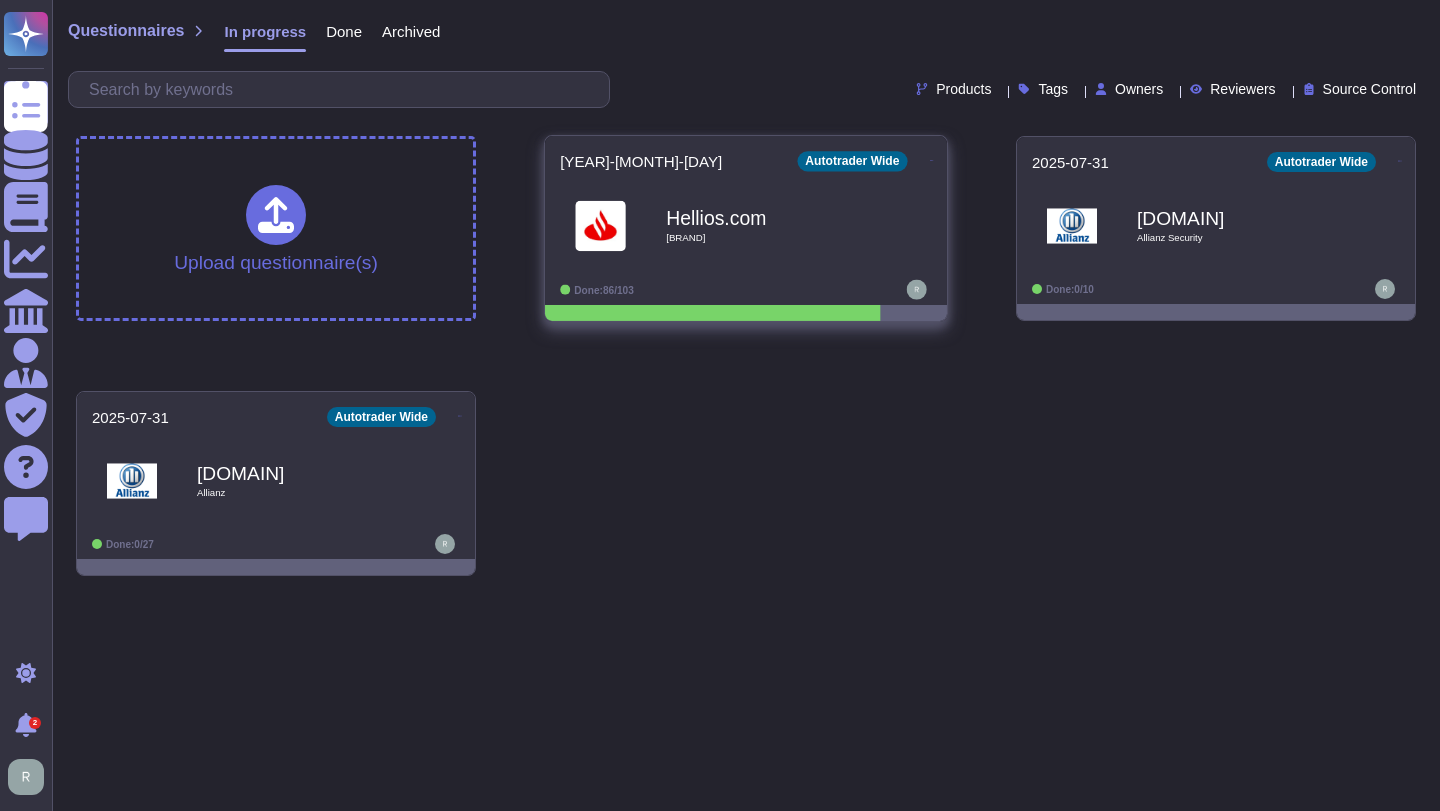 click on "Hellios.com Helios" at bounding box center [767, 225] 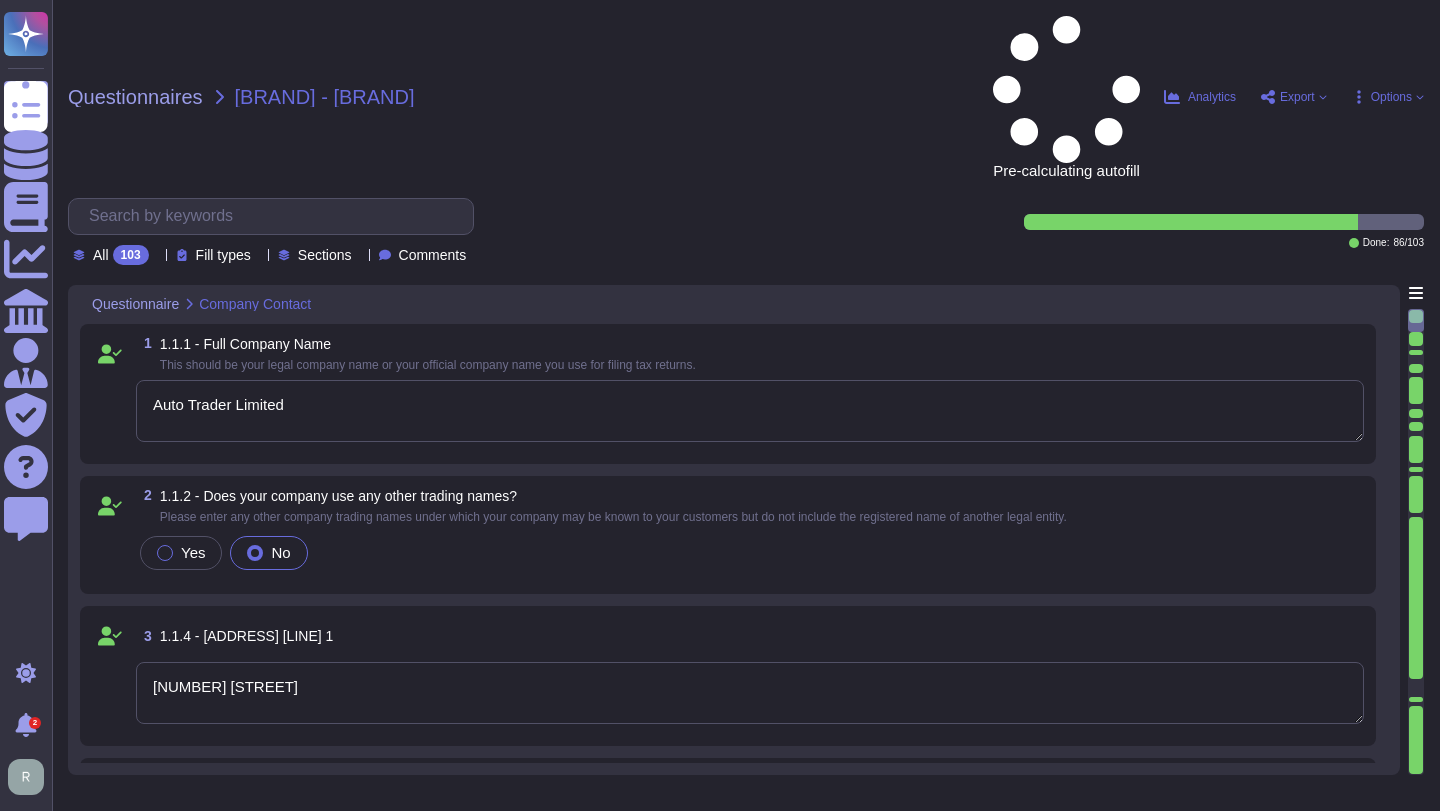 type on "Auto Trader Limited" 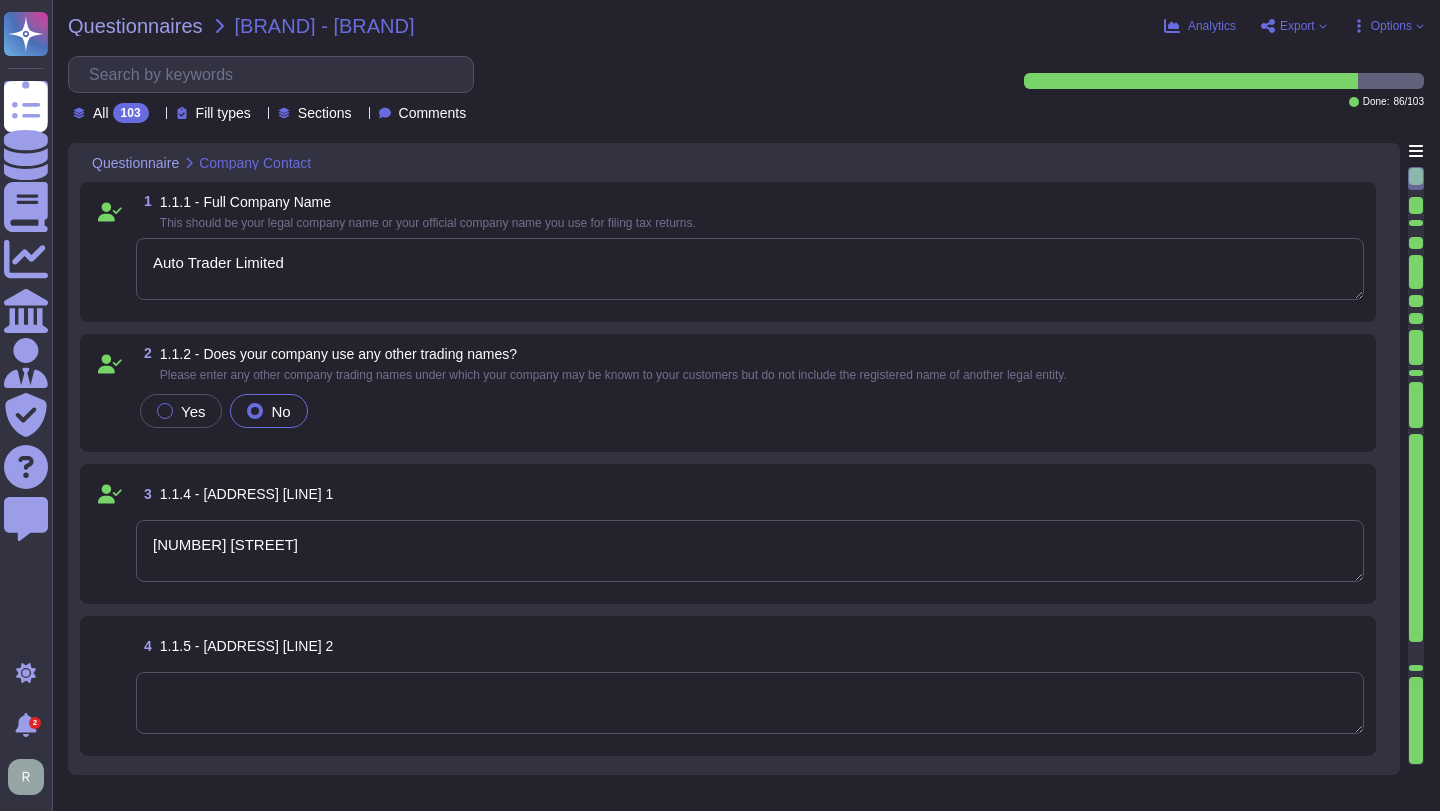 click on "Auto Trader Limited" at bounding box center (750, 269) 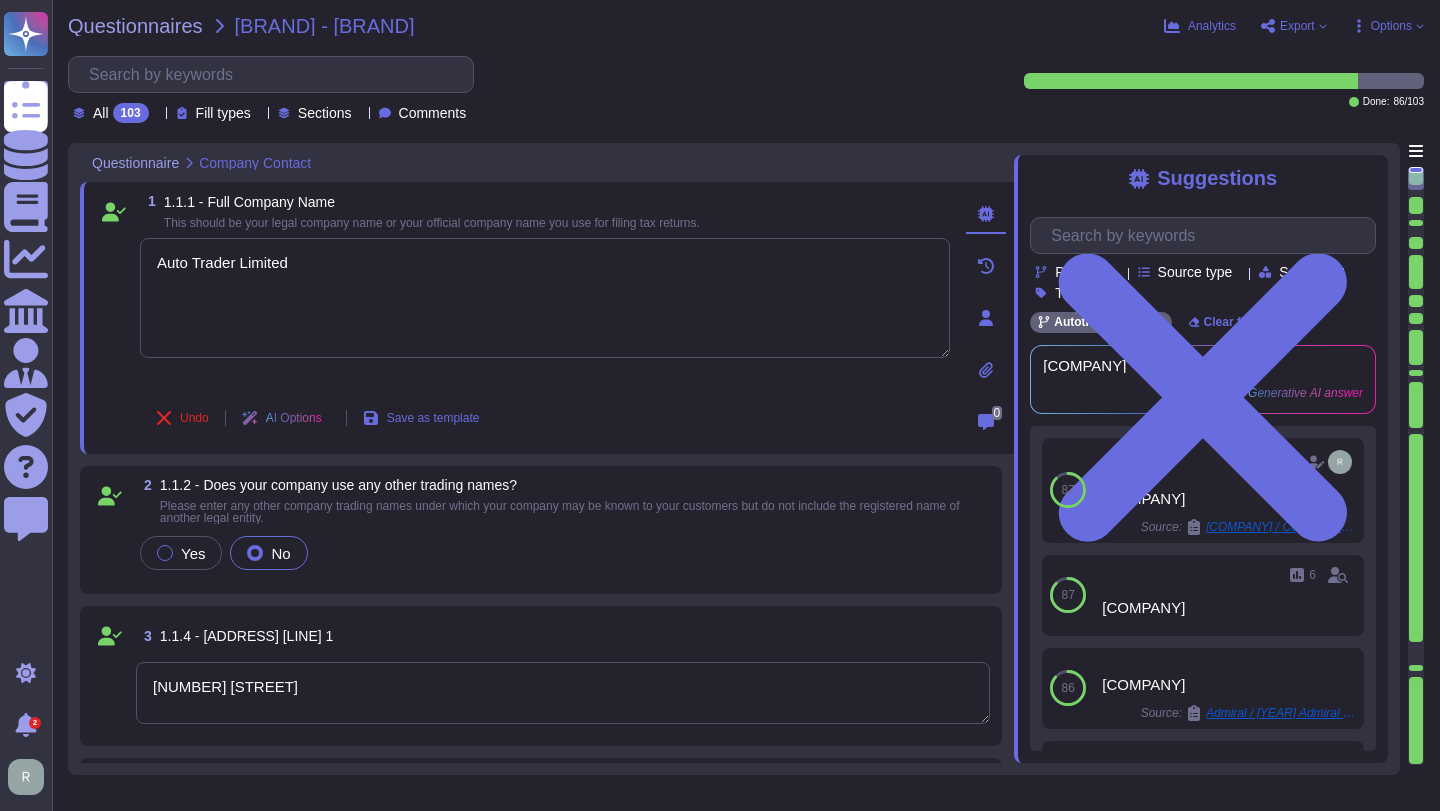 click on "Undo AI Options Save as template" at bounding box center [545, 418] 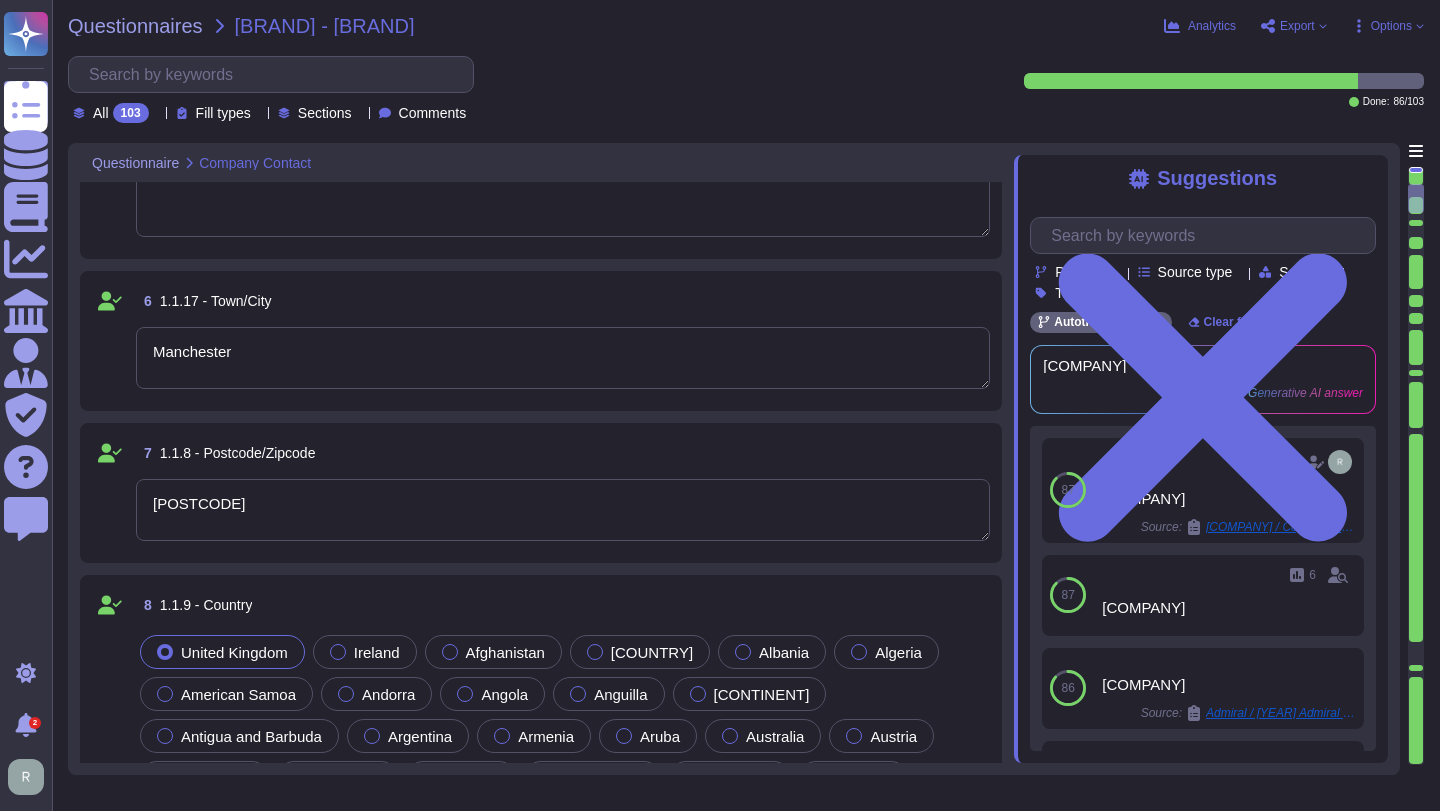 scroll, scrollTop: 1009, scrollLeft: 0, axis: vertical 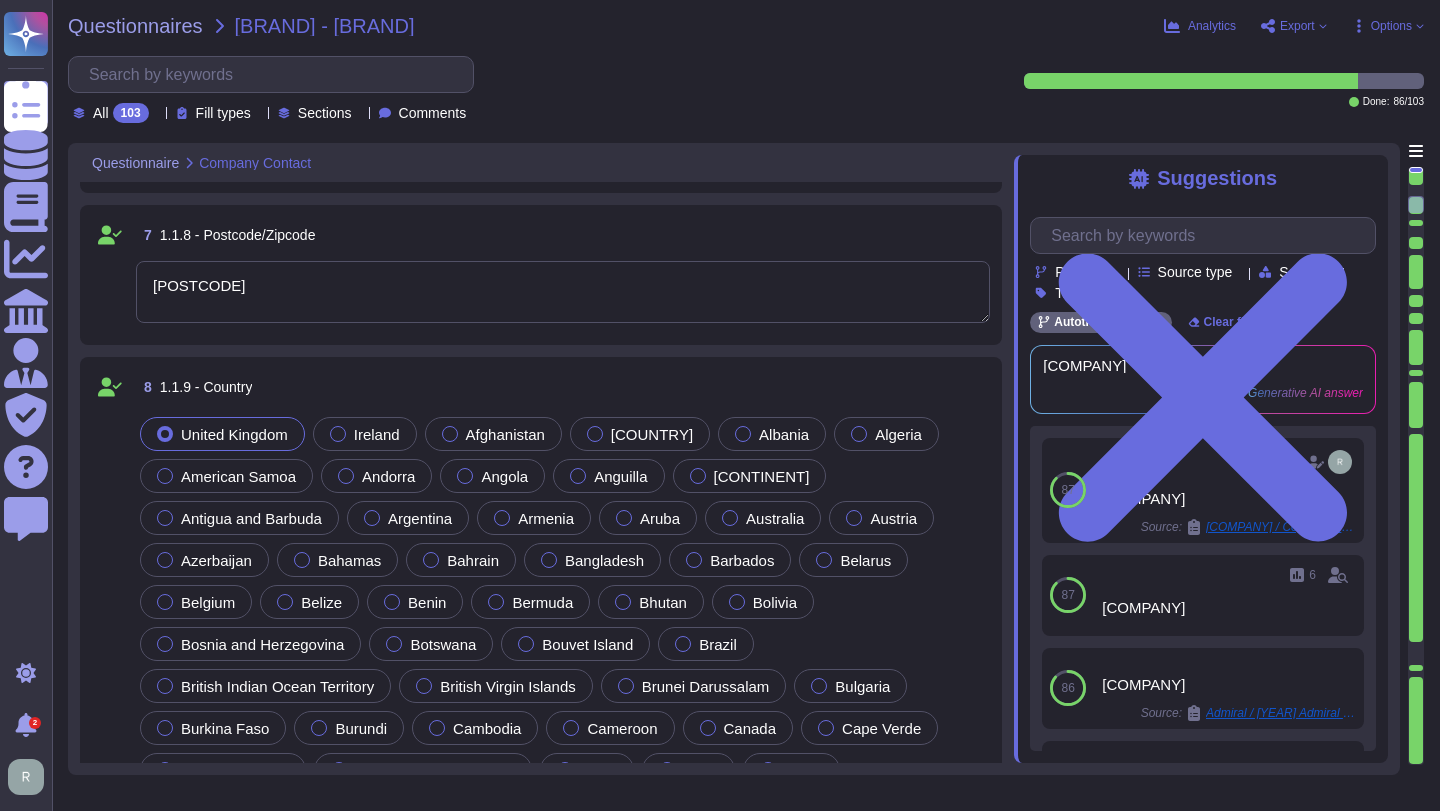click on "[POSTCODE]" at bounding box center (563, 292) 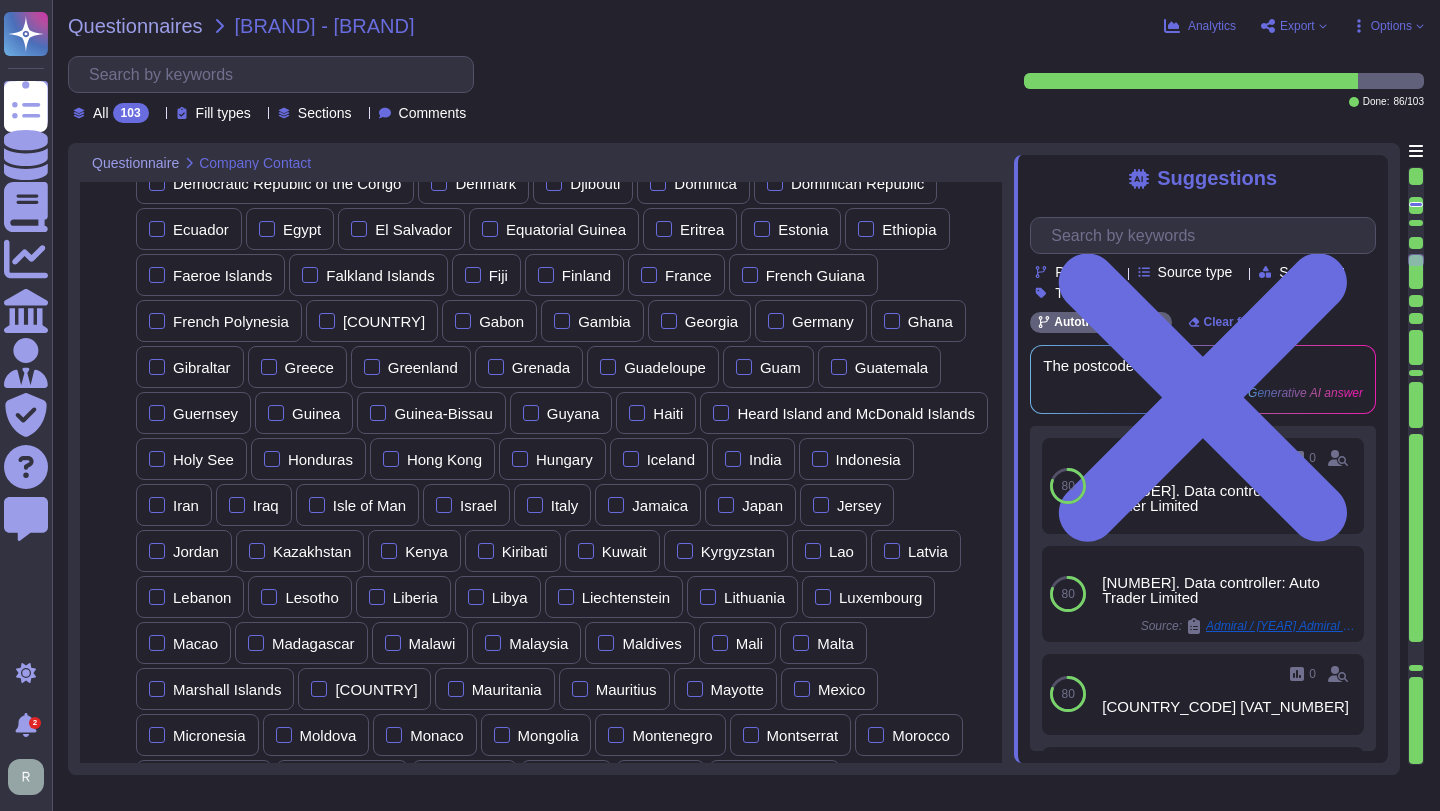 scroll, scrollTop: 8946, scrollLeft: 0, axis: vertical 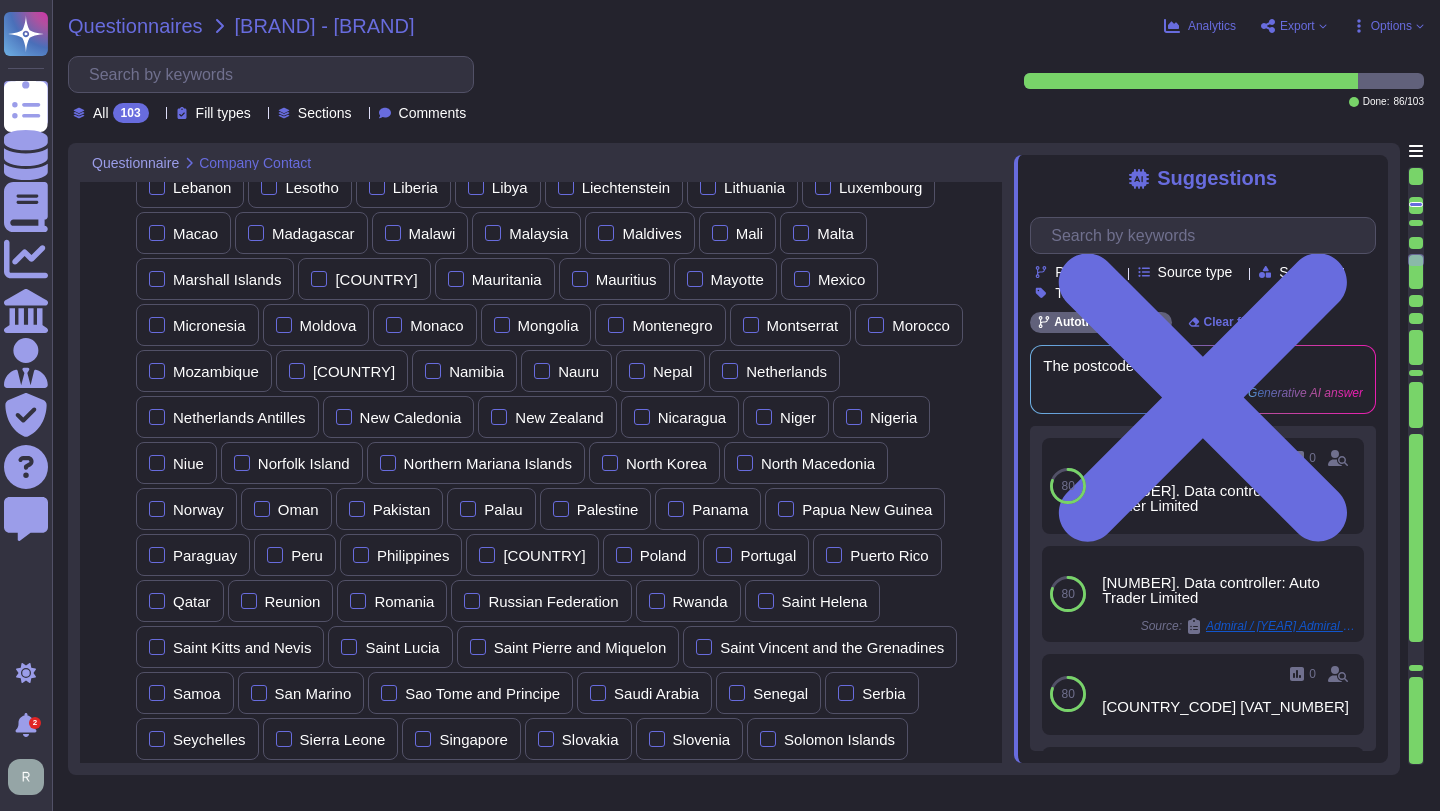 click on "Questionnaires" at bounding box center (135, 26) 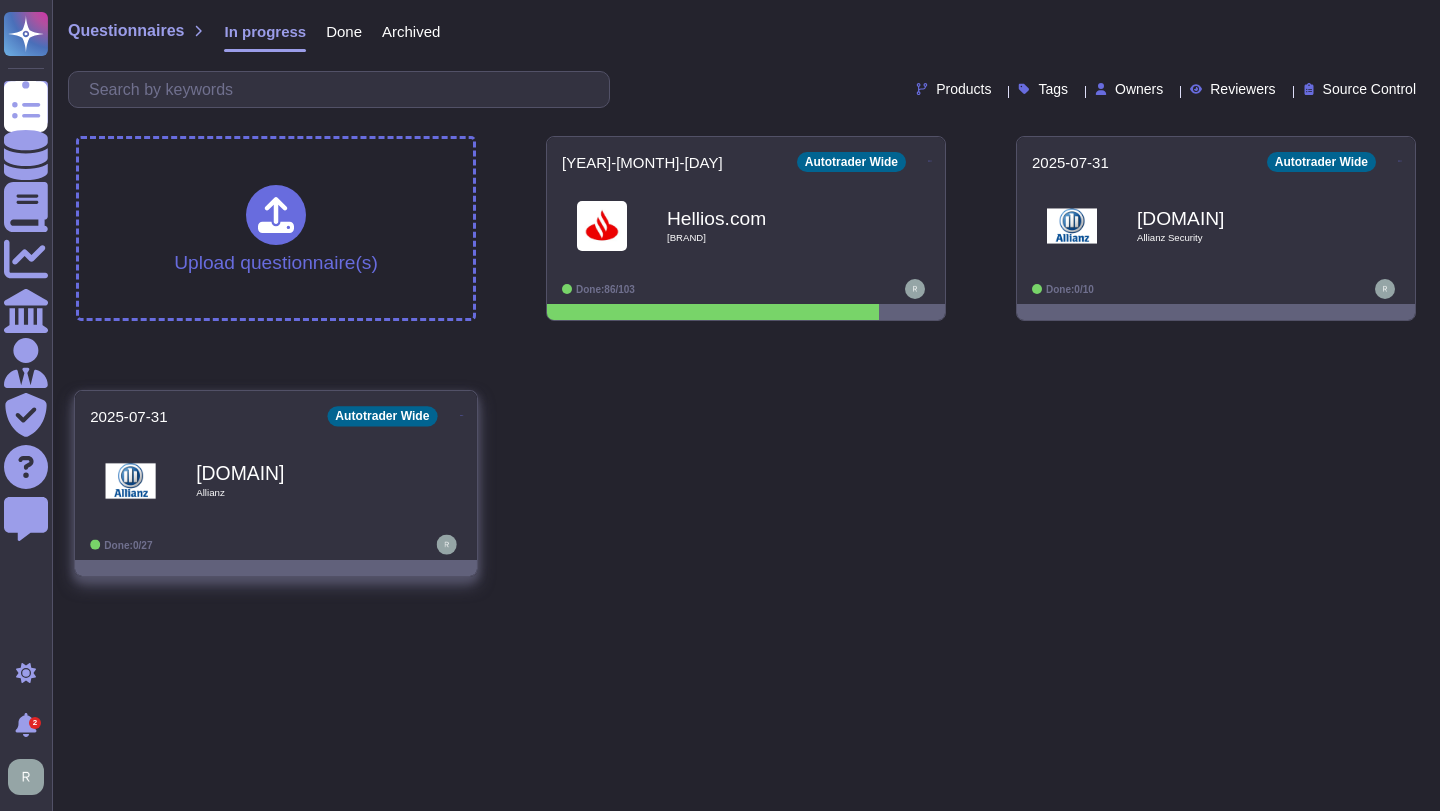 click on "[DOMAIN]" at bounding box center [297, 472] 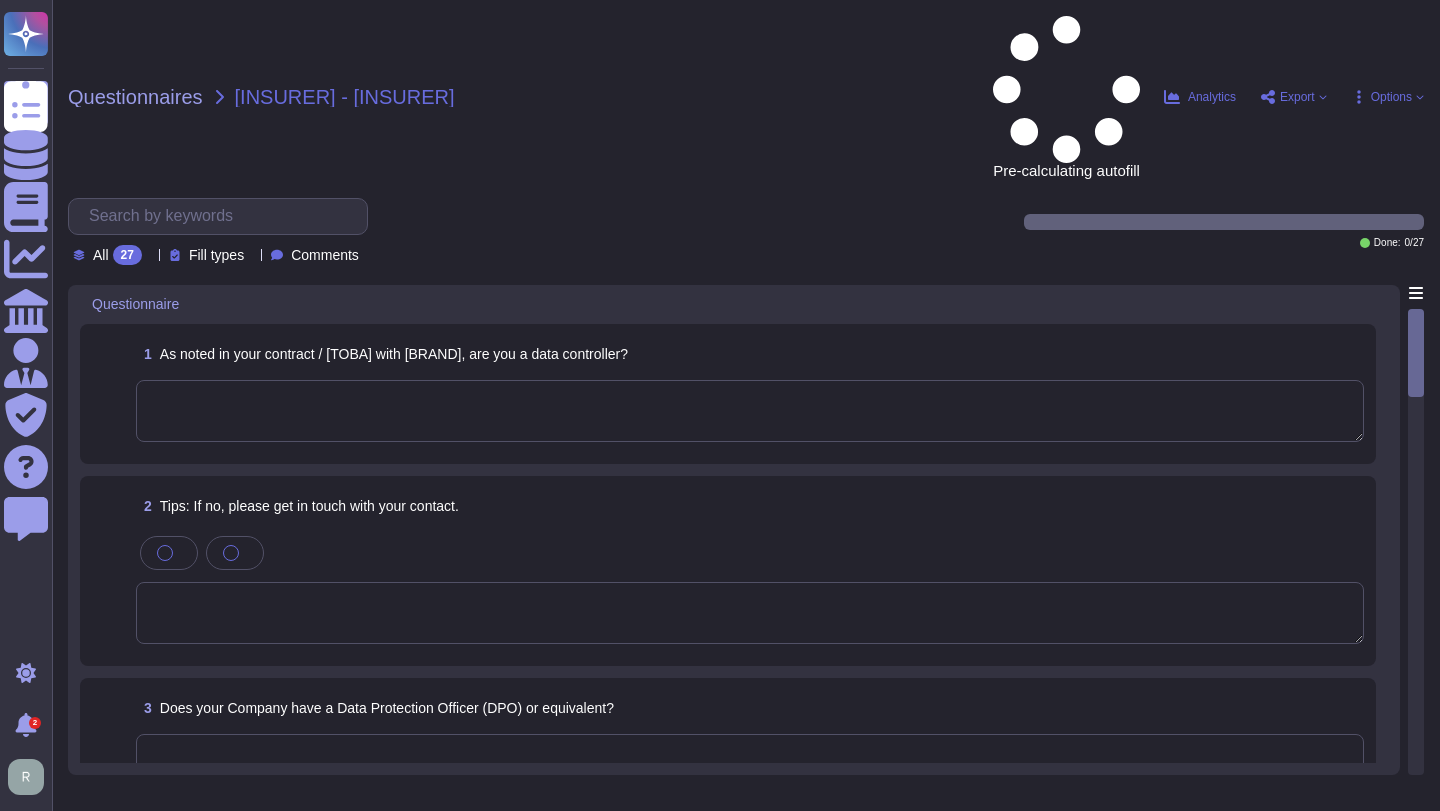 click at bounding box center (750, 411) 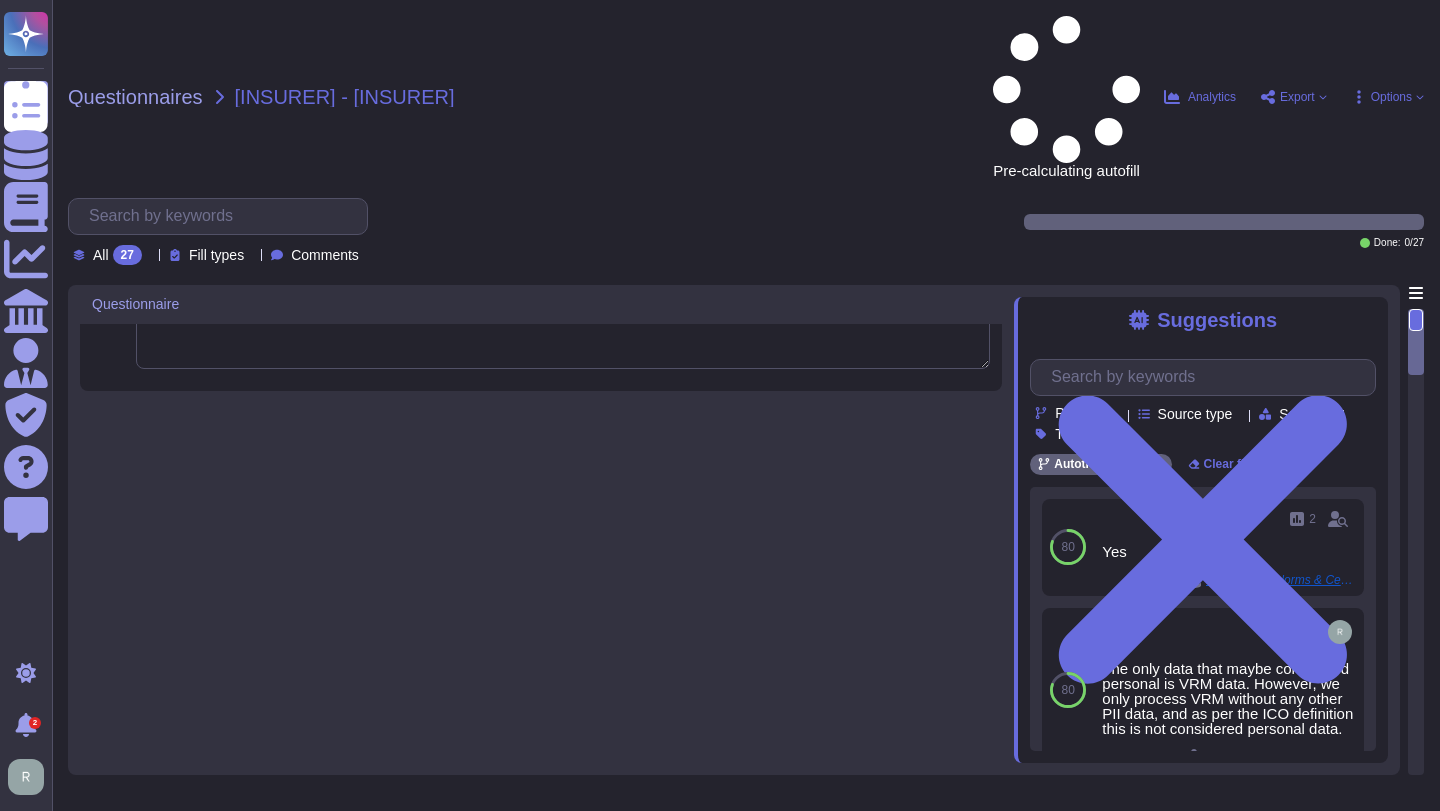 scroll, scrollTop: 0, scrollLeft: 0, axis: both 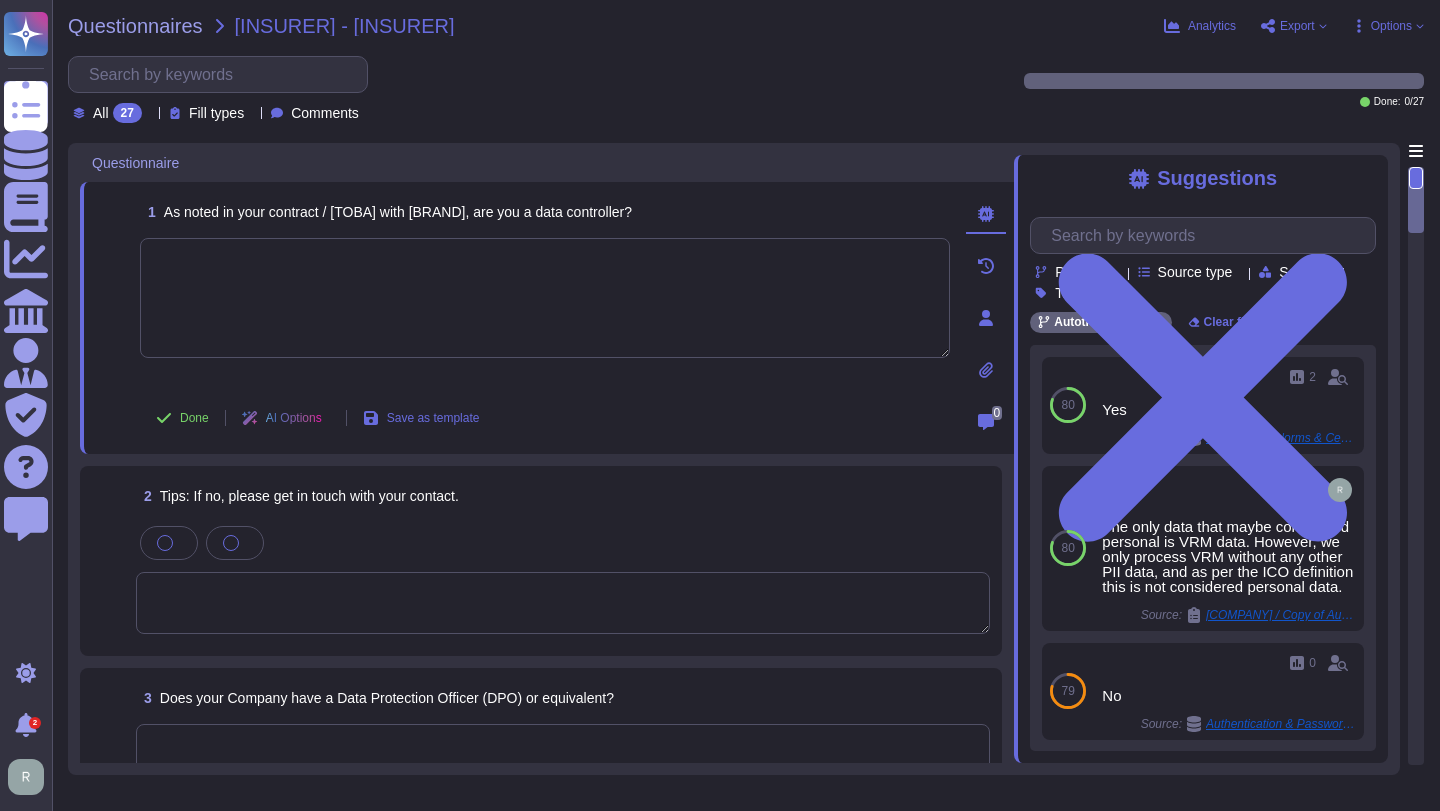 click on "Suggestions Products Source type Section Tags Autotrader Wide Clear filters 80 2 Yes Source: International Norms & Certifications Use 80 The only data that maybe considered personal is VRM data. However, we only process VRM without any other PII data, and as per the ICO definition this is not considered personal data.  Source: TescoIMS / Copy of Autotrader Due Diligence v Use 79 0 No Source: Authentication & Password Policy Use 79 0 No Source: Authentication & Password Policy Use 79 No subcontractors Source: TescoIMS / Copy of Autotrader Due Diligence v Use Load more..." at bounding box center (1201, 459) 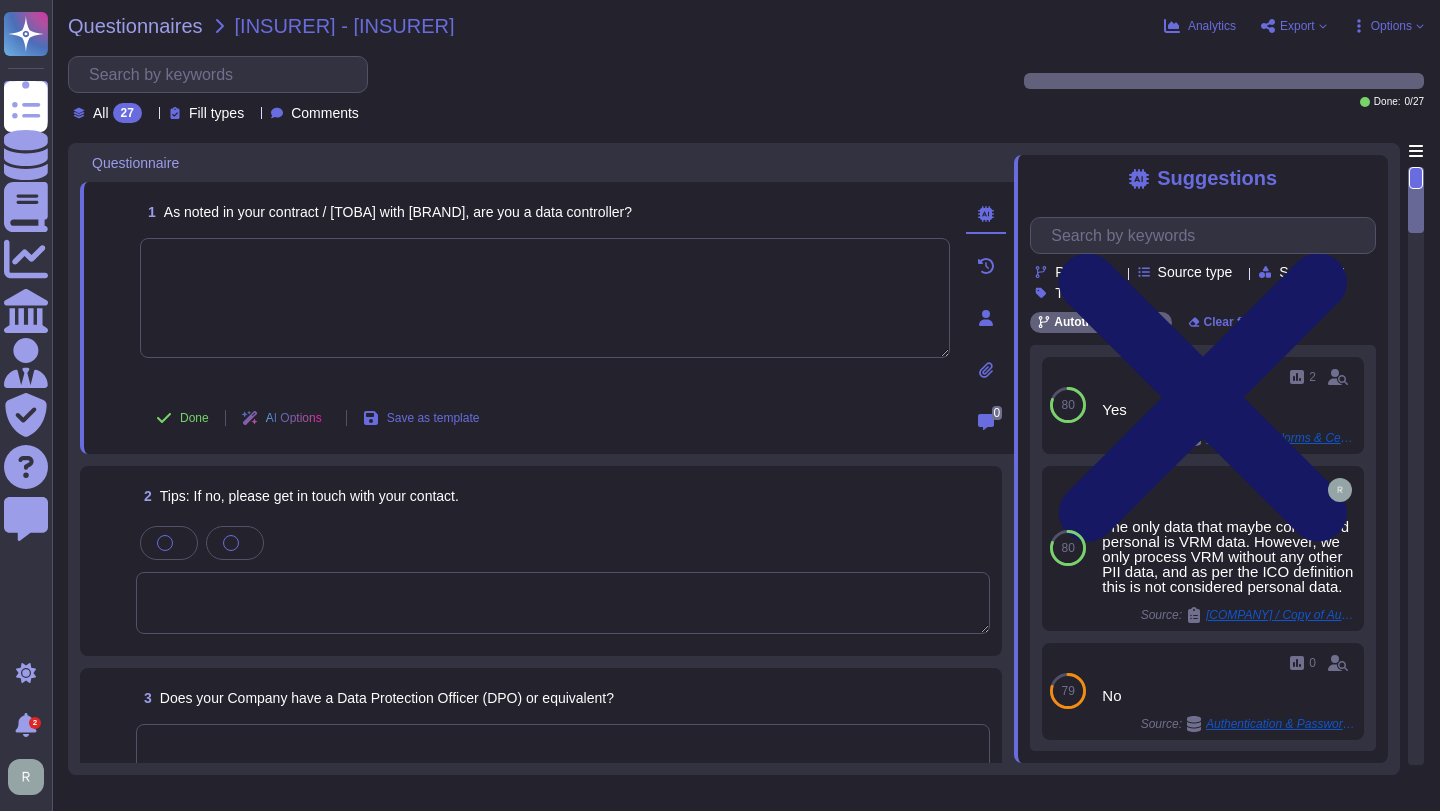 click 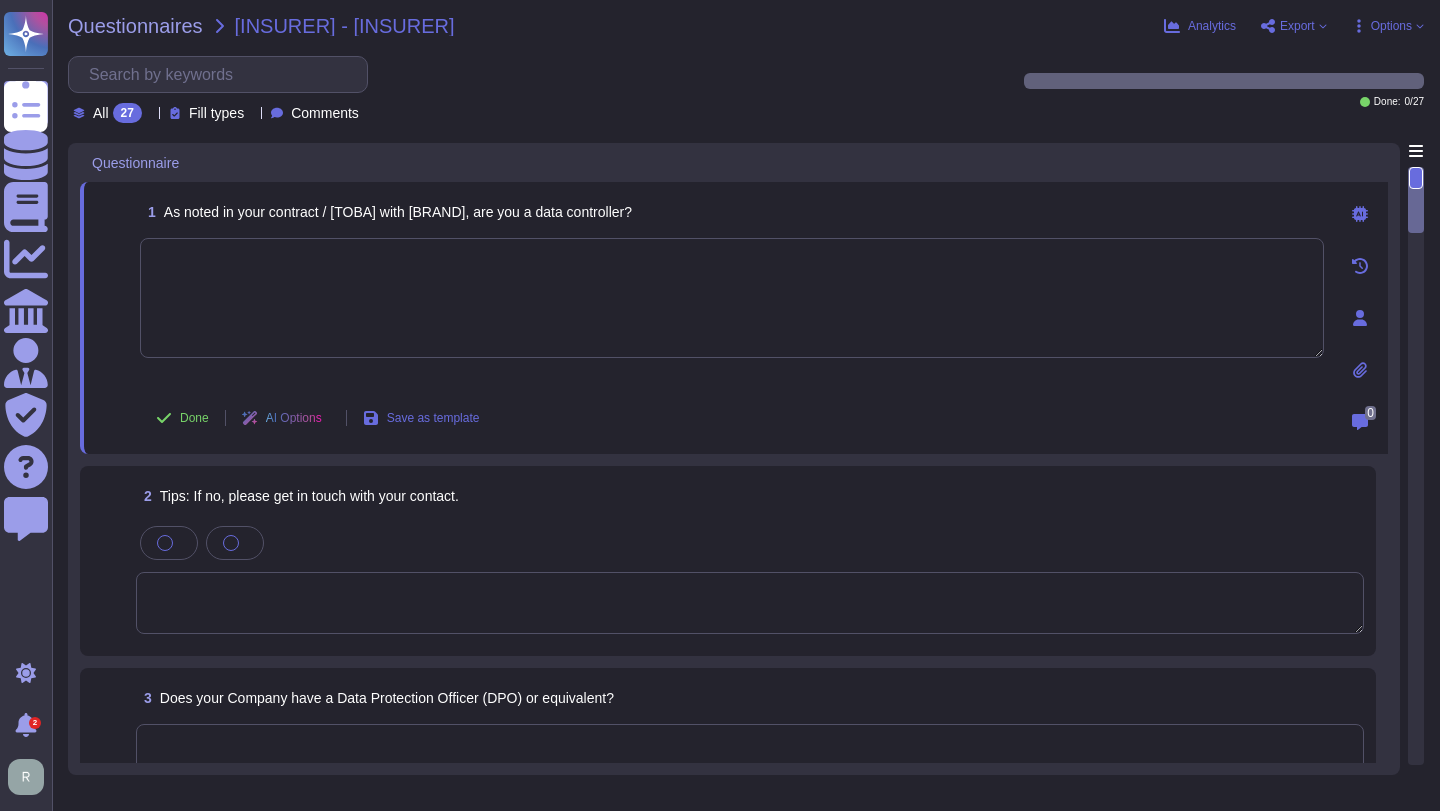 scroll, scrollTop: 11, scrollLeft: 0, axis: vertical 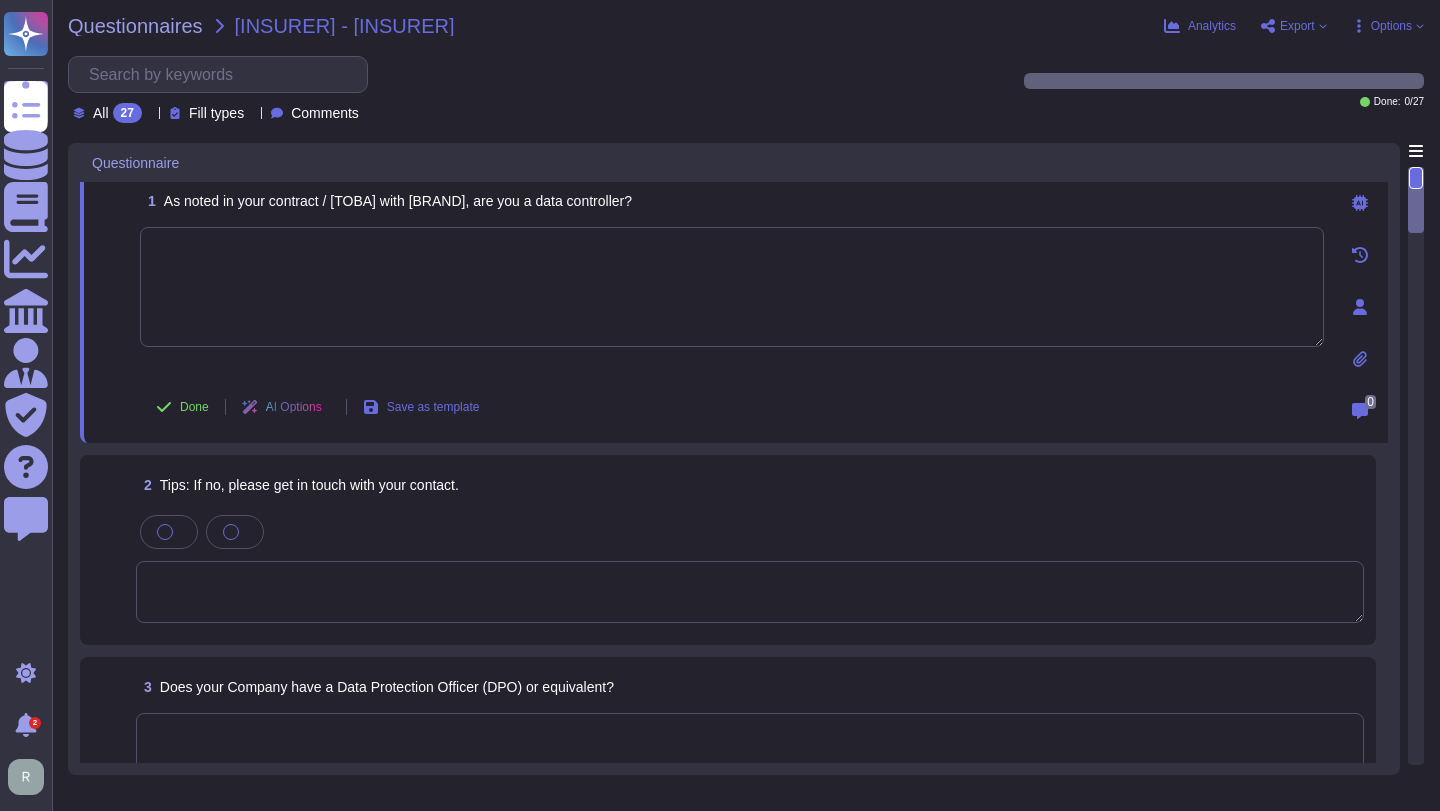click 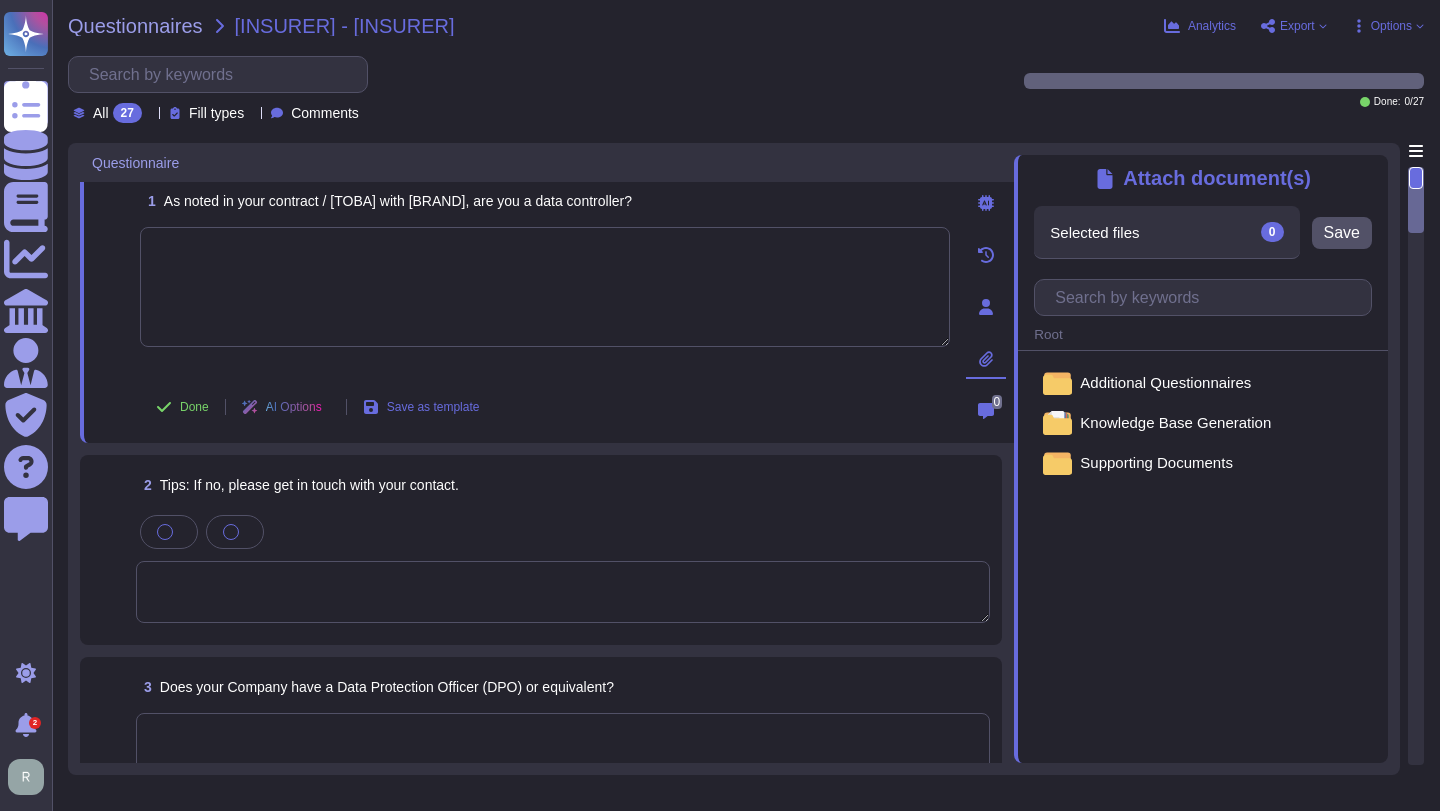 click on "Attach document(s) Selected files 0 Save Root Additional Questionnaires Knowledge Base Generation Supporting Documents" at bounding box center (1201, 459) 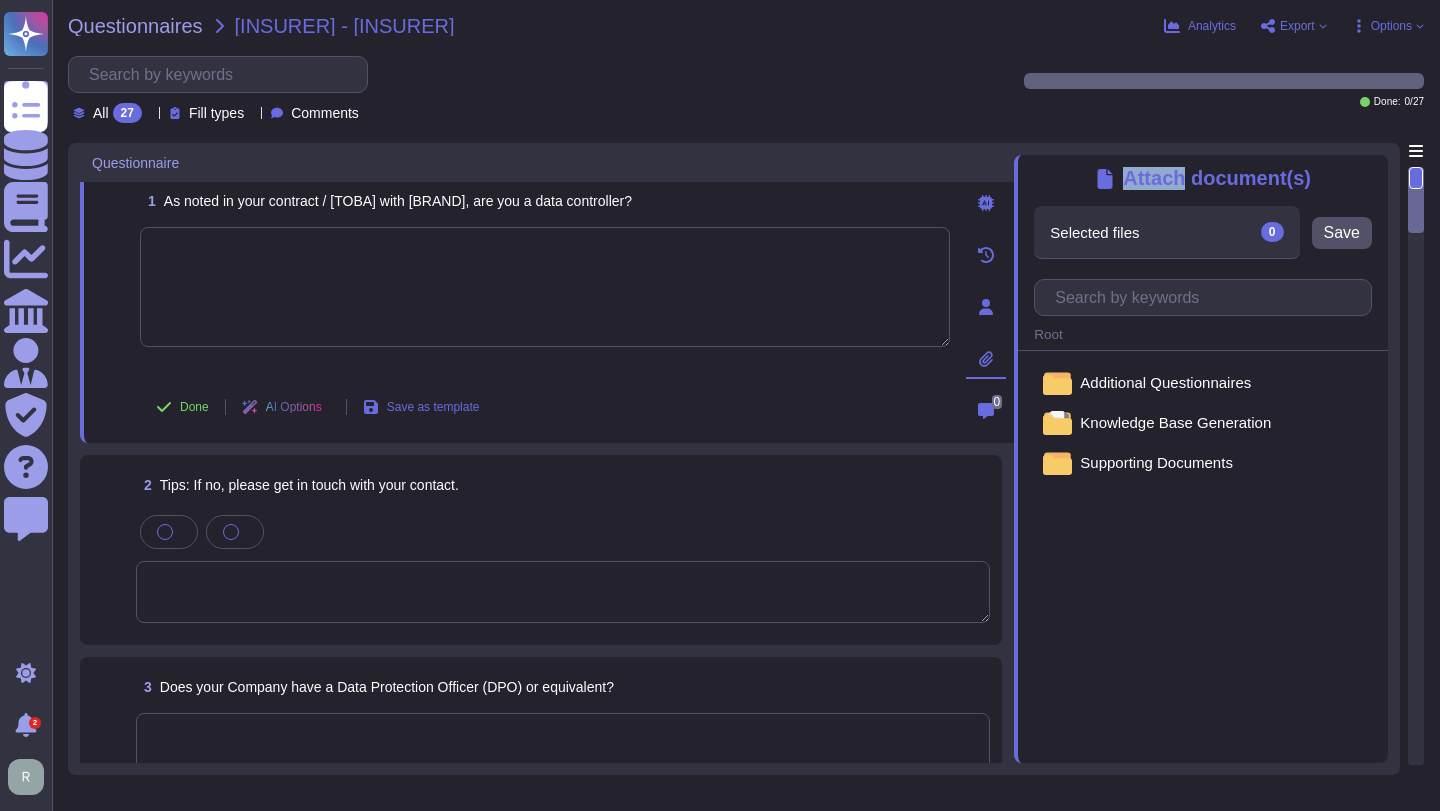 click on "Attach document(s) Selected files 0 Save Root Additional Questionnaires Knowledge Base Generation Supporting Documents" at bounding box center (1201, 459) 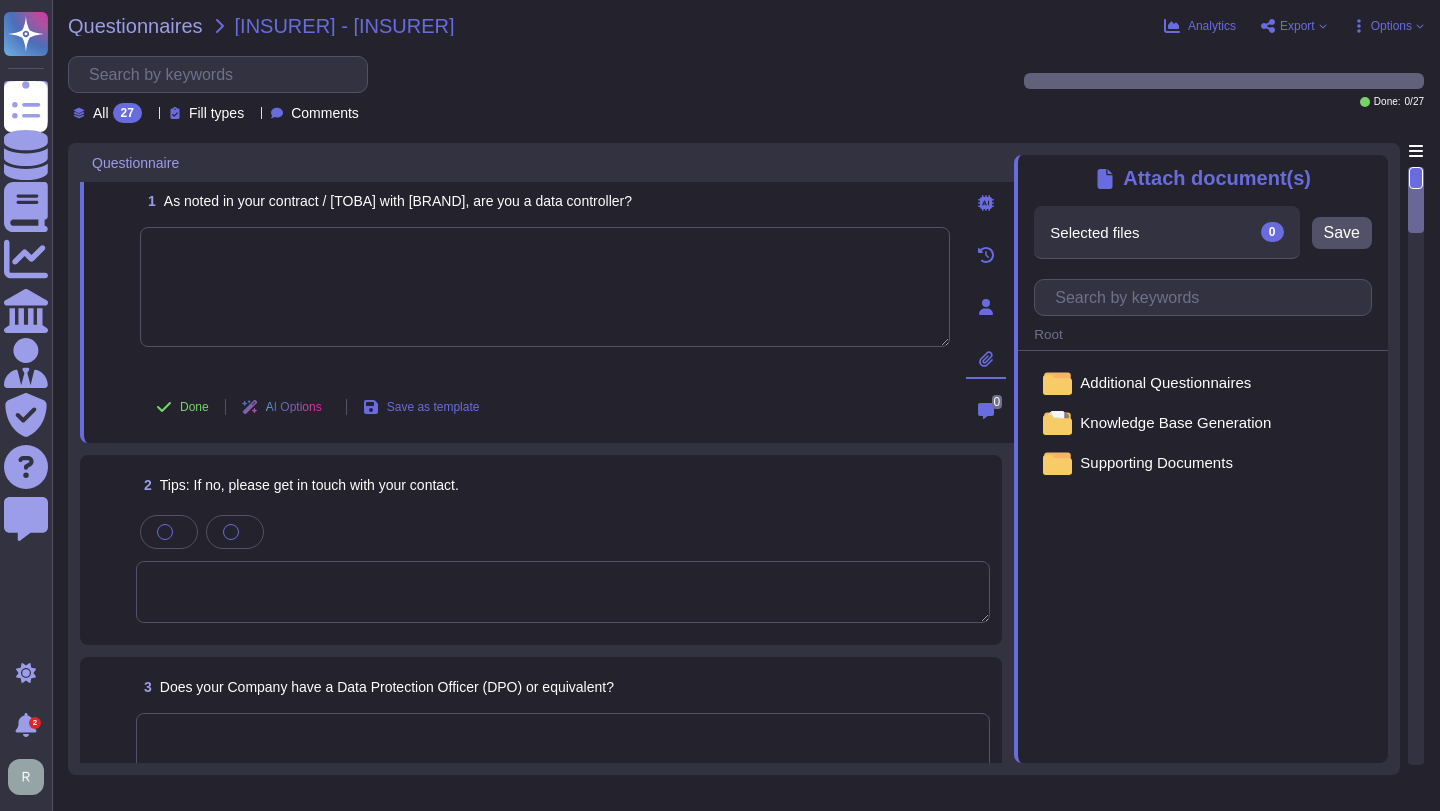 click on "Attach document(s) Selected files 0 Save Root Additional Questionnaires Knowledge Base Generation Supporting Documents" at bounding box center (1201, 459) 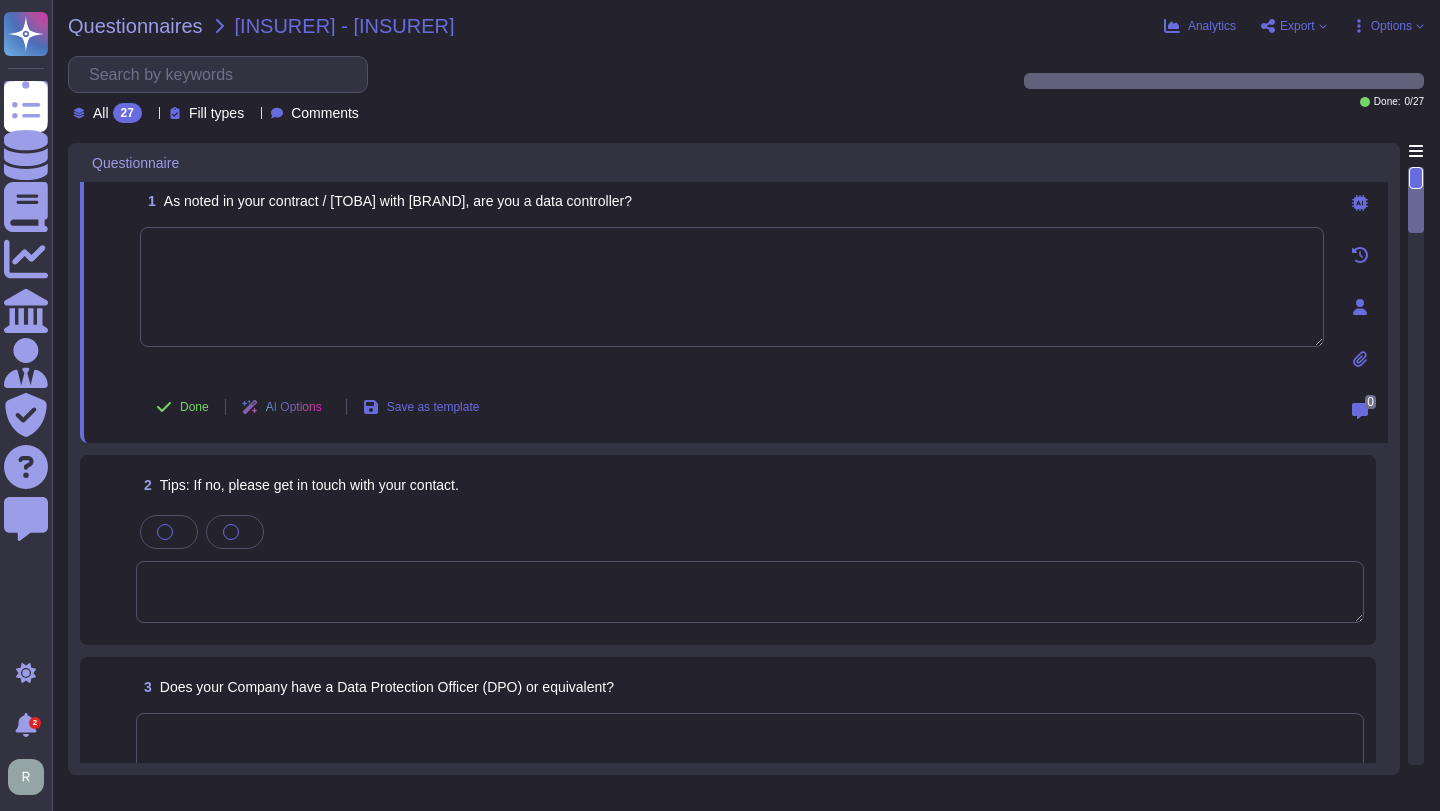 scroll, scrollTop: 0, scrollLeft: 0, axis: both 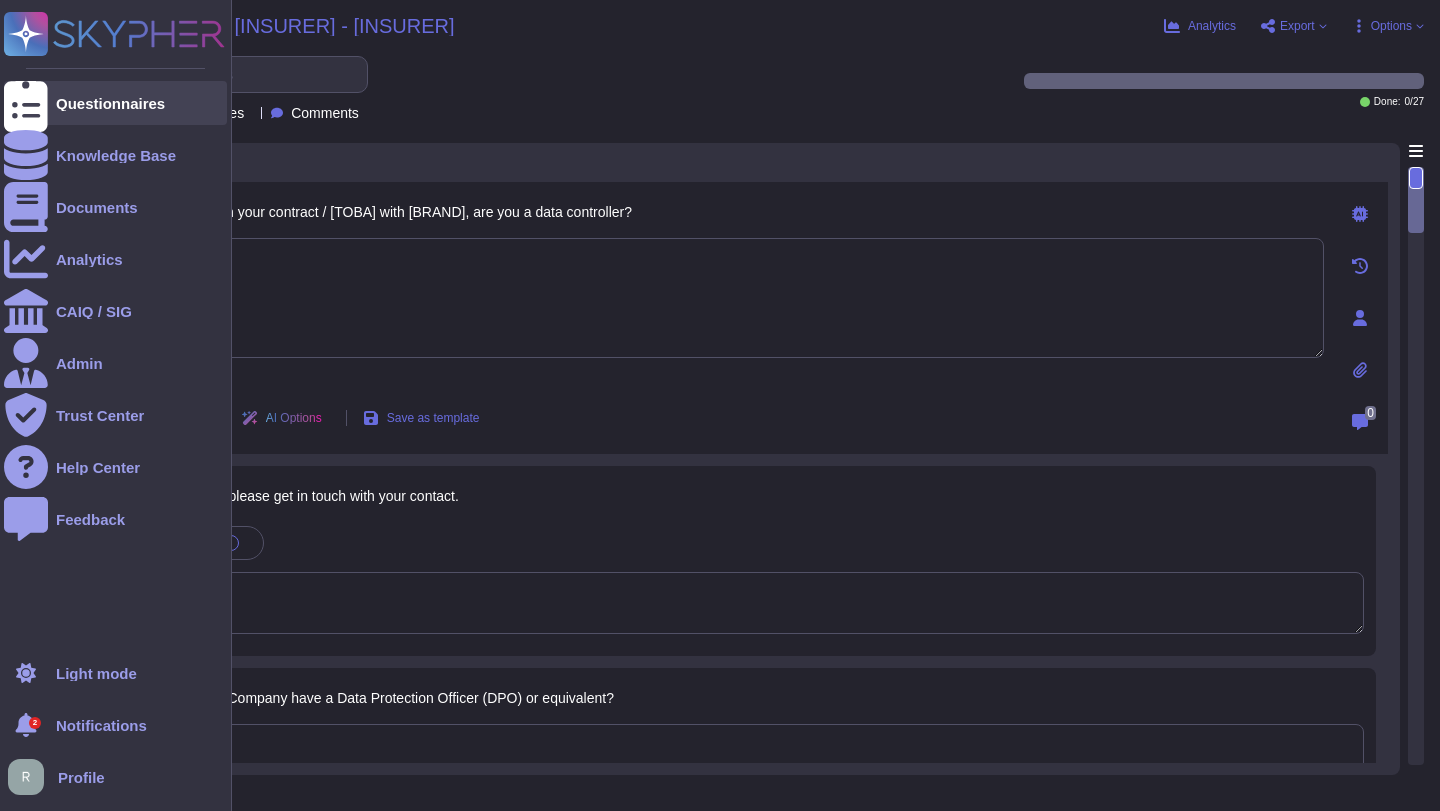 click 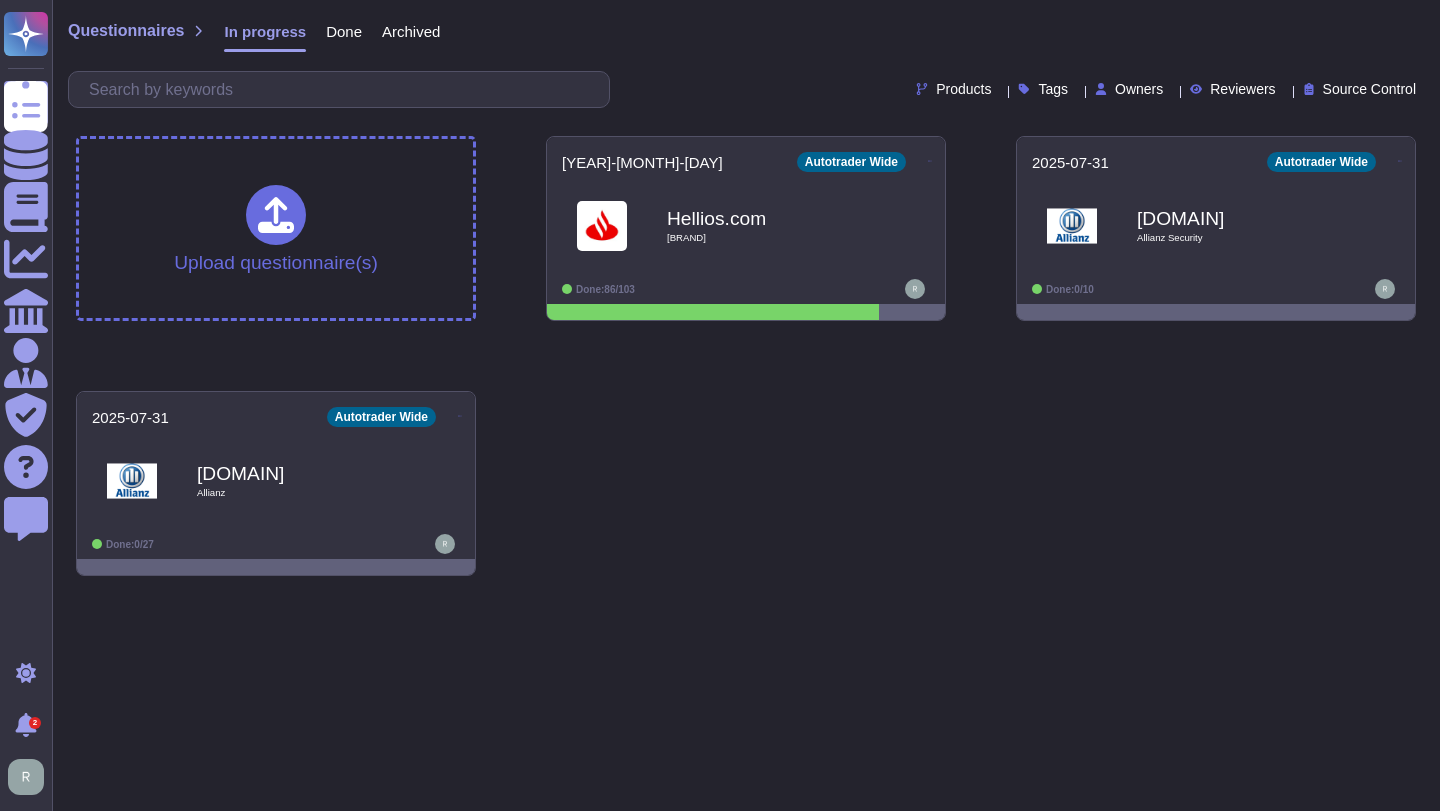 click on "Archived" at bounding box center [411, 31] 